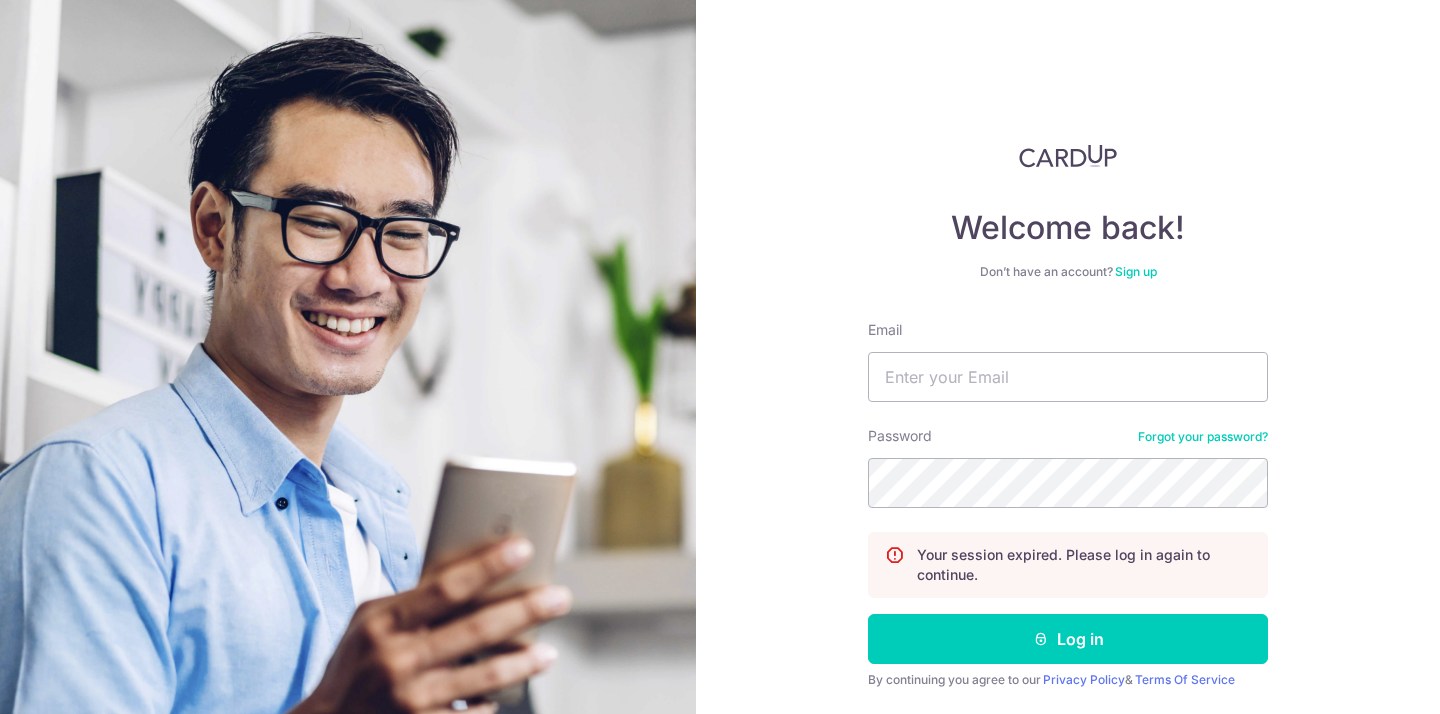 scroll, scrollTop: 0, scrollLeft: 0, axis: both 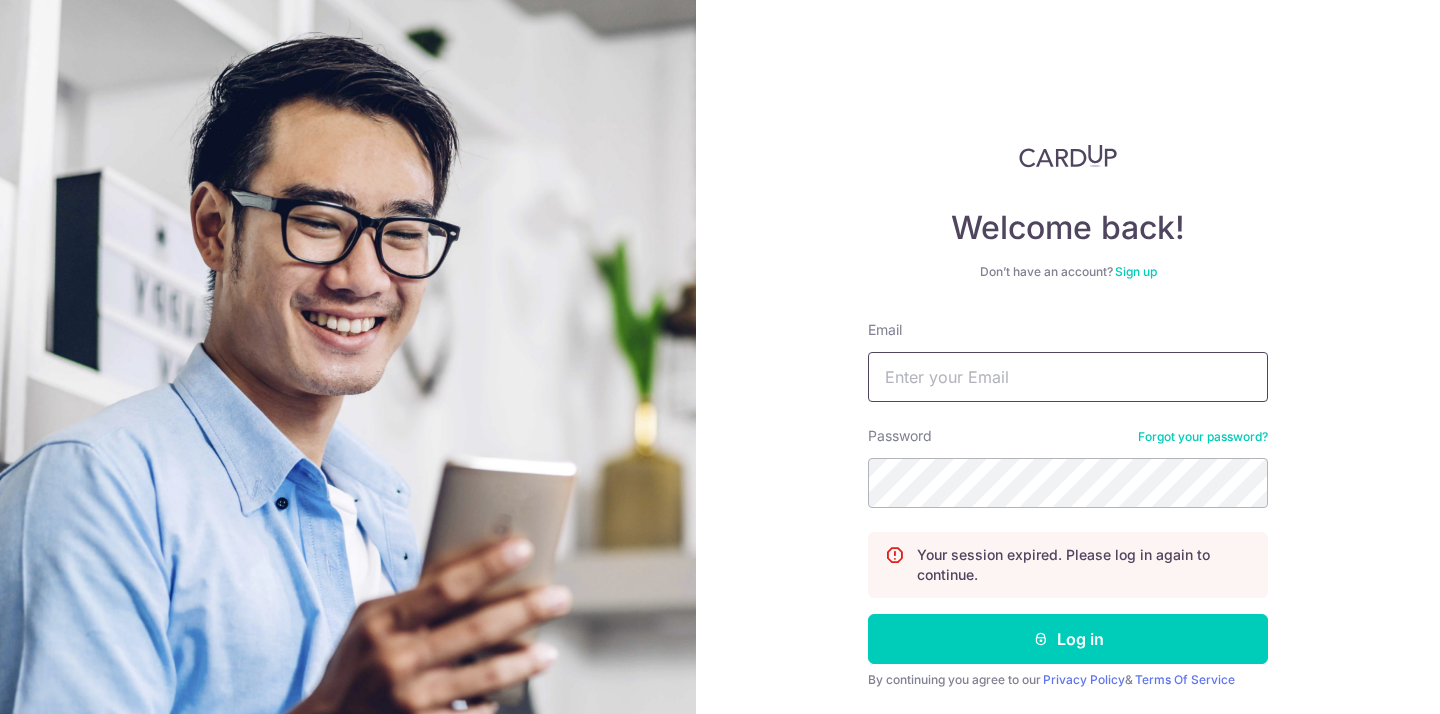 click on "Email" at bounding box center [1068, 377] 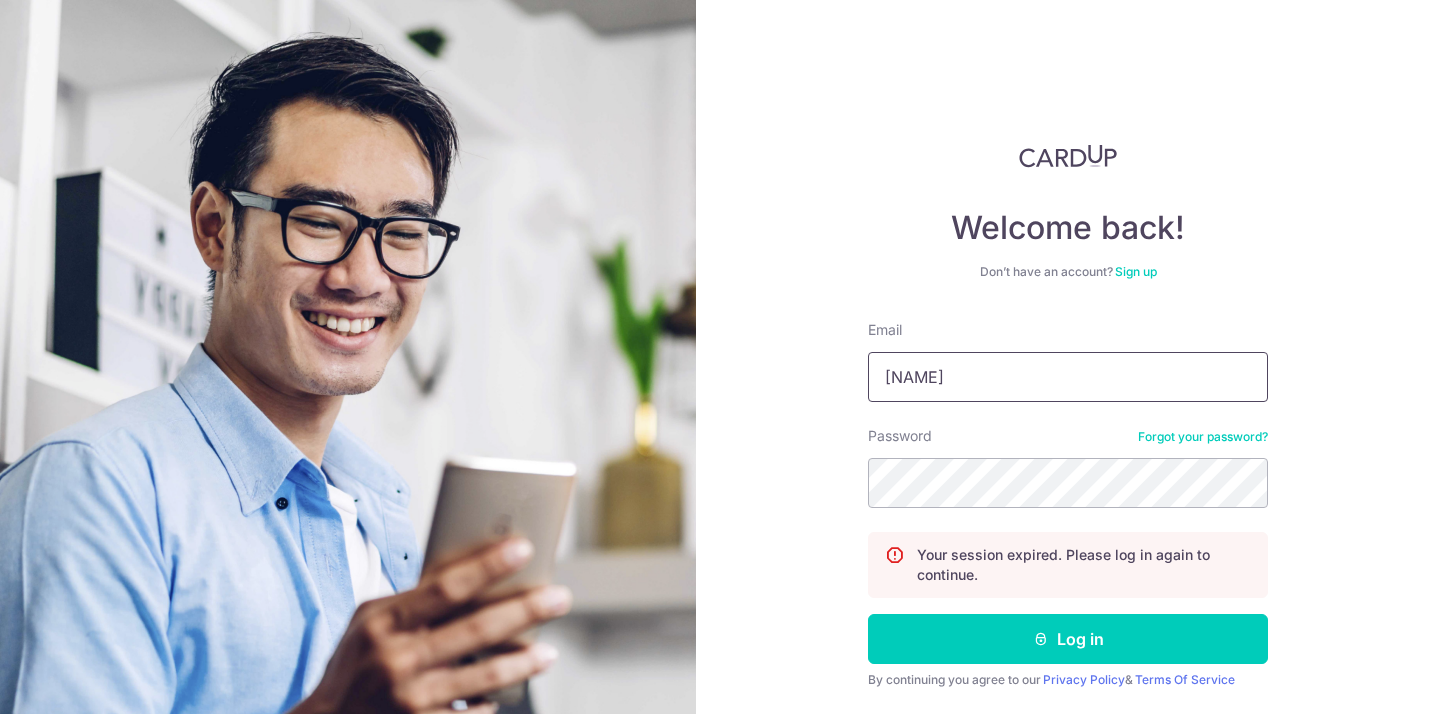 click on "rex" at bounding box center [1068, 377] 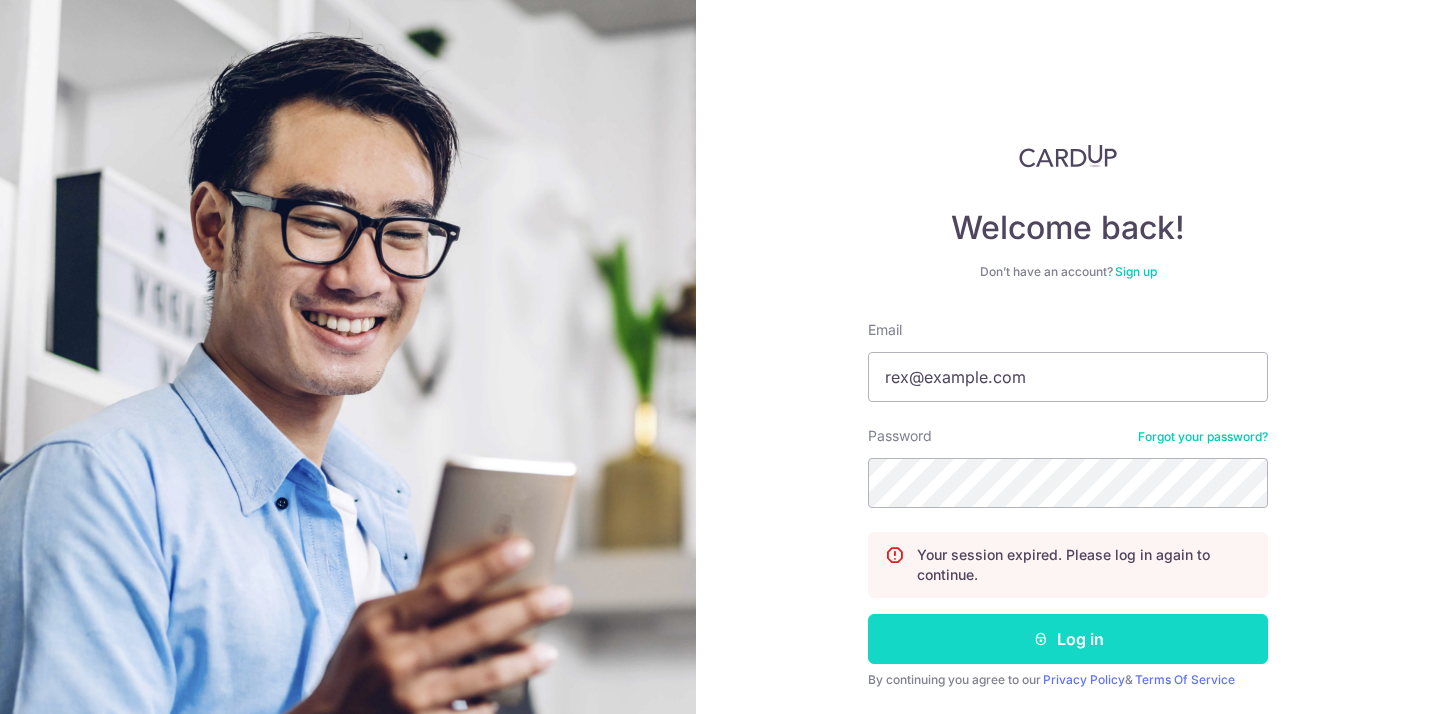click on "Log in" at bounding box center (1068, 639) 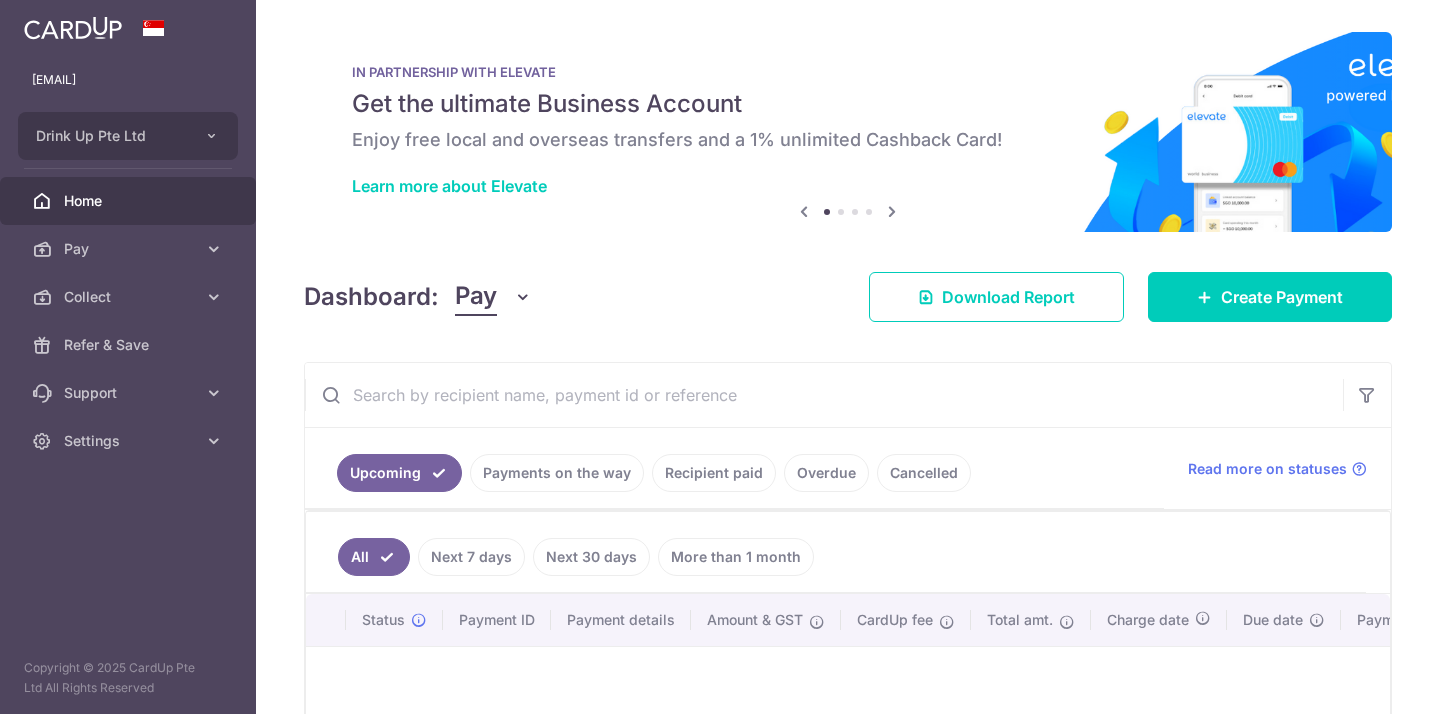scroll, scrollTop: 0, scrollLeft: 0, axis: both 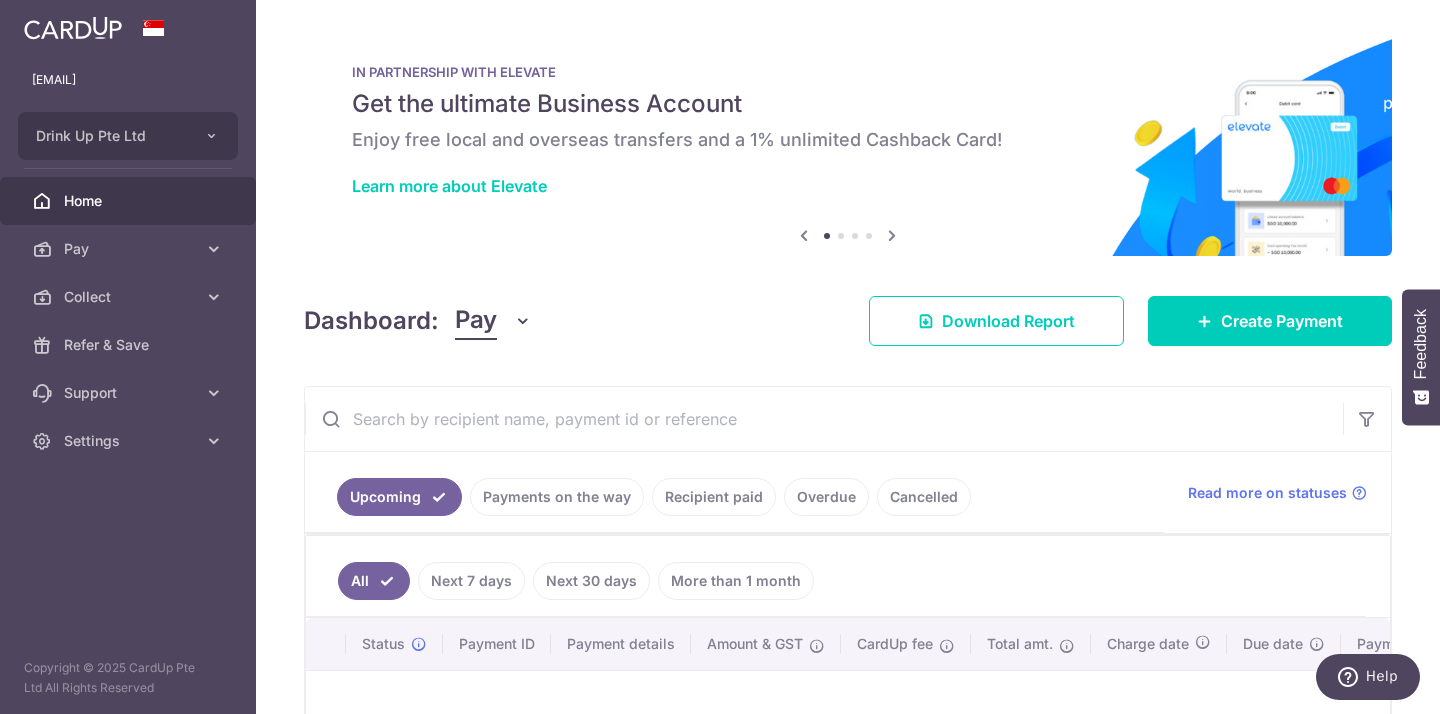 click on "Recipient paid" at bounding box center (714, 497) 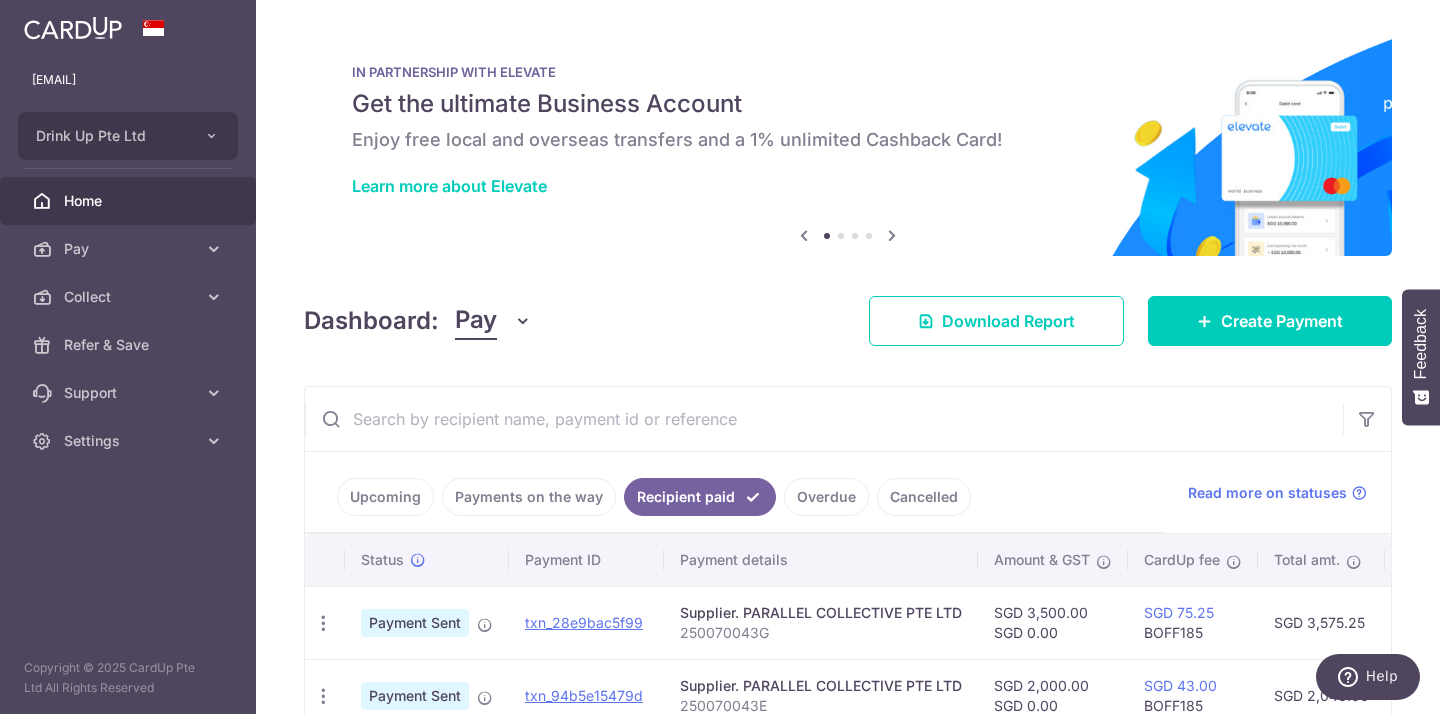 scroll, scrollTop: 0, scrollLeft: 395, axis: horizontal 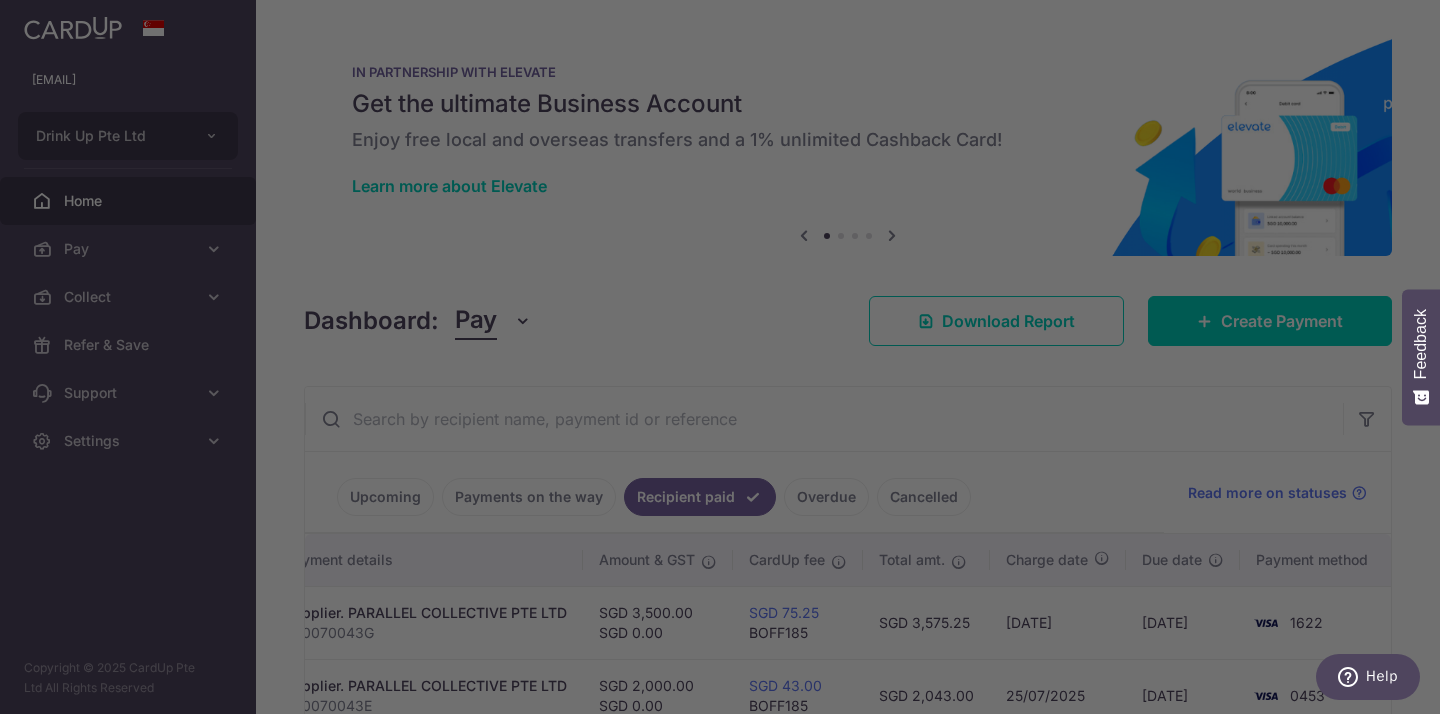click at bounding box center (727, 360) 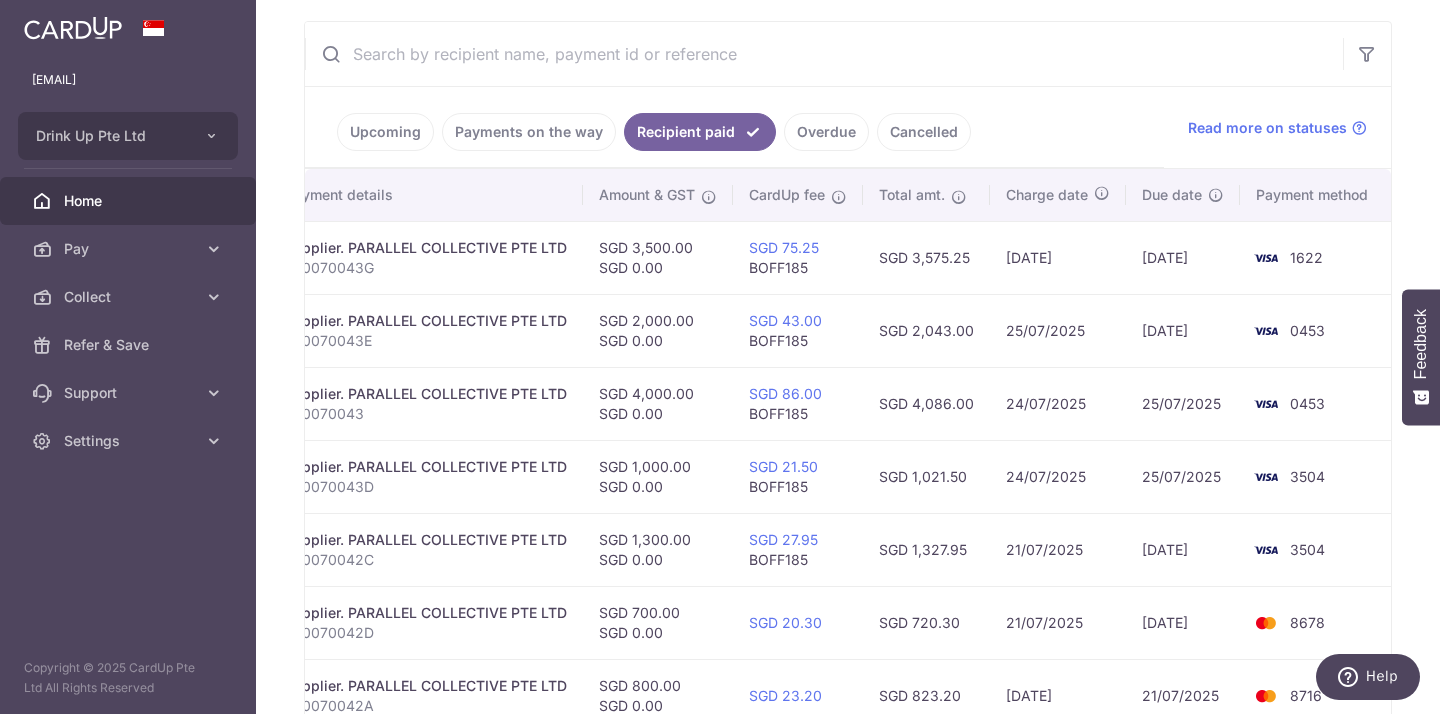 scroll, scrollTop: 384, scrollLeft: 0, axis: vertical 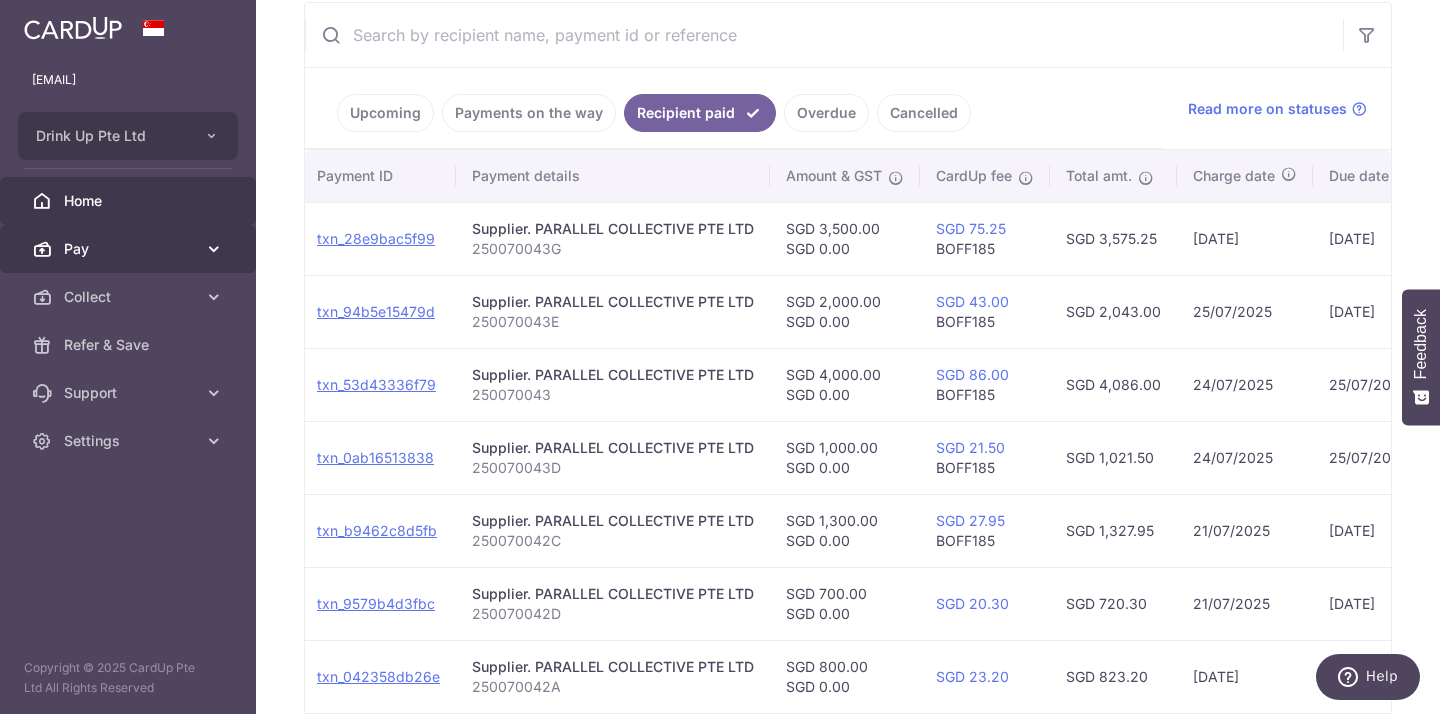 click on "Pay" at bounding box center [130, 249] 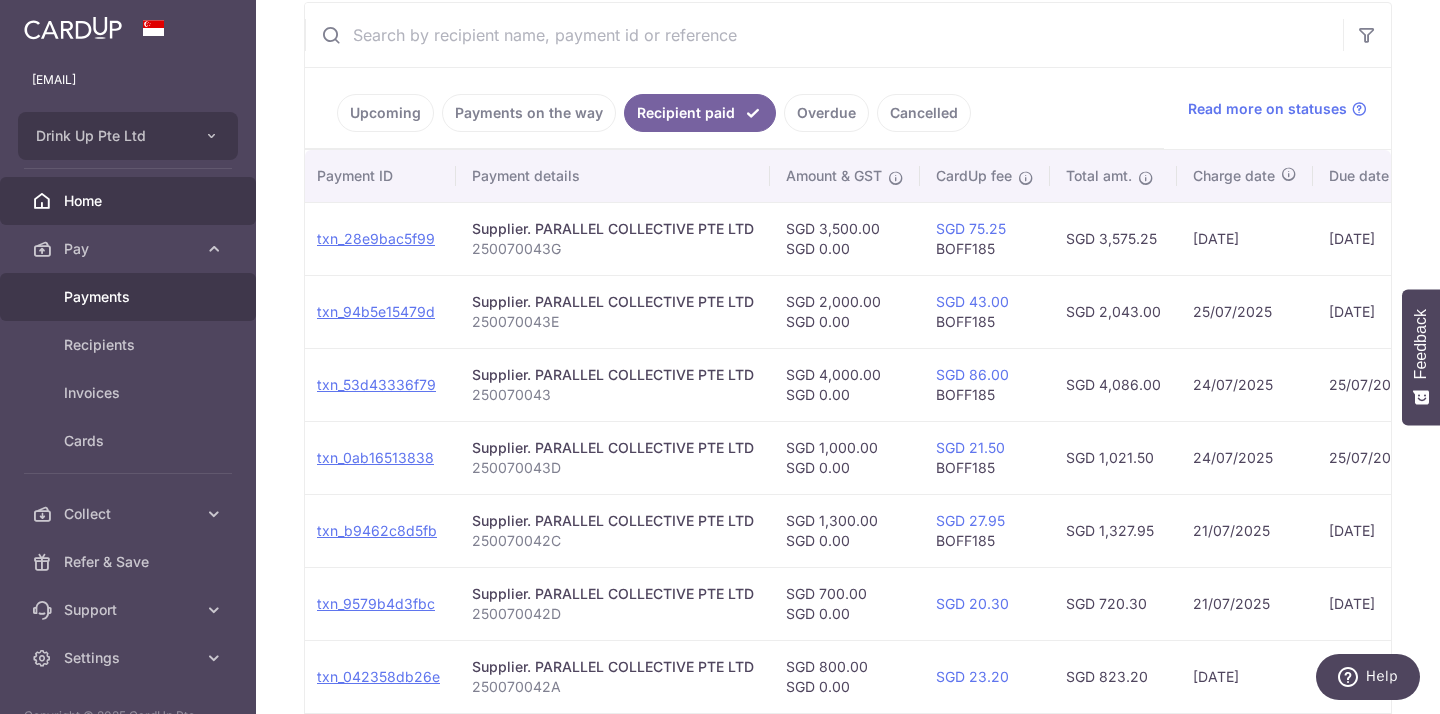 click on "Payments" at bounding box center (130, 297) 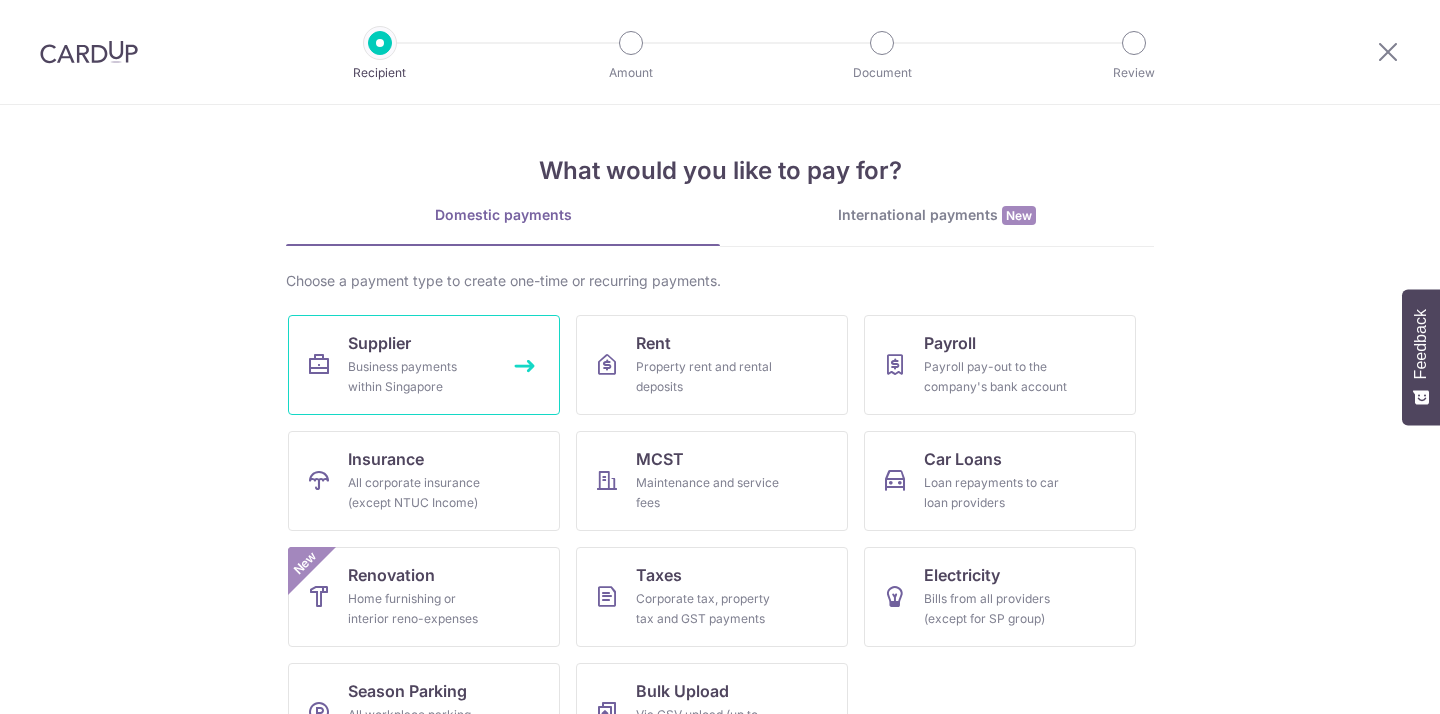 scroll, scrollTop: 0, scrollLeft: 0, axis: both 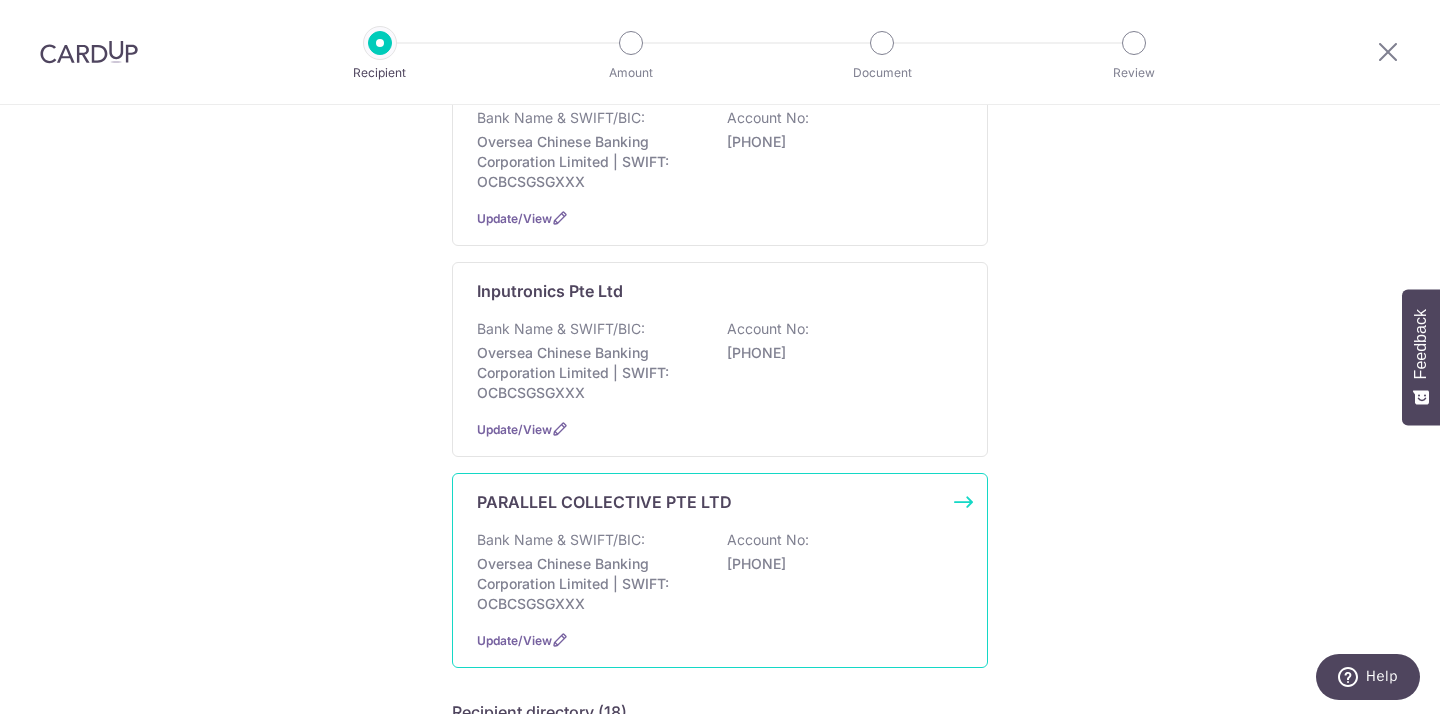 click on "PARALLEL COLLECTIVE PTE LTD" at bounding box center [604, 502] 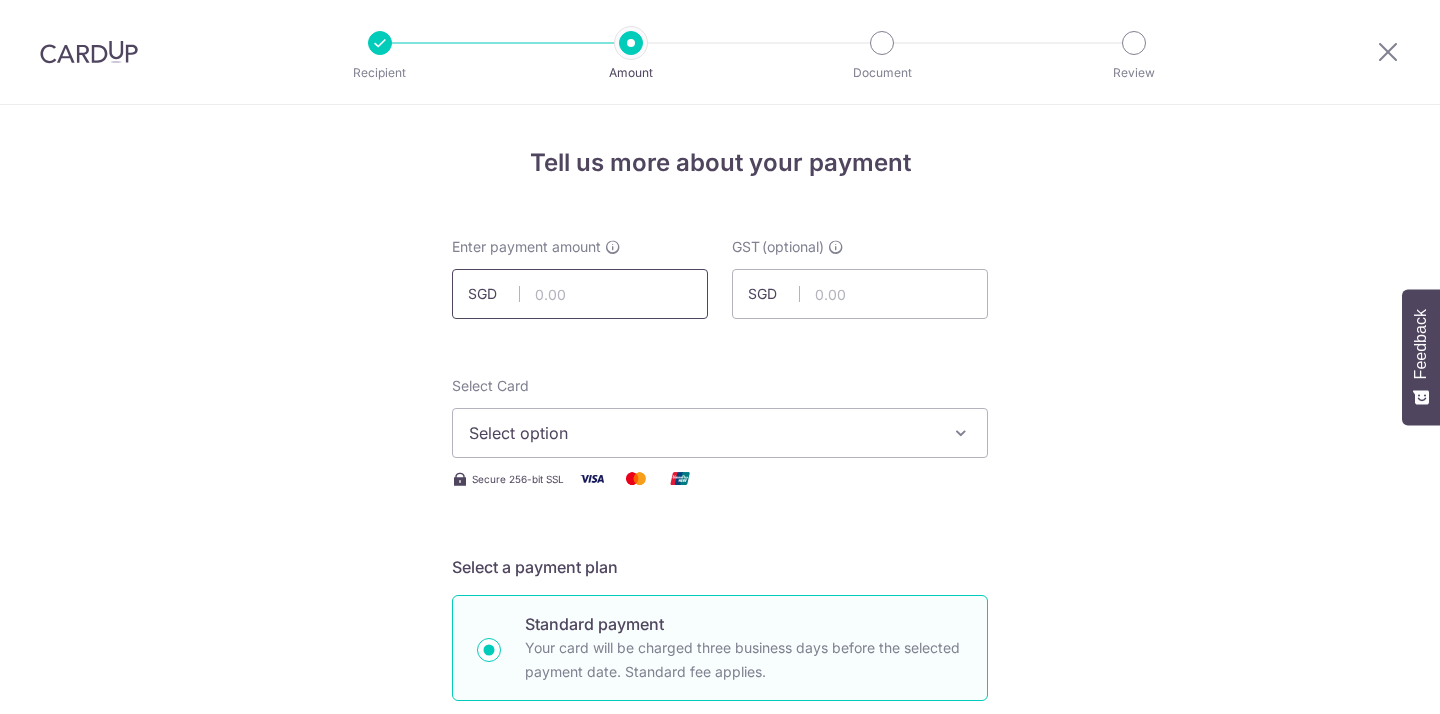 scroll, scrollTop: 0, scrollLeft: 0, axis: both 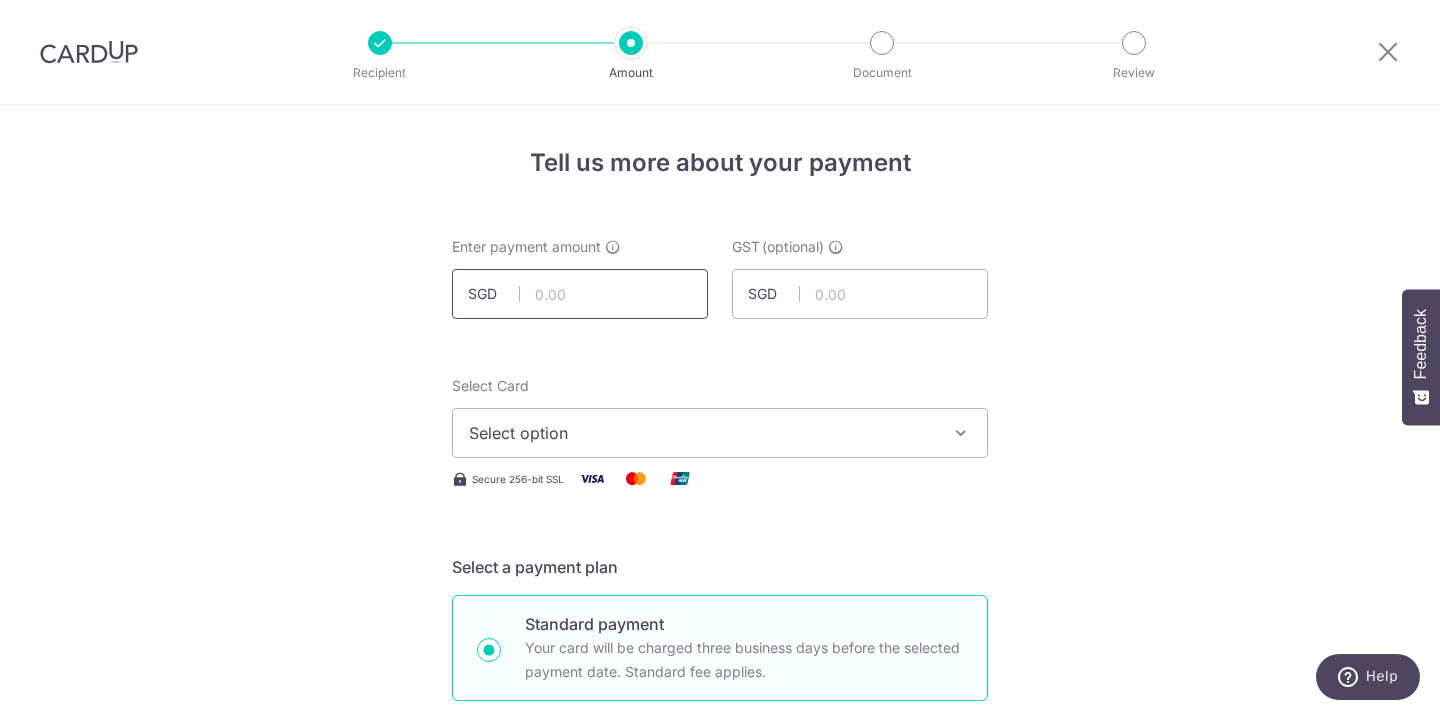 click at bounding box center [580, 294] 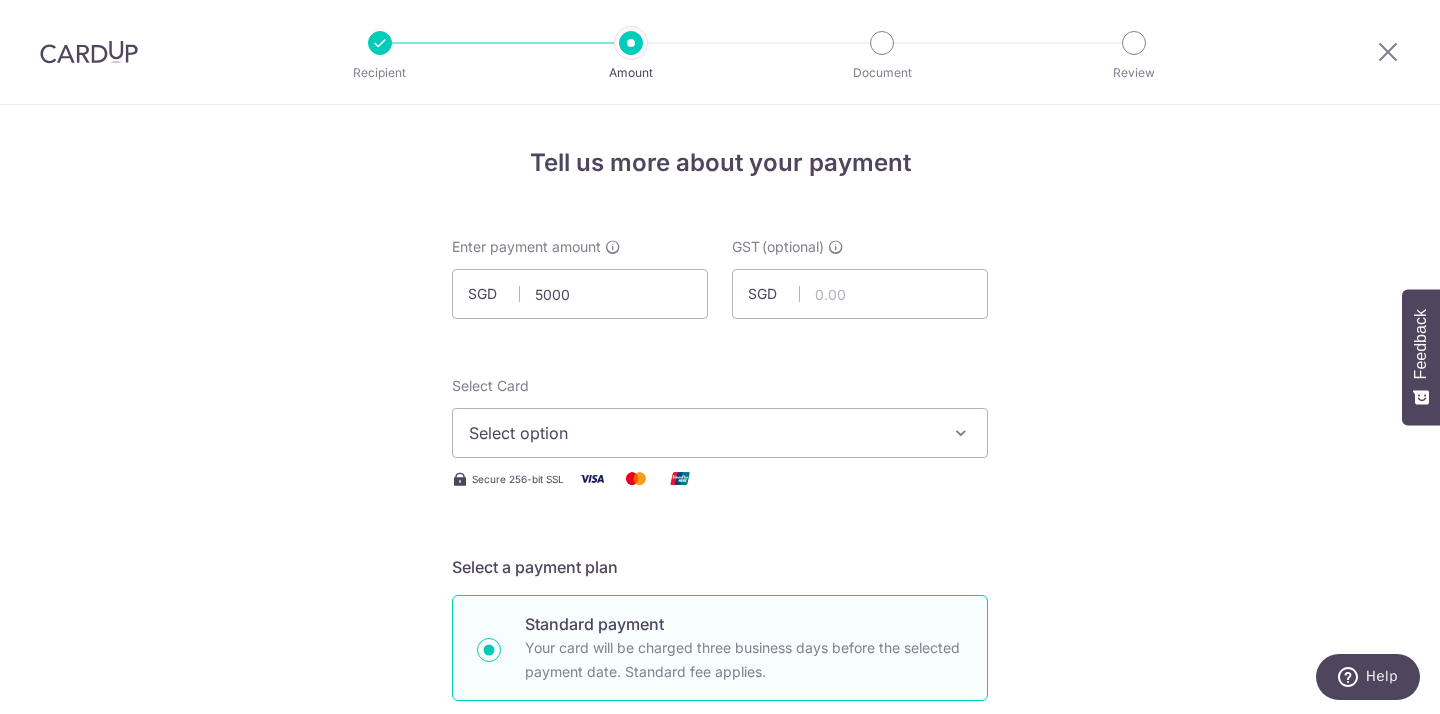 type on "5,000.00" 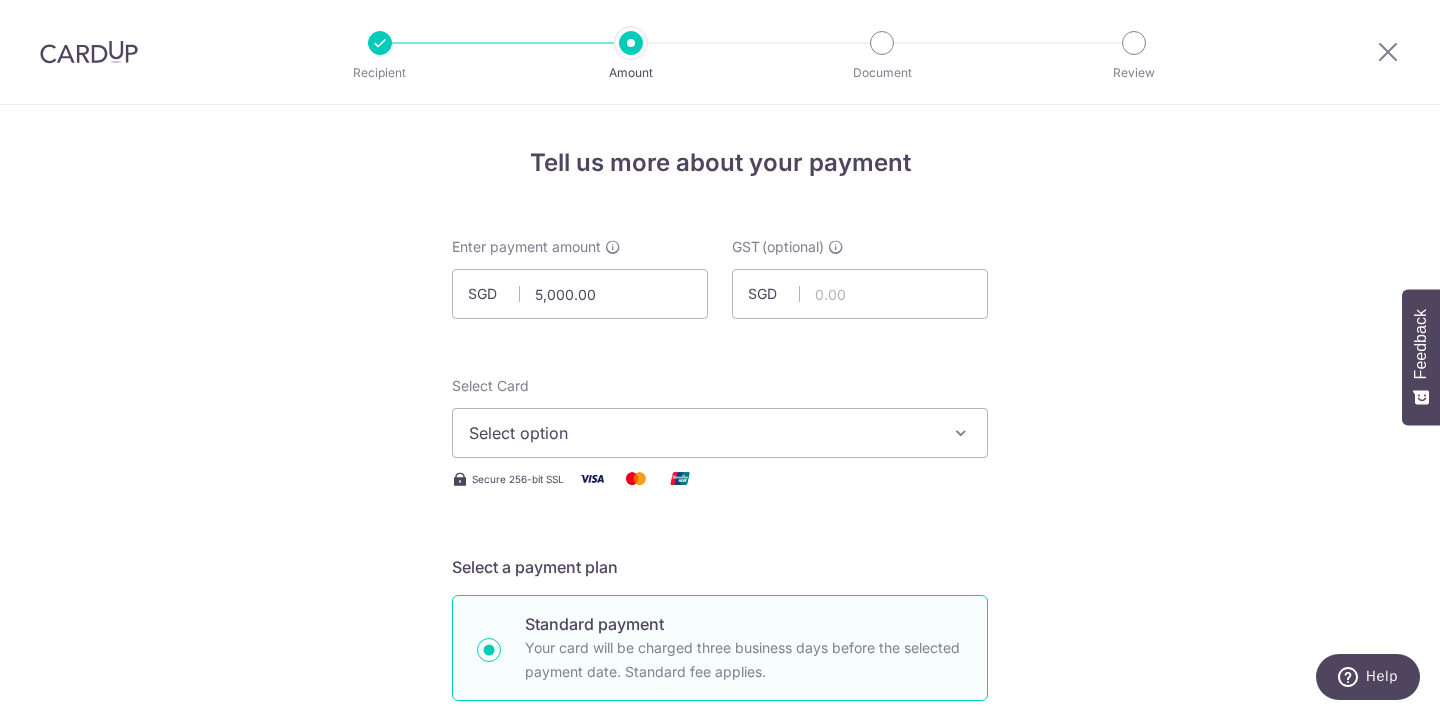 click on "Select option" at bounding box center [720, 433] 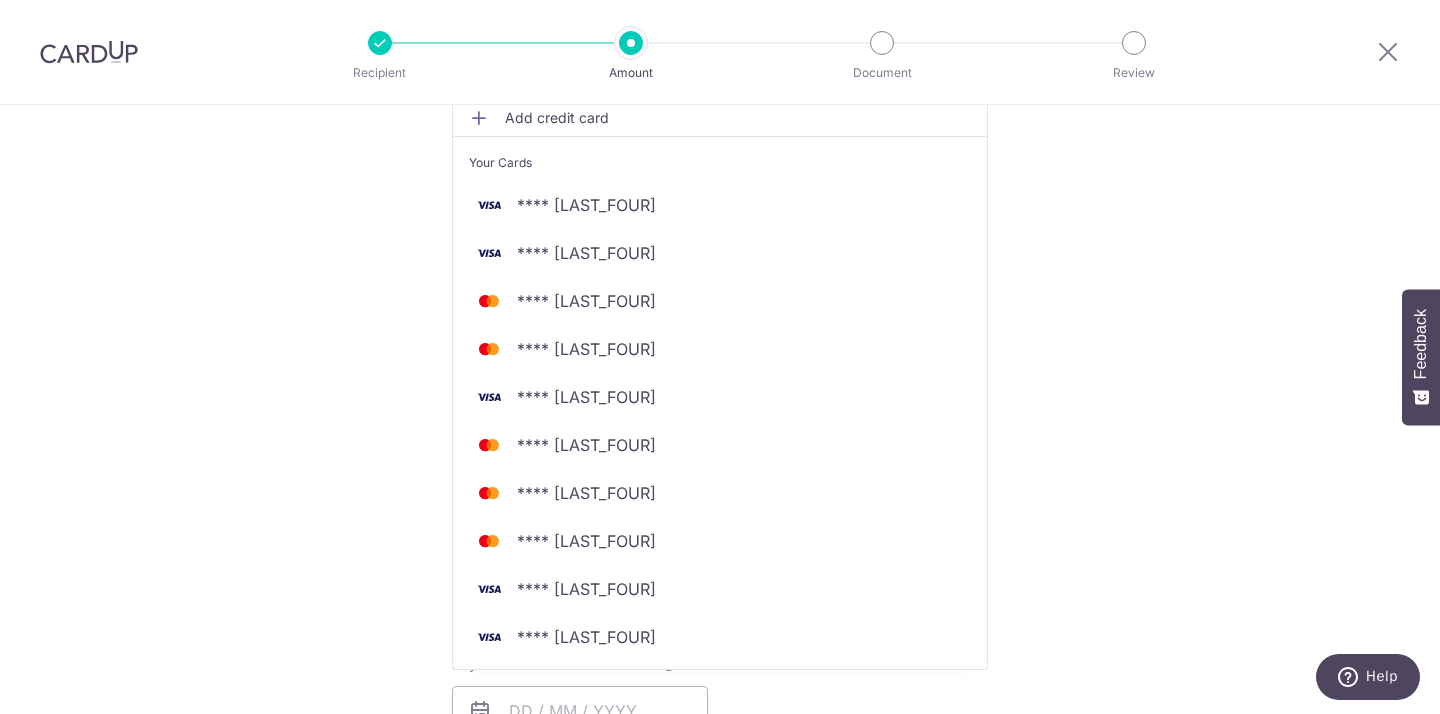 scroll, scrollTop: 374, scrollLeft: 0, axis: vertical 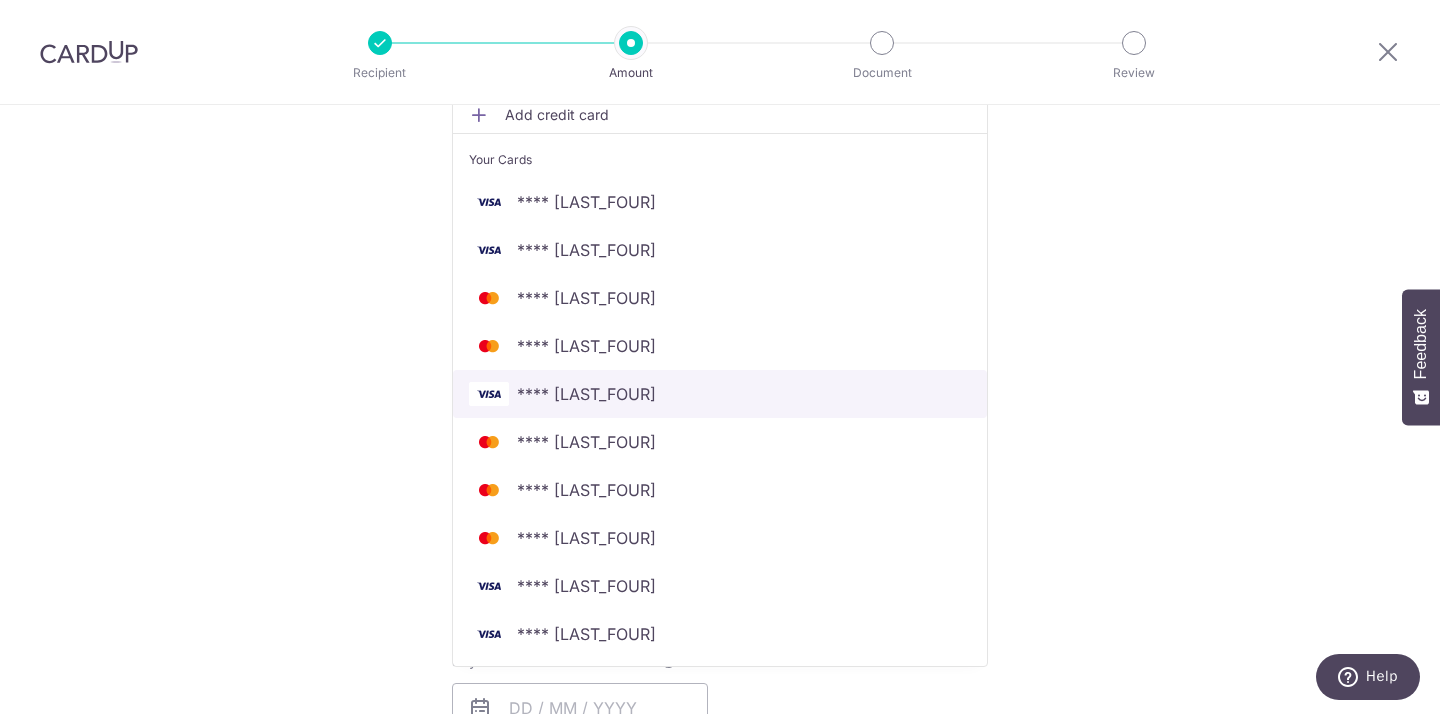 click on "**** 3504" at bounding box center [720, 394] 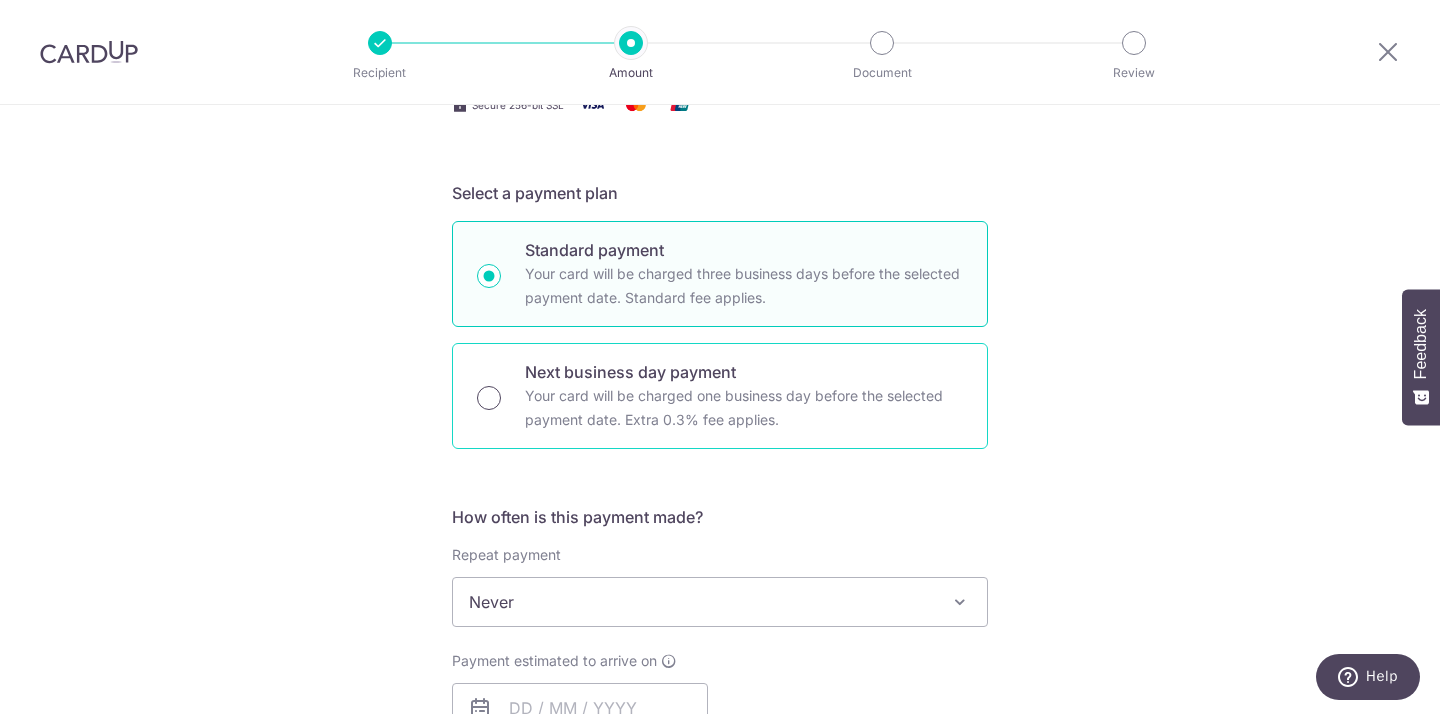 click on "Next business day payment
Your card will be charged one business day before the selected payment date. Extra 0.3% fee applies." at bounding box center [489, 398] 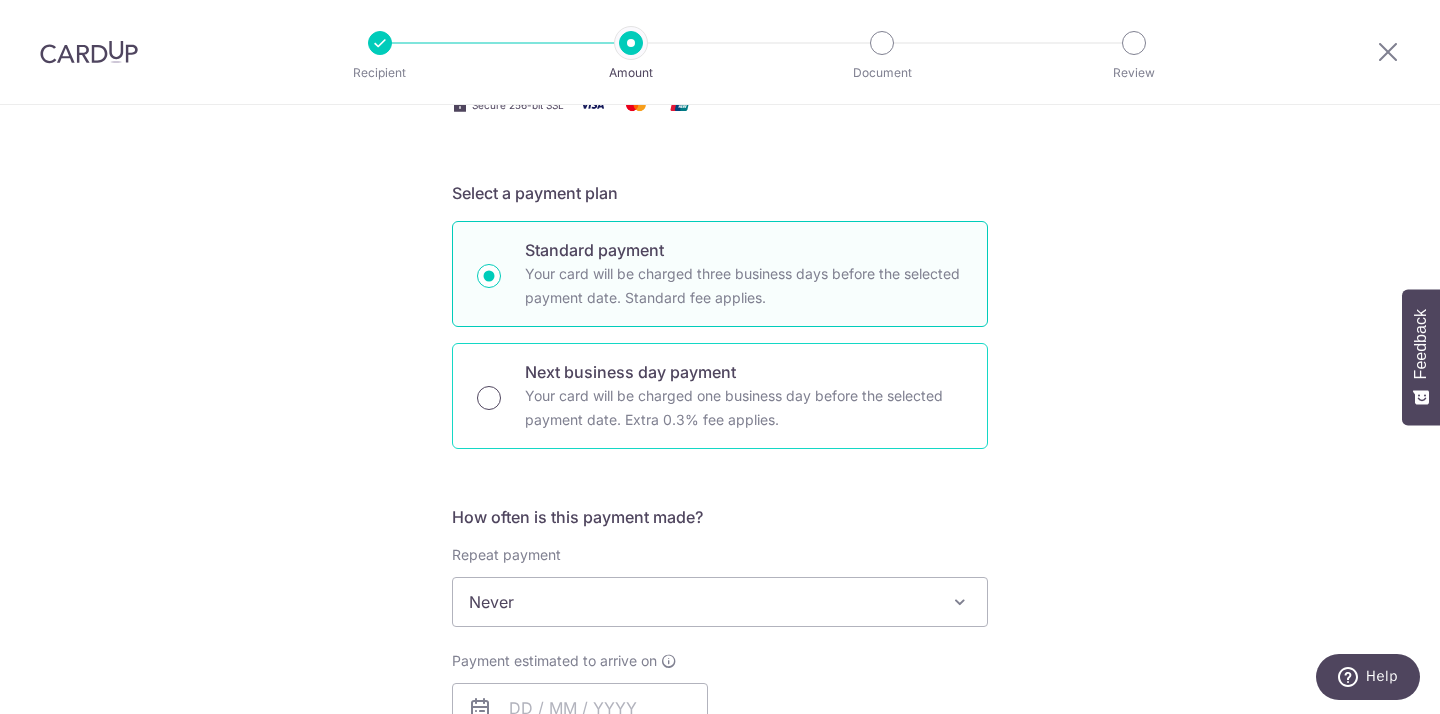 radio on "true" 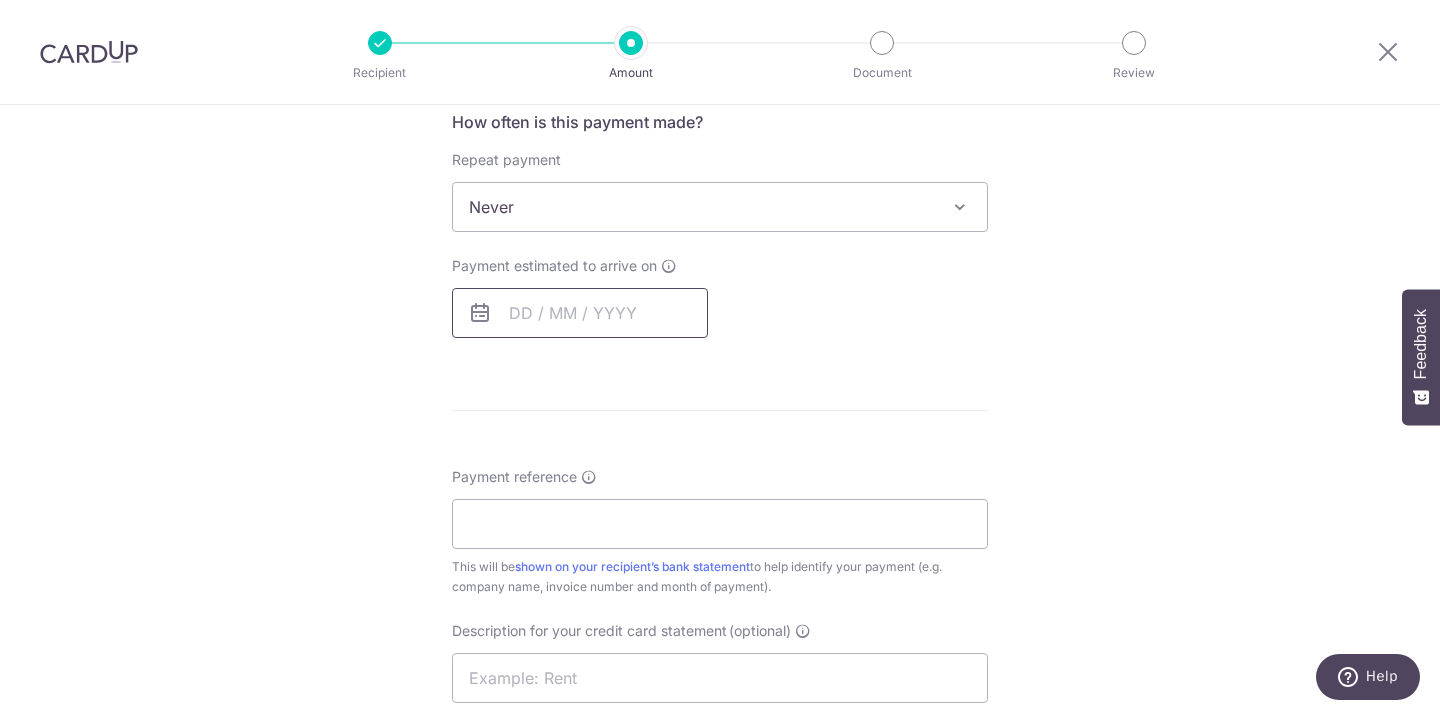scroll, scrollTop: 784, scrollLeft: 0, axis: vertical 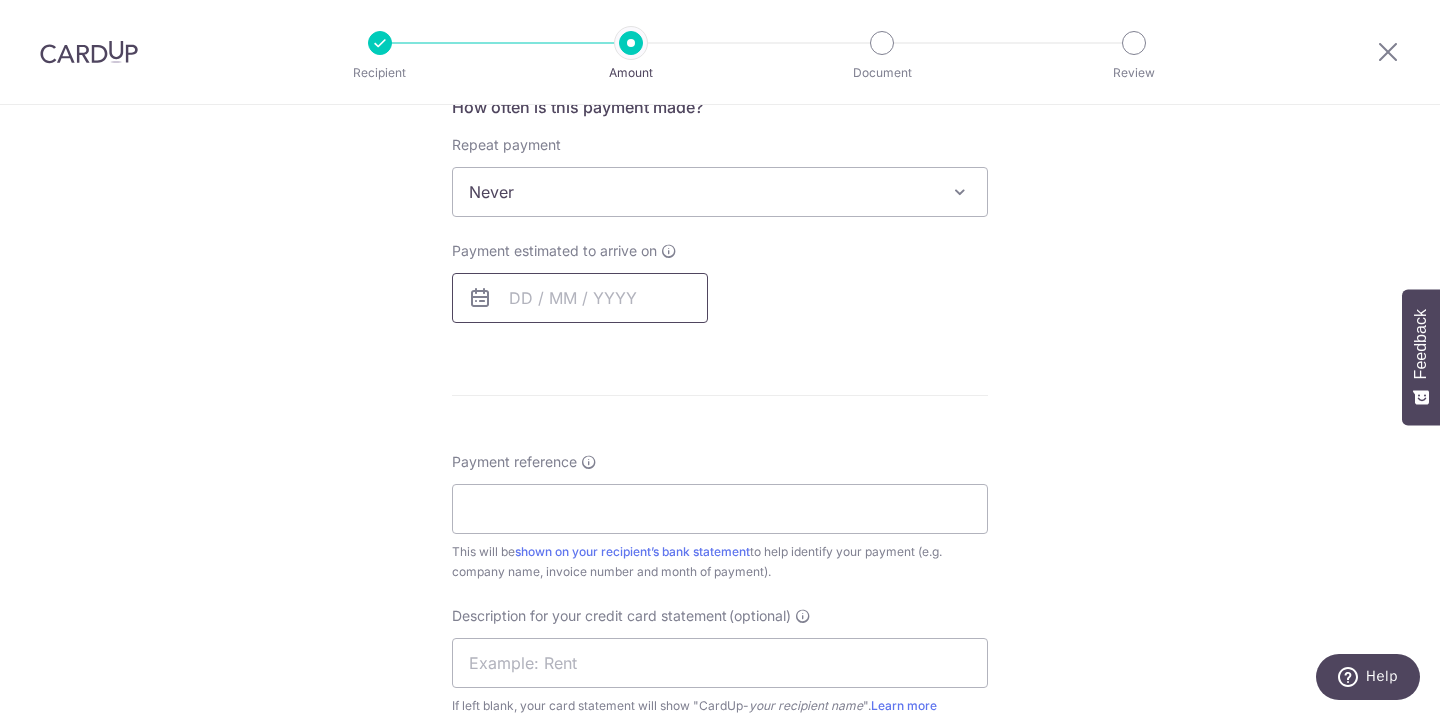 click at bounding box center [580, 298] 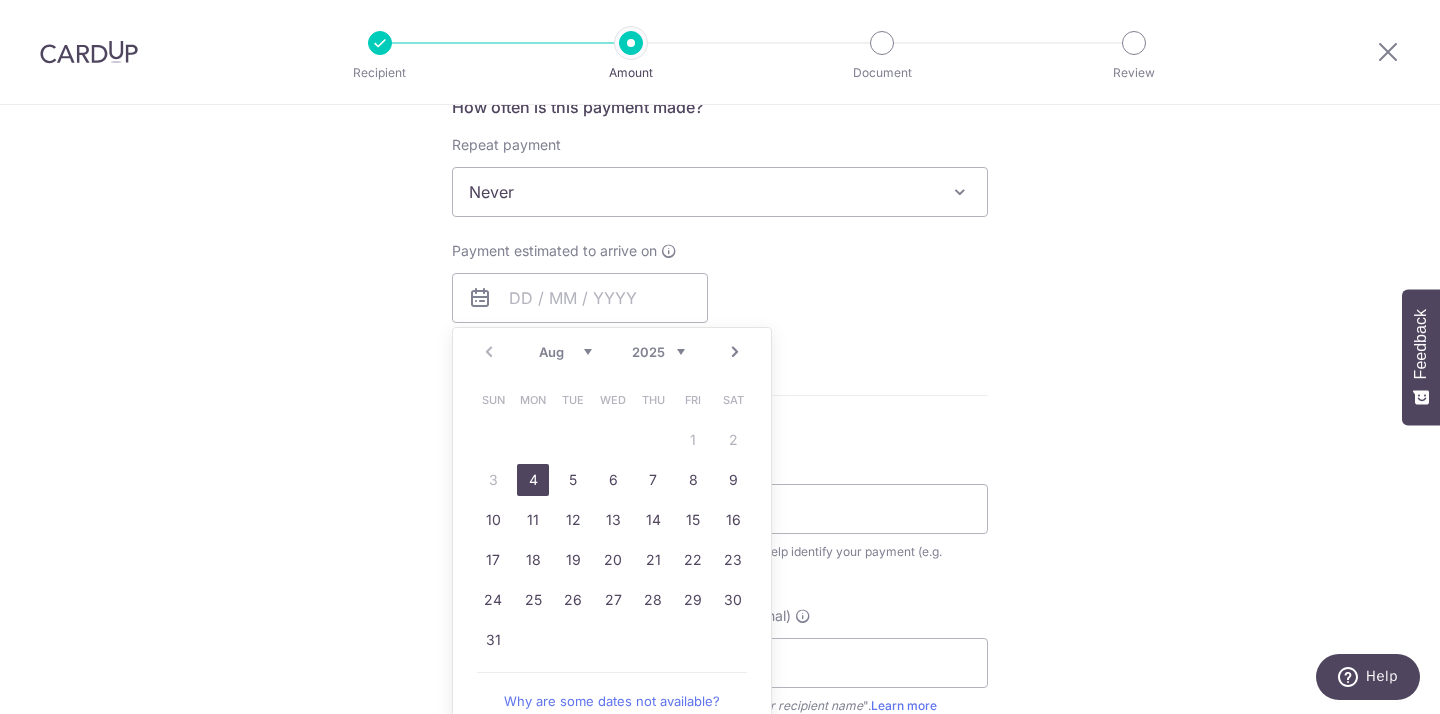 click on "4" at bounding box center [533, 480] 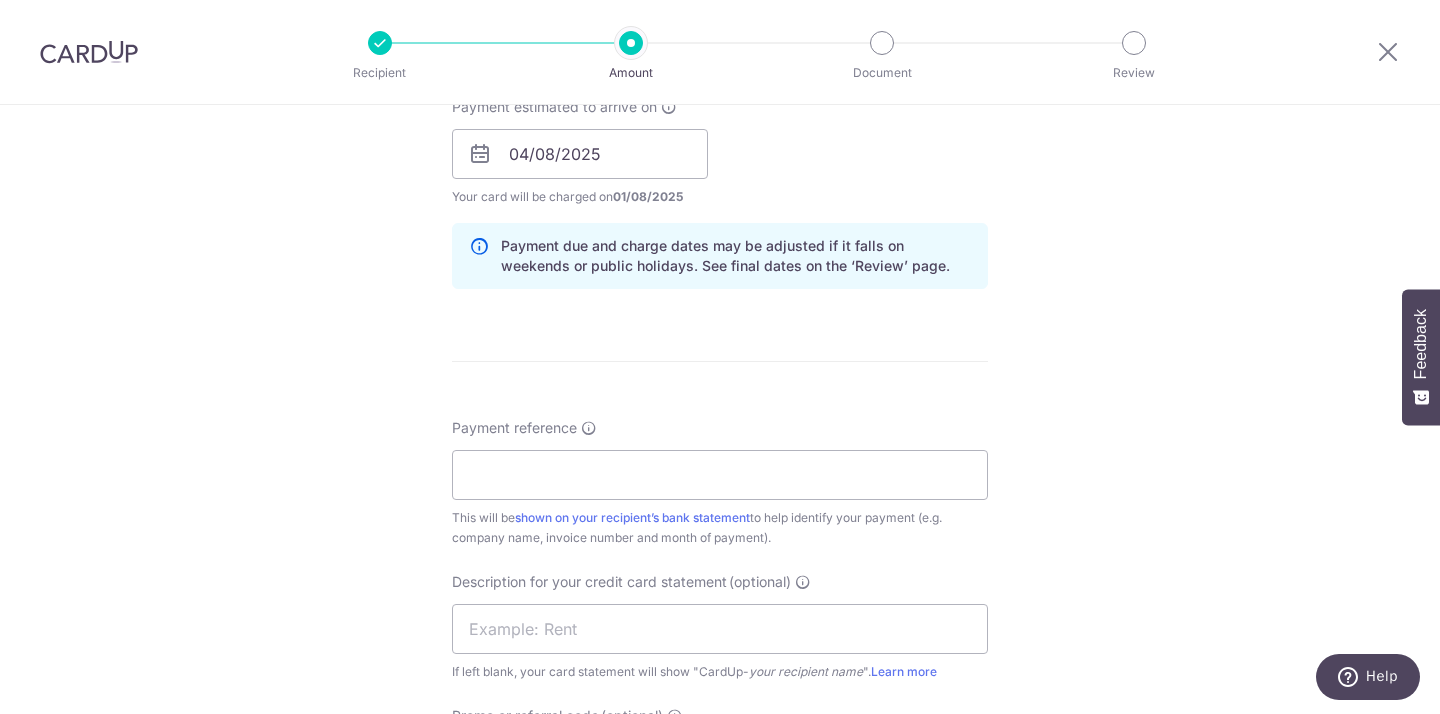 scroll, scrollTop: 980, scrollLeft: 0, axis: vertical 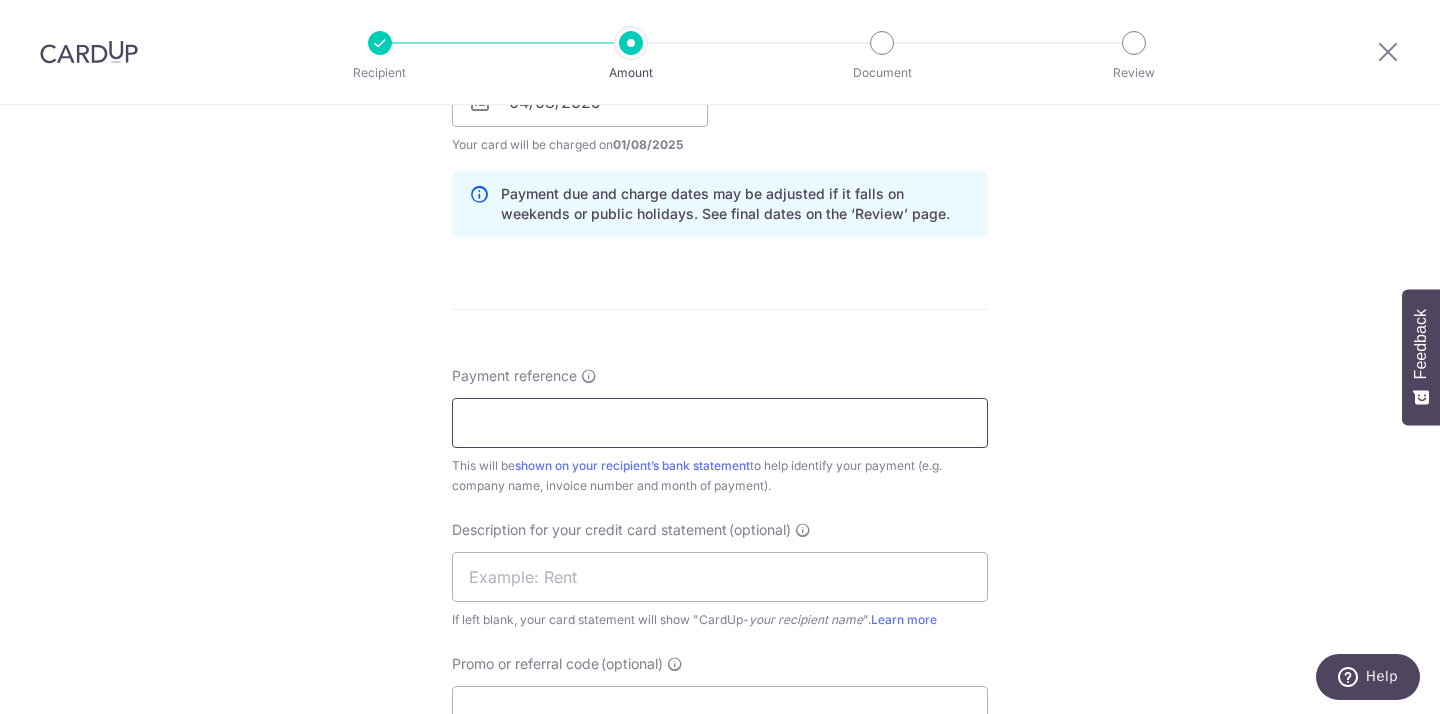 click on "Payment reference" at bounding box center (720, 423) 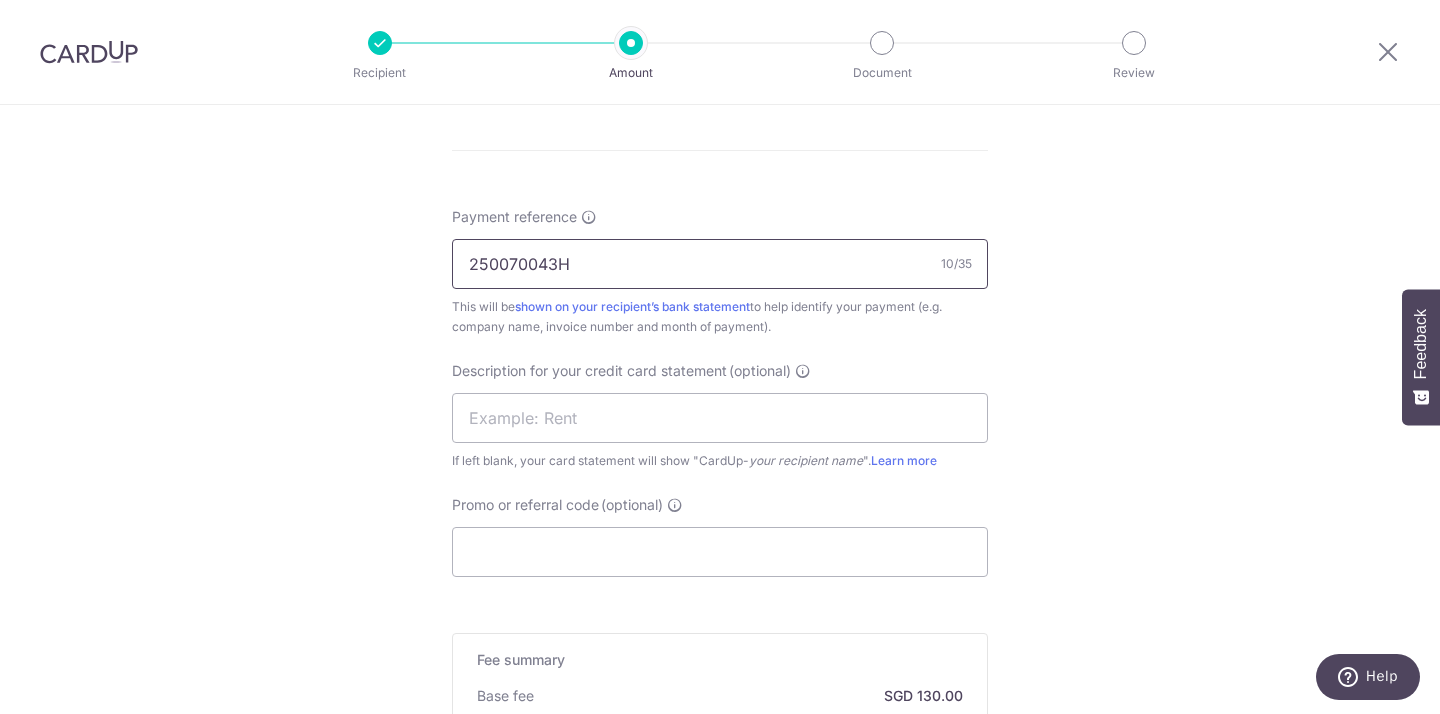 scroll, scrollTop: 1173, scrollLeft: 0, axis: vertical 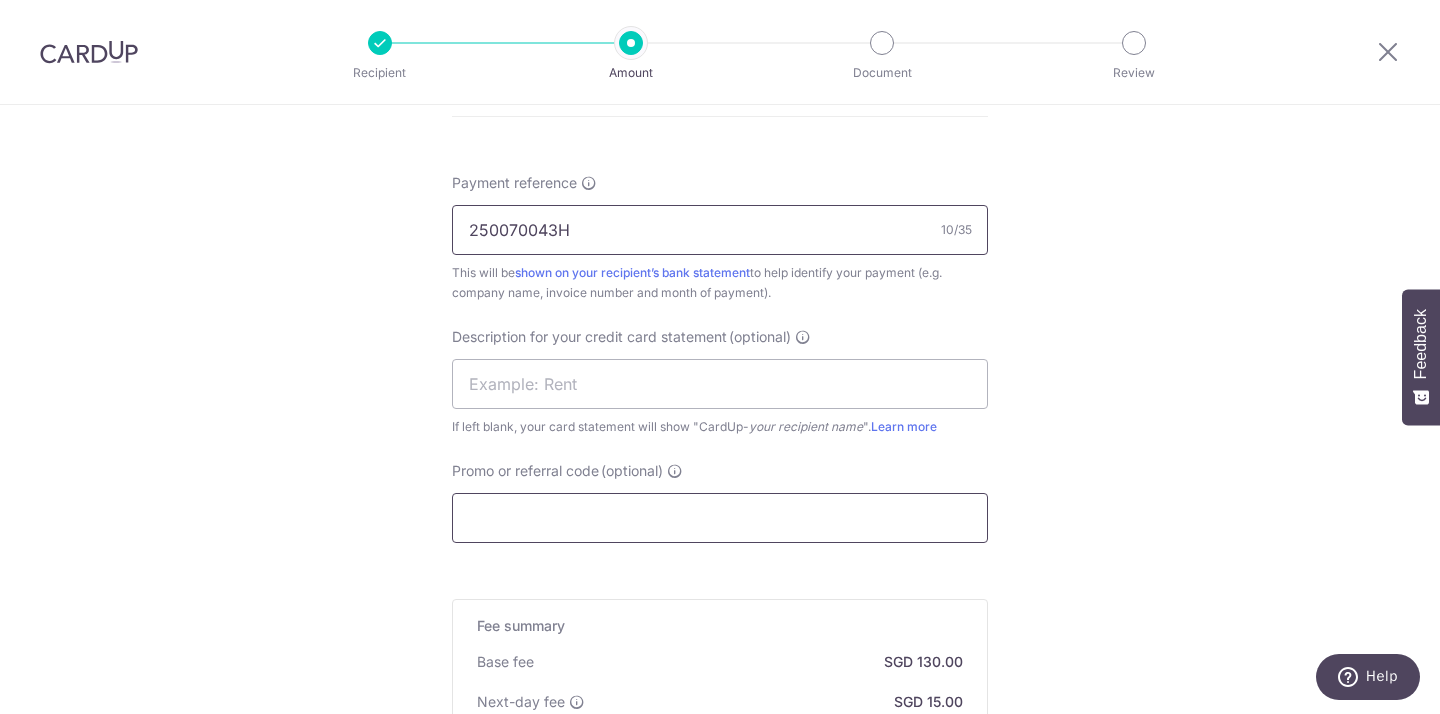 type on "250070043H" 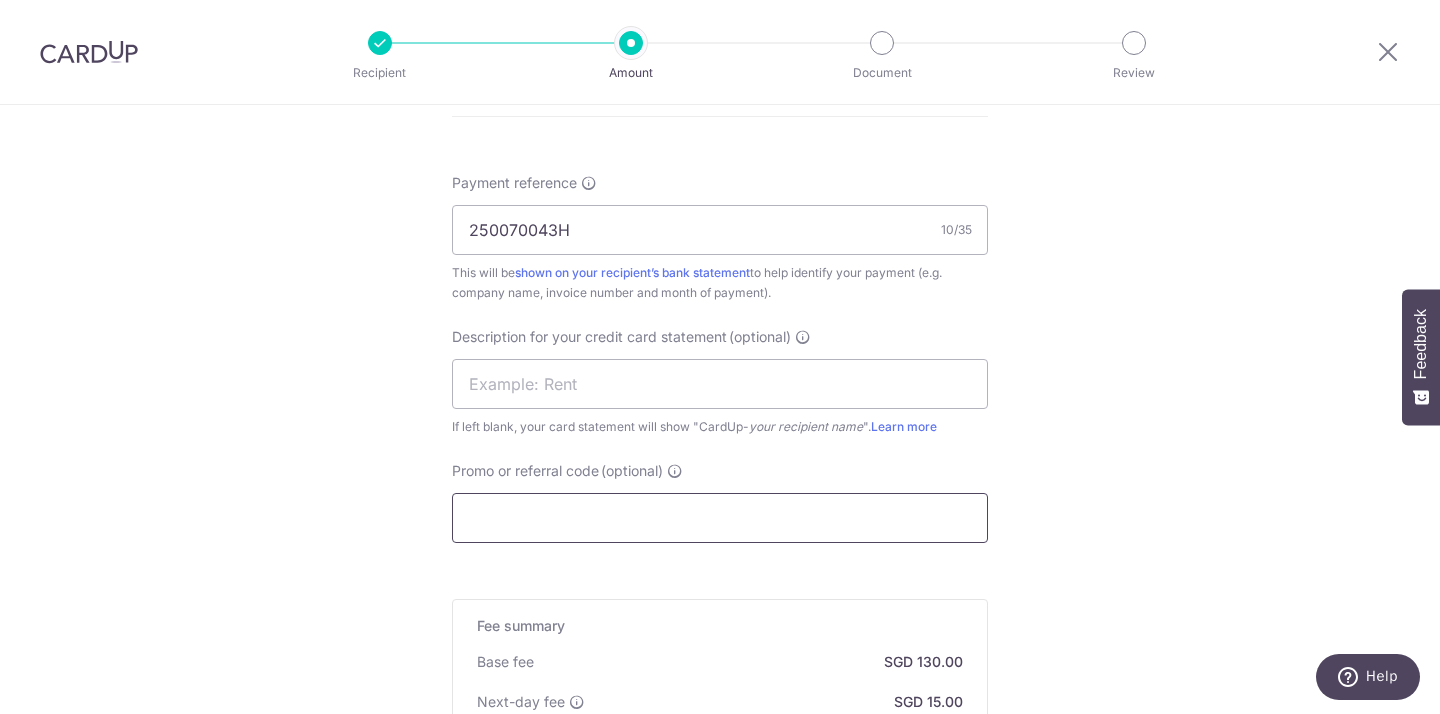 click on "Promo or referral code
(optional)" at bounding box center (720, 518) 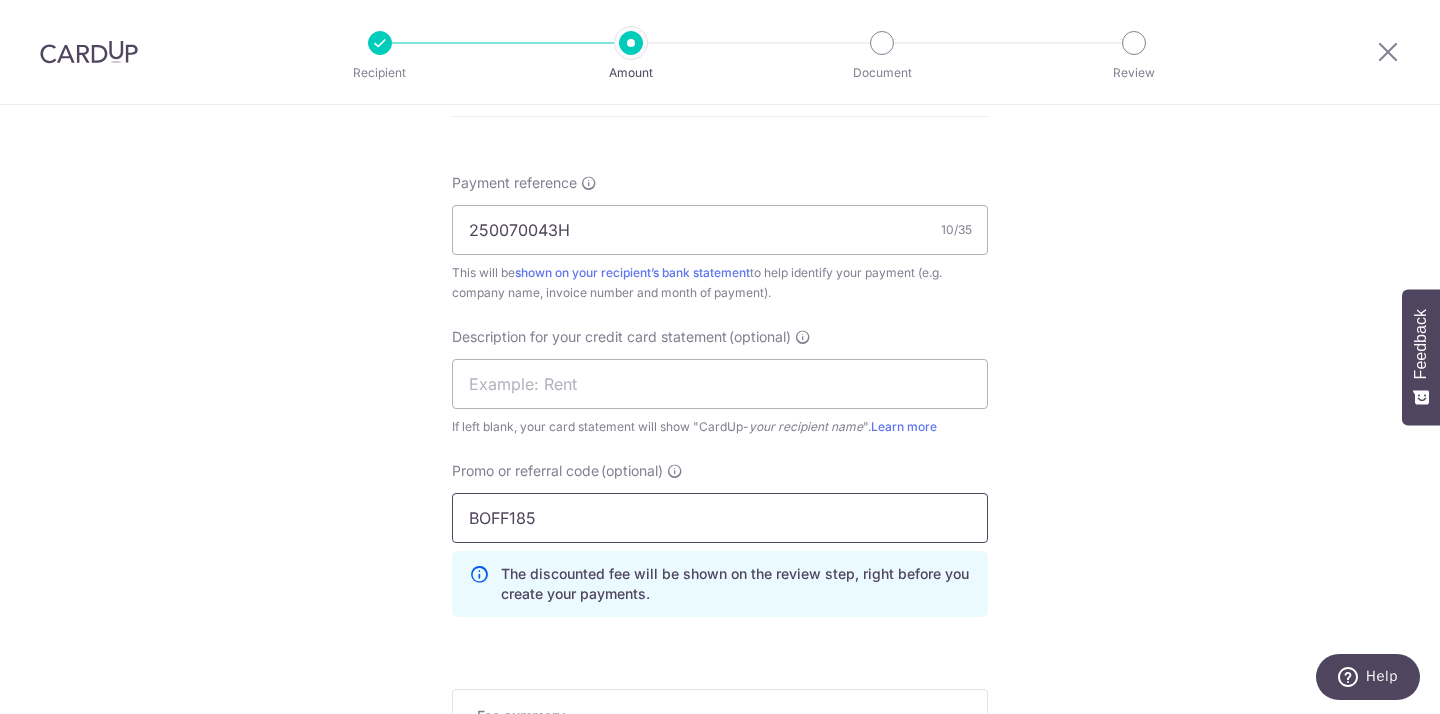 type on "BOFF185" 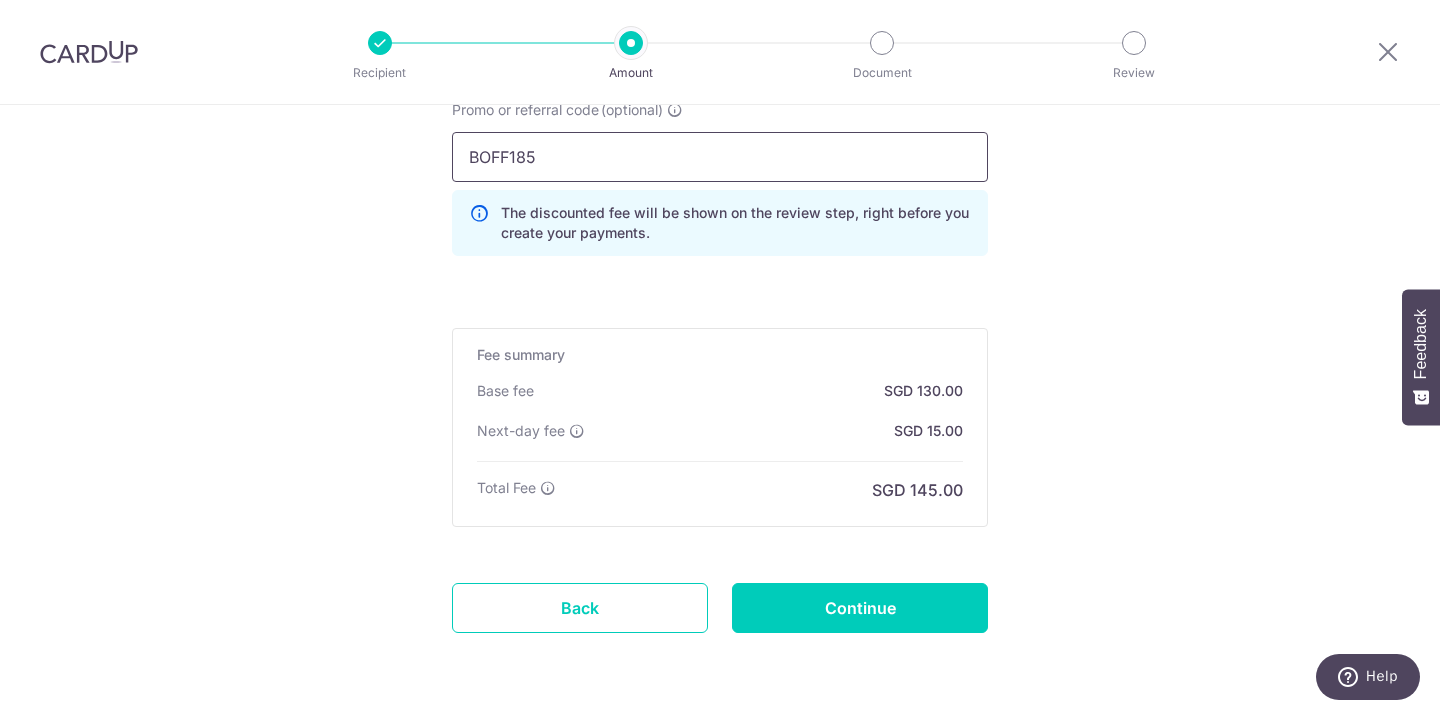 scroll, scrollTop: 1569, scrollLeft: 0, axis: vertical 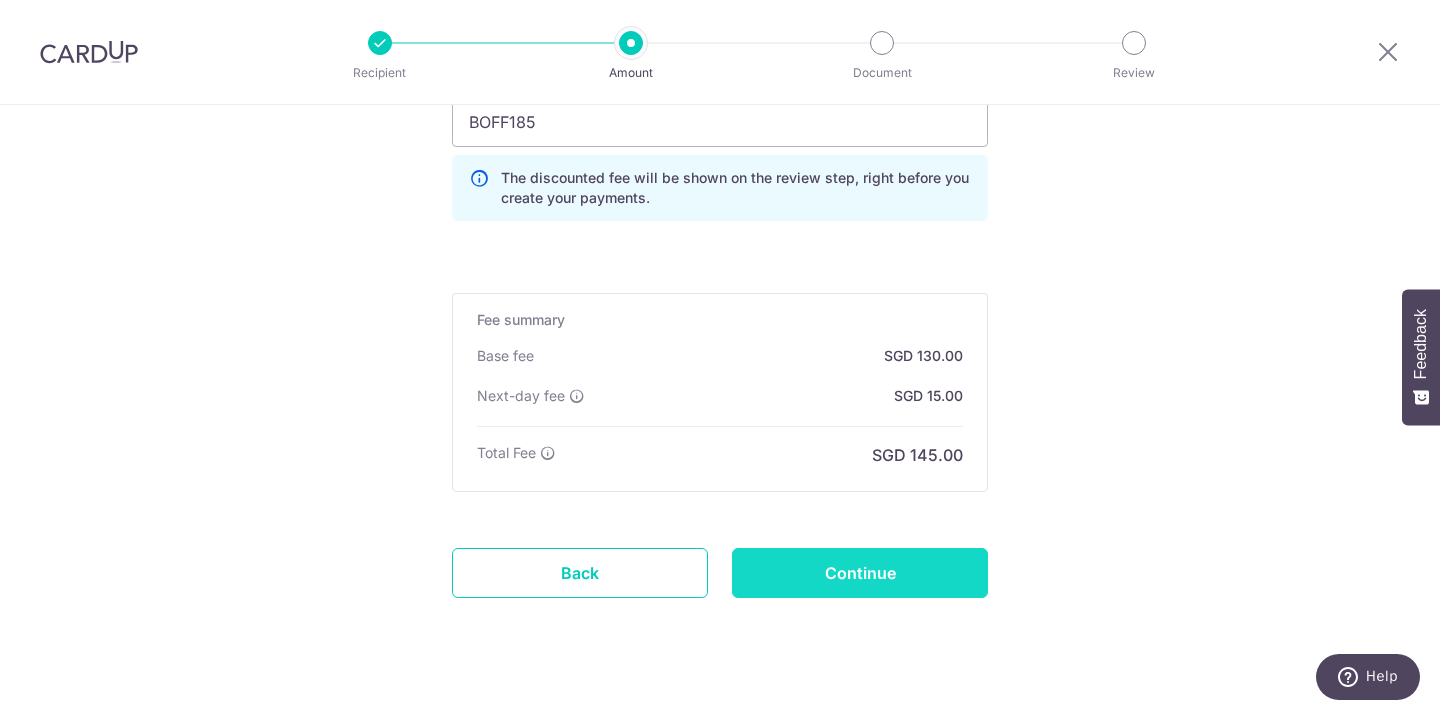 click on "Continue" at bounding box center (860, 573) 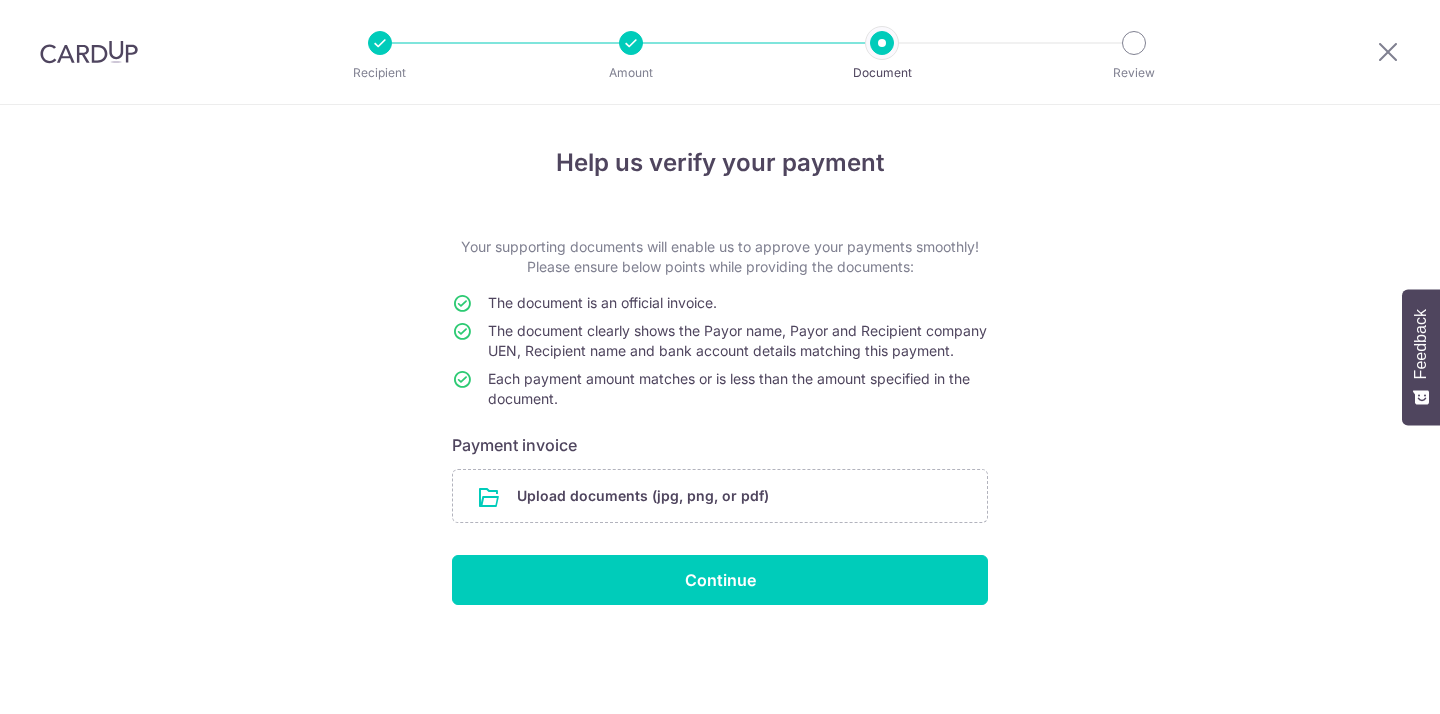 scroll, scrollTop: 0, scrollLeft: 0, axis: both 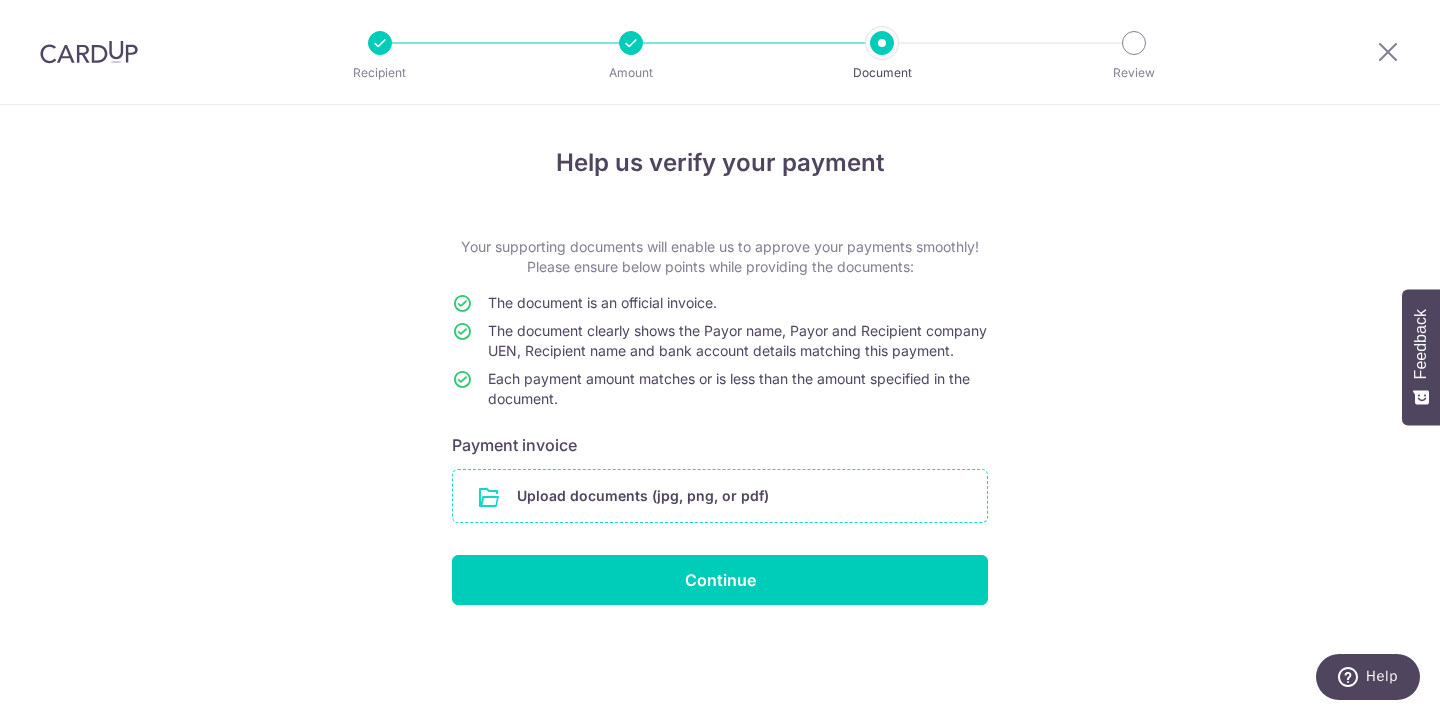 click at bounding box center (720, 496) 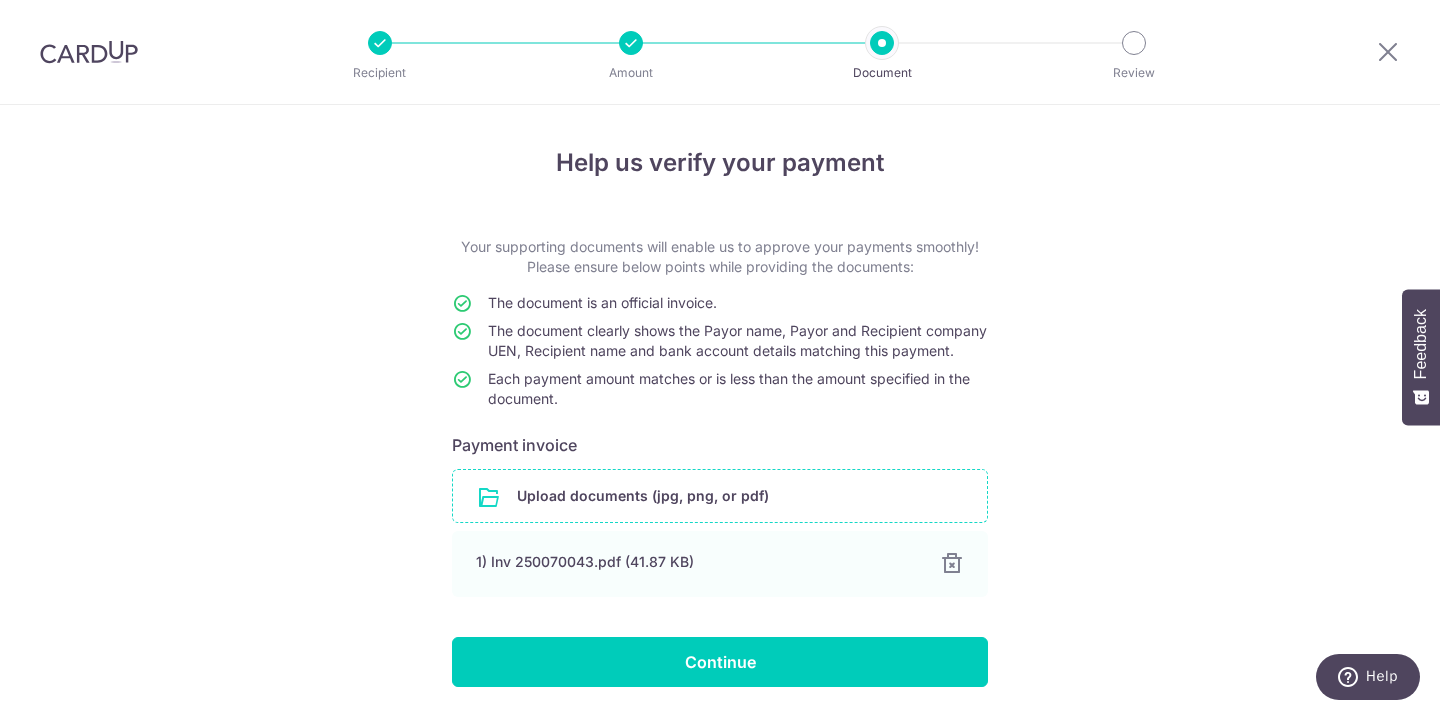 scroll, scrollTop: 87, scrollLeft: 0, axis: vertical 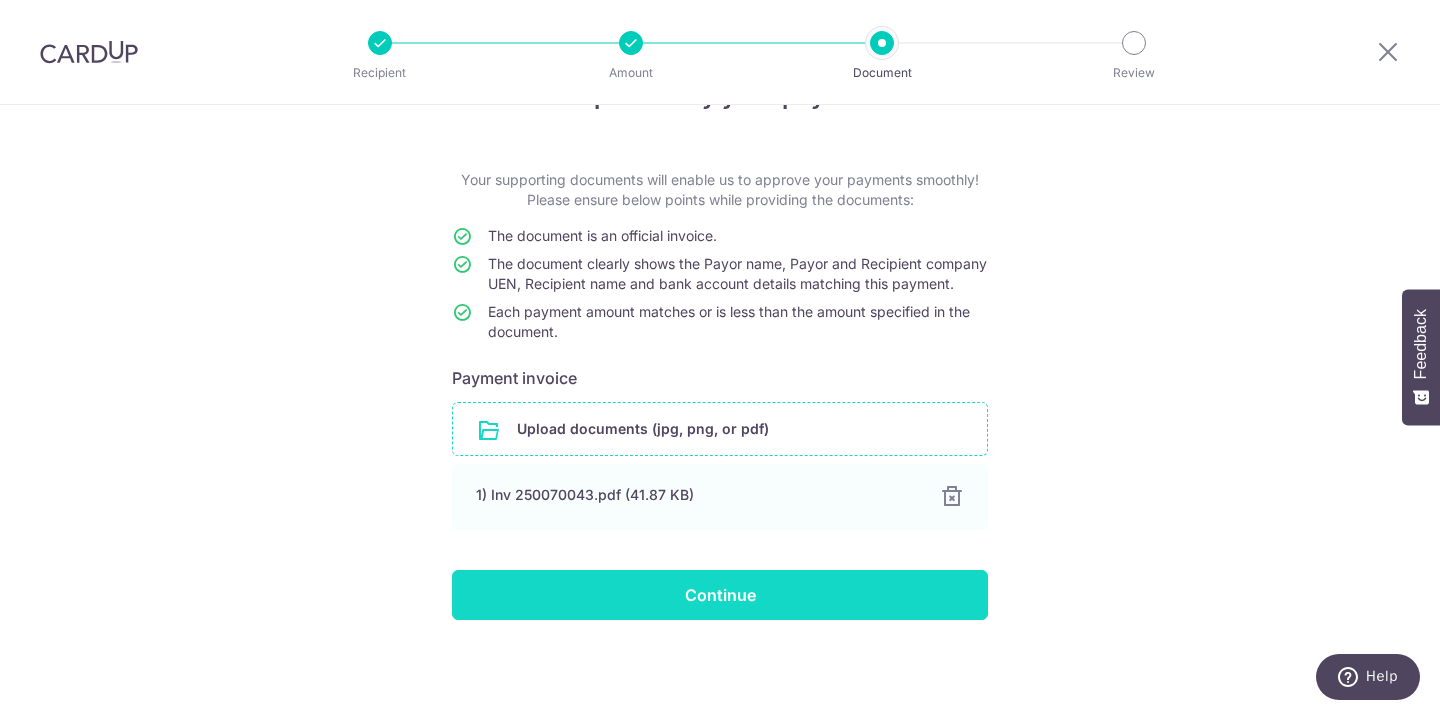 click on "Continue" at bounding box center [720, 595] 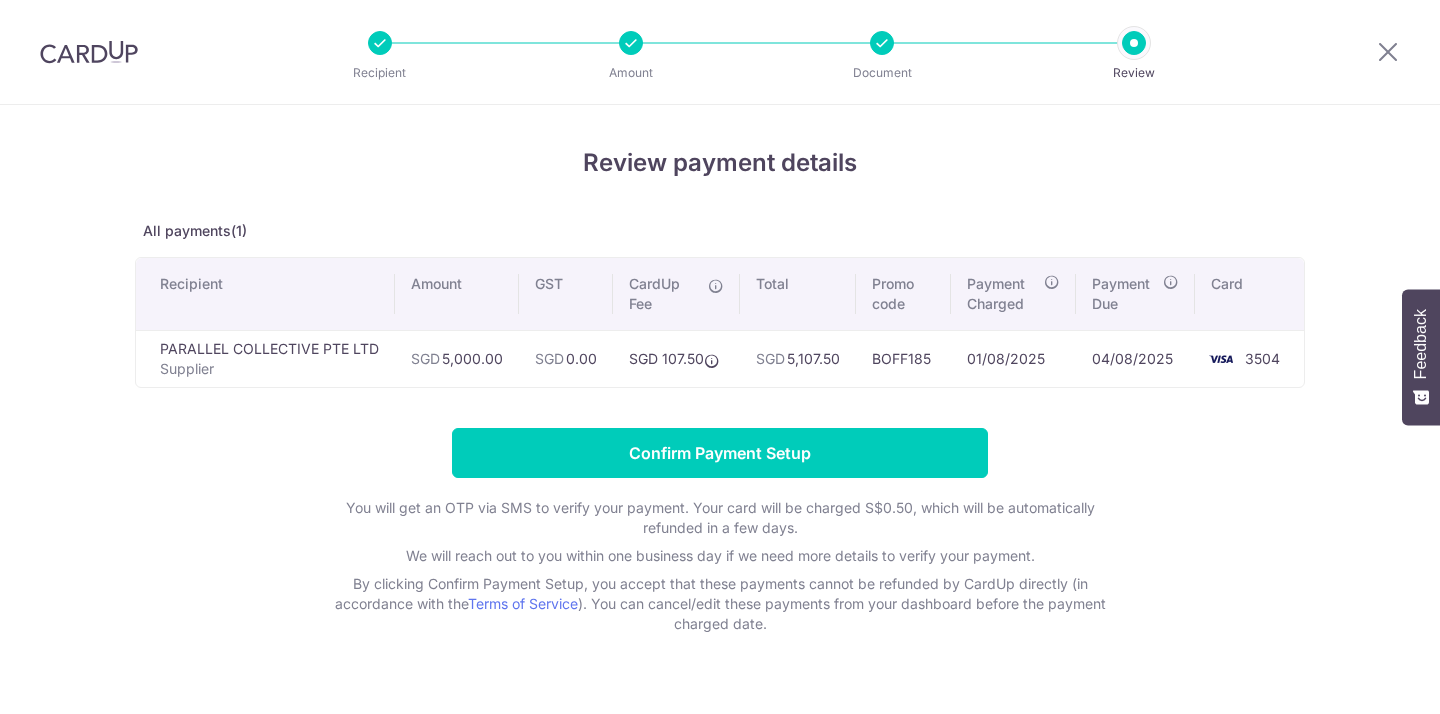 scroll, scrollTop: 0, scrollLeft: 0, axis: both 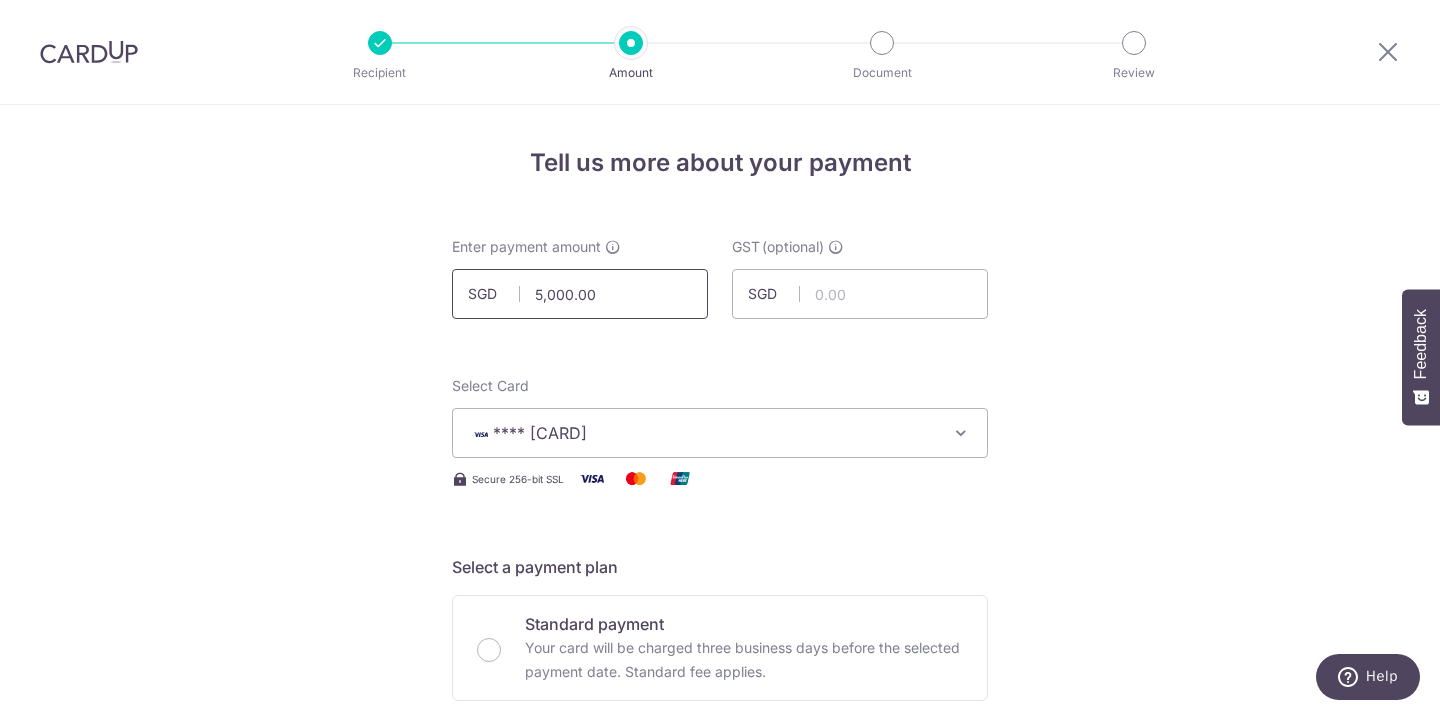 drag, startPoint x: 591, startPoint y: 294, endPoint x: 395, endPoint y: 286, distance: 196.1632 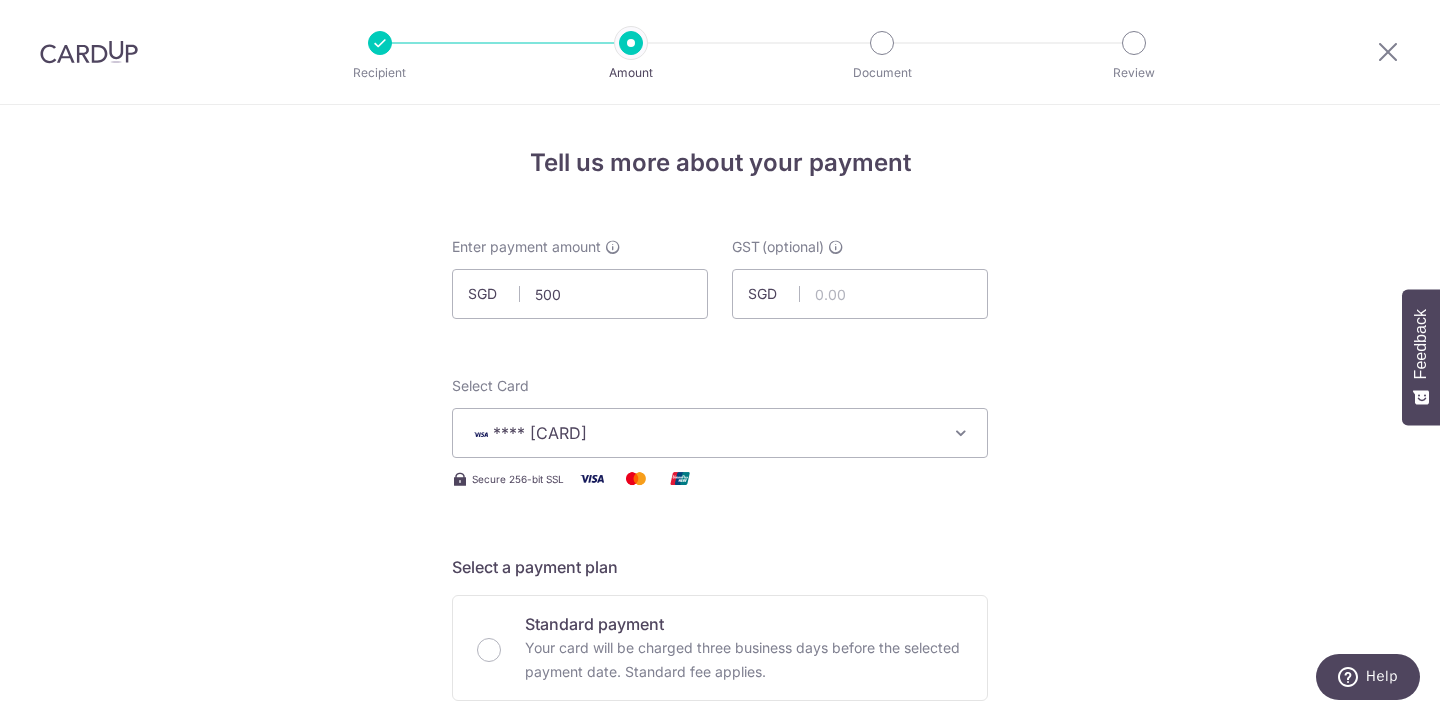 click on "Tell us more about your payment
Enter payment amount
SGD
500
5000.00
GST
(optional)
SGD
Select Card
**** 3504
Add credit card
Your Cards
**** 8006
**** 6933
**** 5185
**** 0262
**** 3504" at bounding box center (720, 1211) 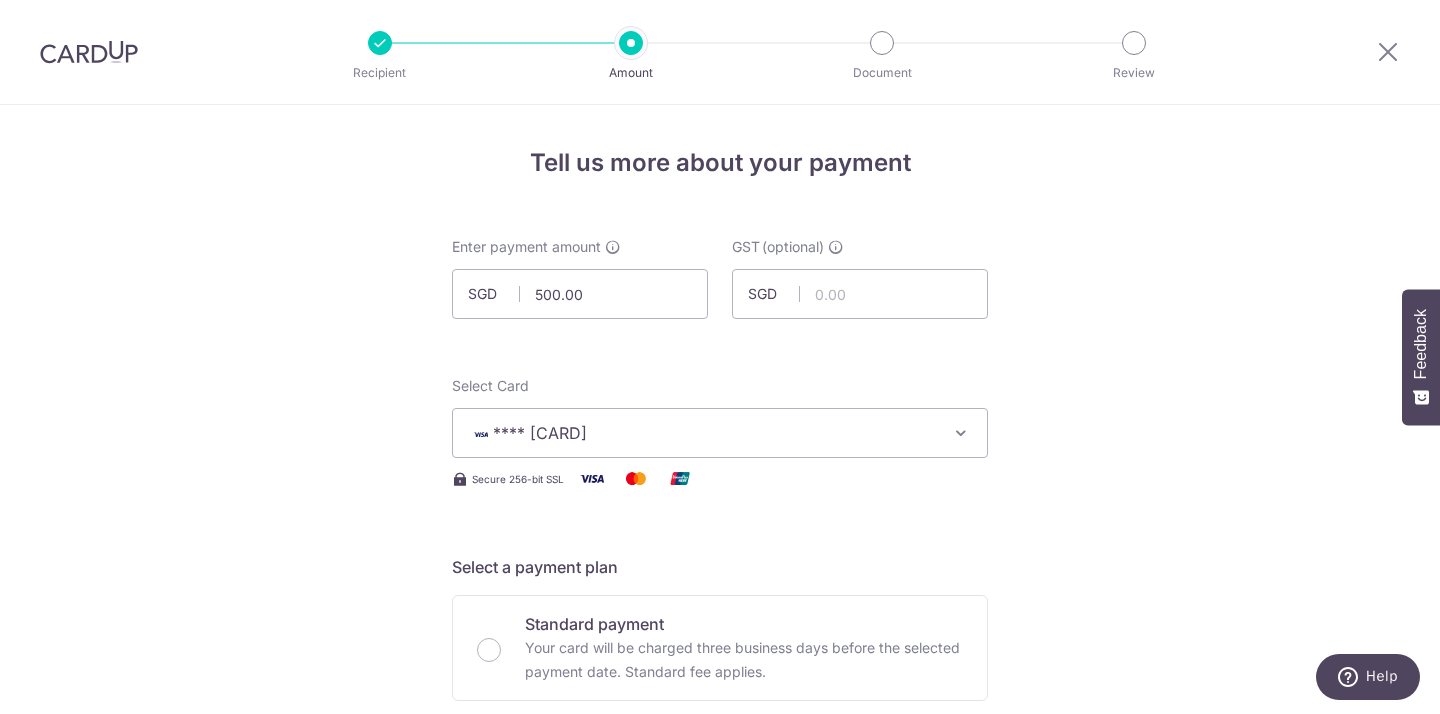 scroll, scrollTop: 118, scrollLeft: 0, axis: vertical 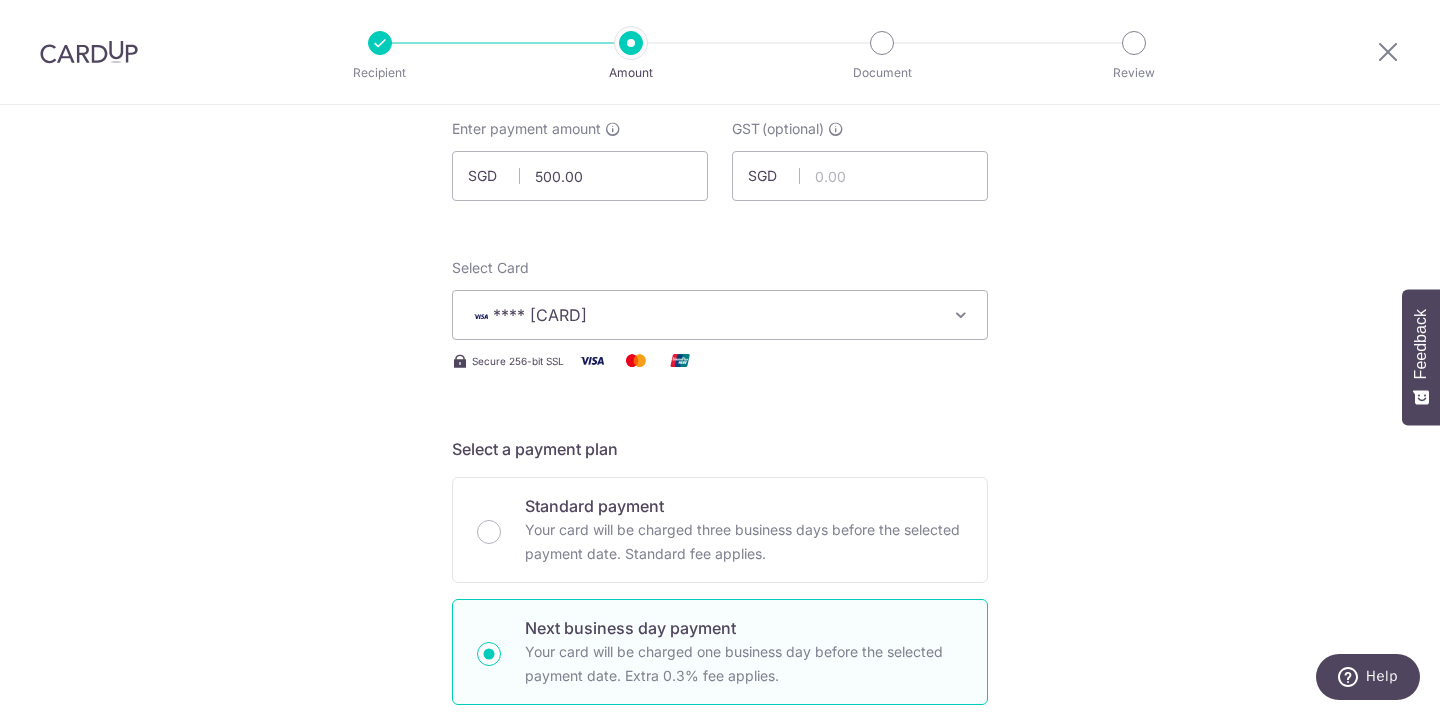 click on "**** 3504" at bounding box center [540, 315] 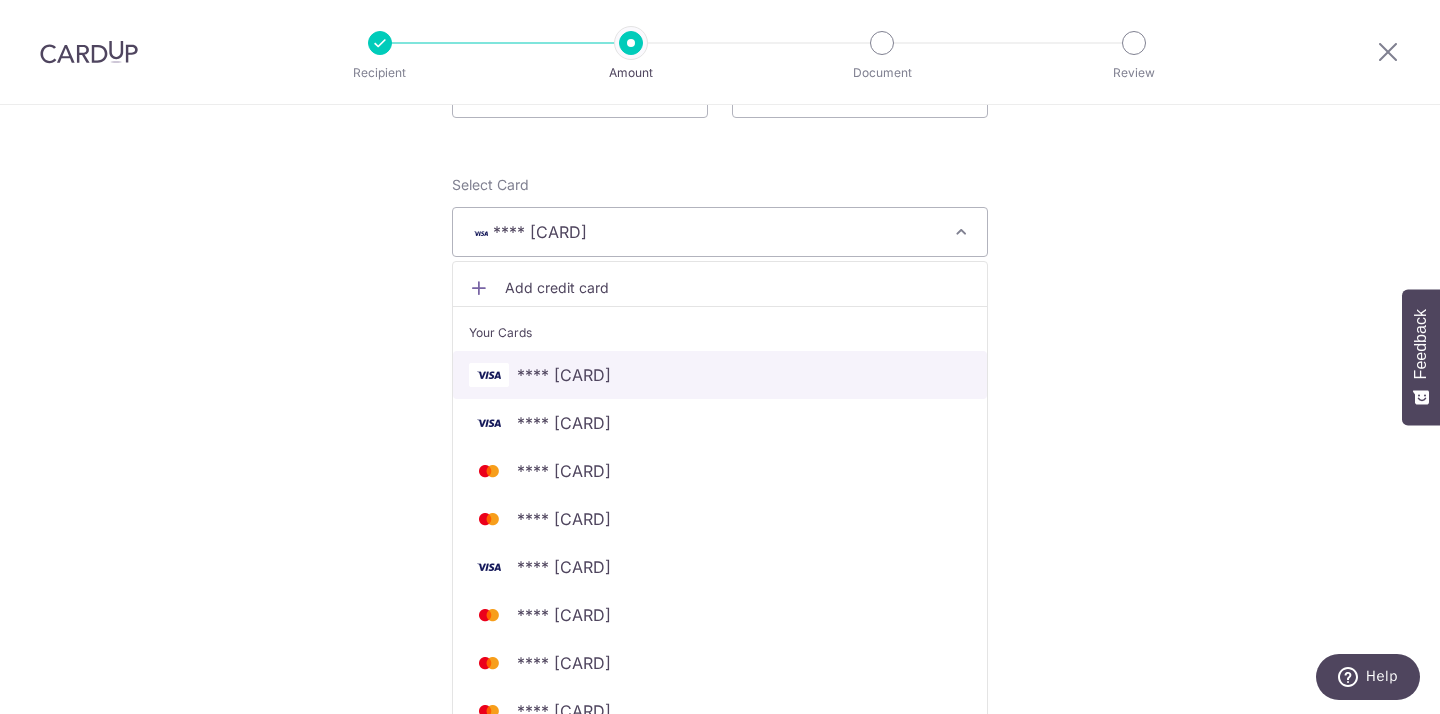 click on "**** 8006" at bounding box center (720, 375) 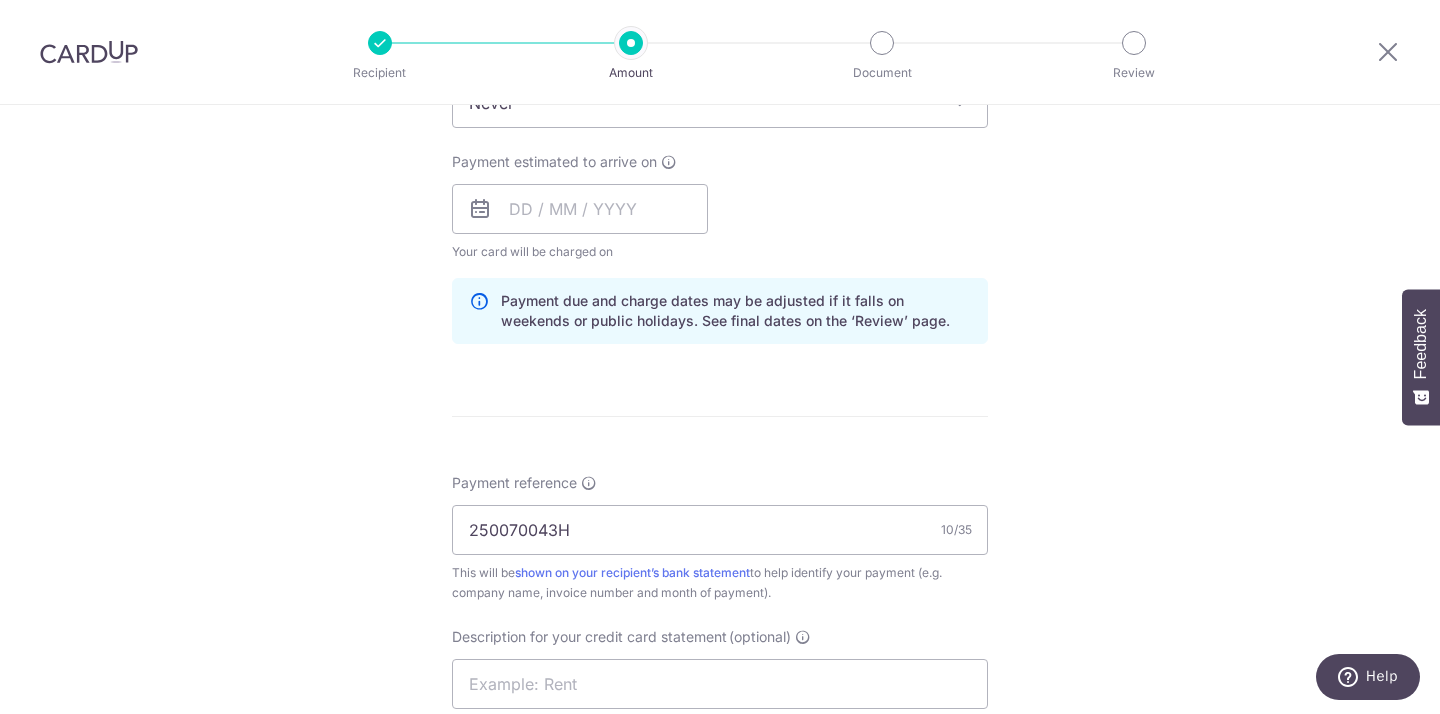 scroll, scrollTop: 955, scrollLeft: 0, axis: vertical 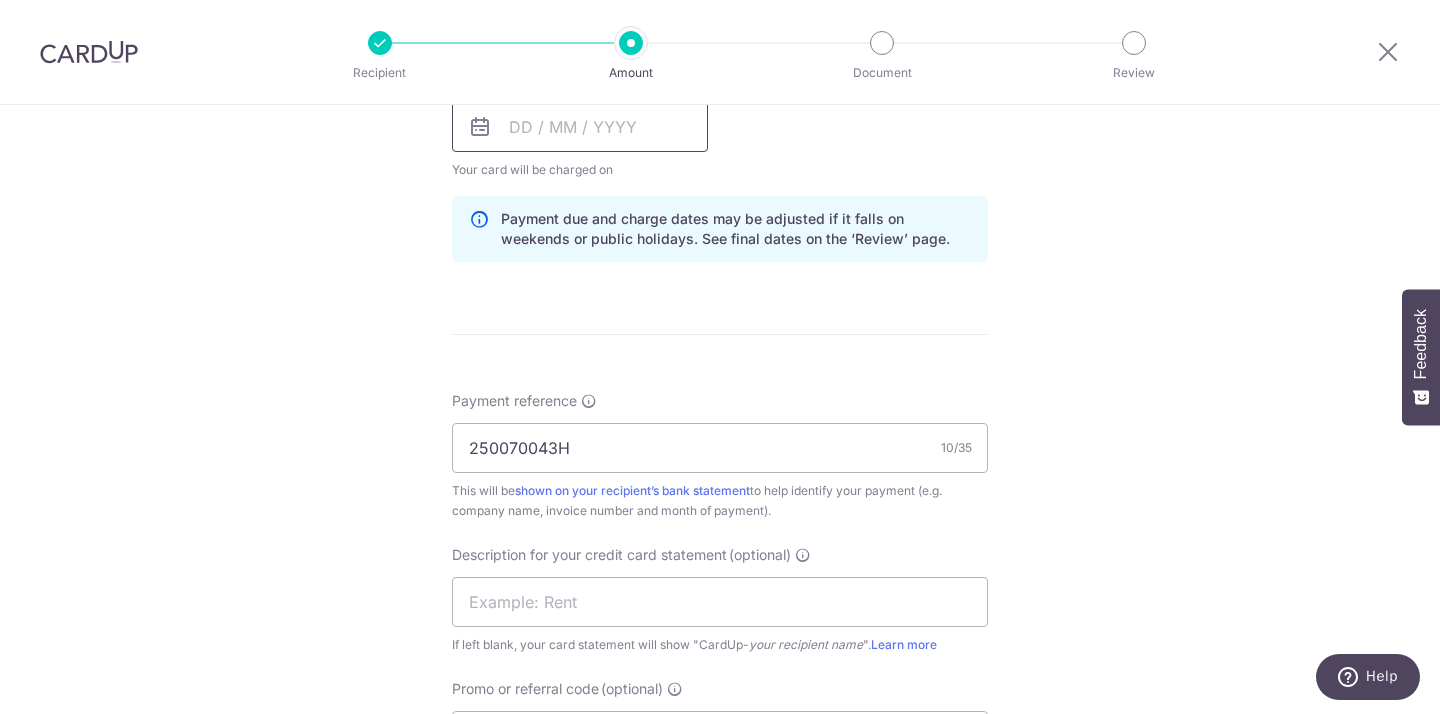 click at bounding box center (580, 127) 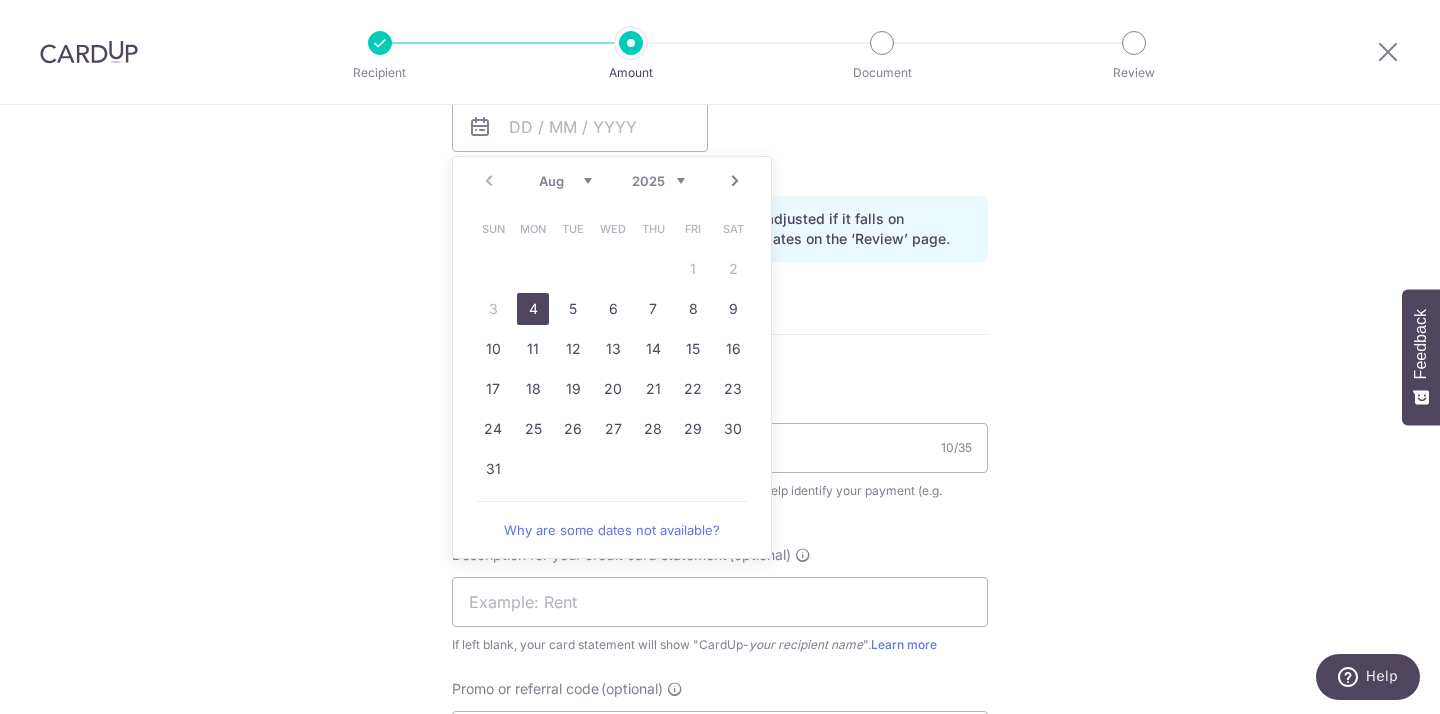 click on "4" at bounding box center (533, 309) 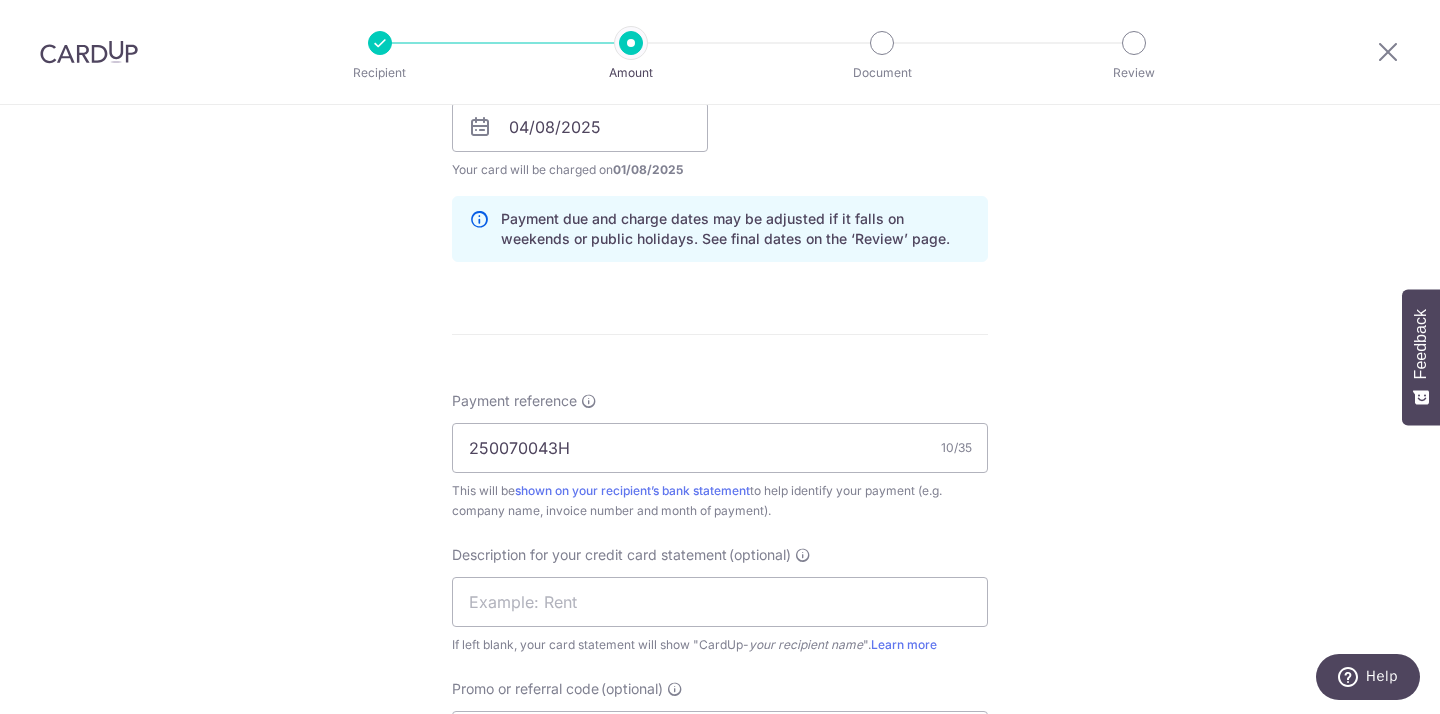 scroll, scrollTop: 1126, scrollLeft: 0, axis: vertical 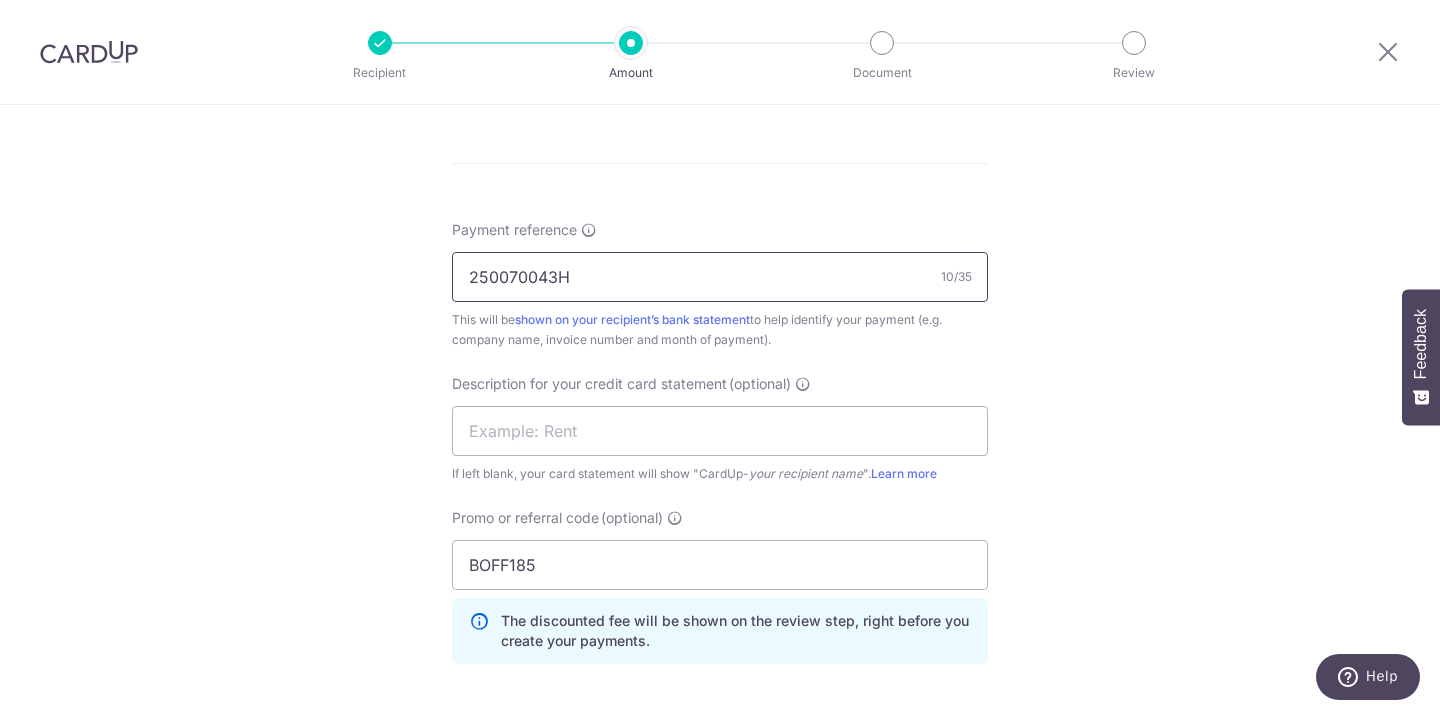 click on "250070043H" at bounding box center [720, 277] 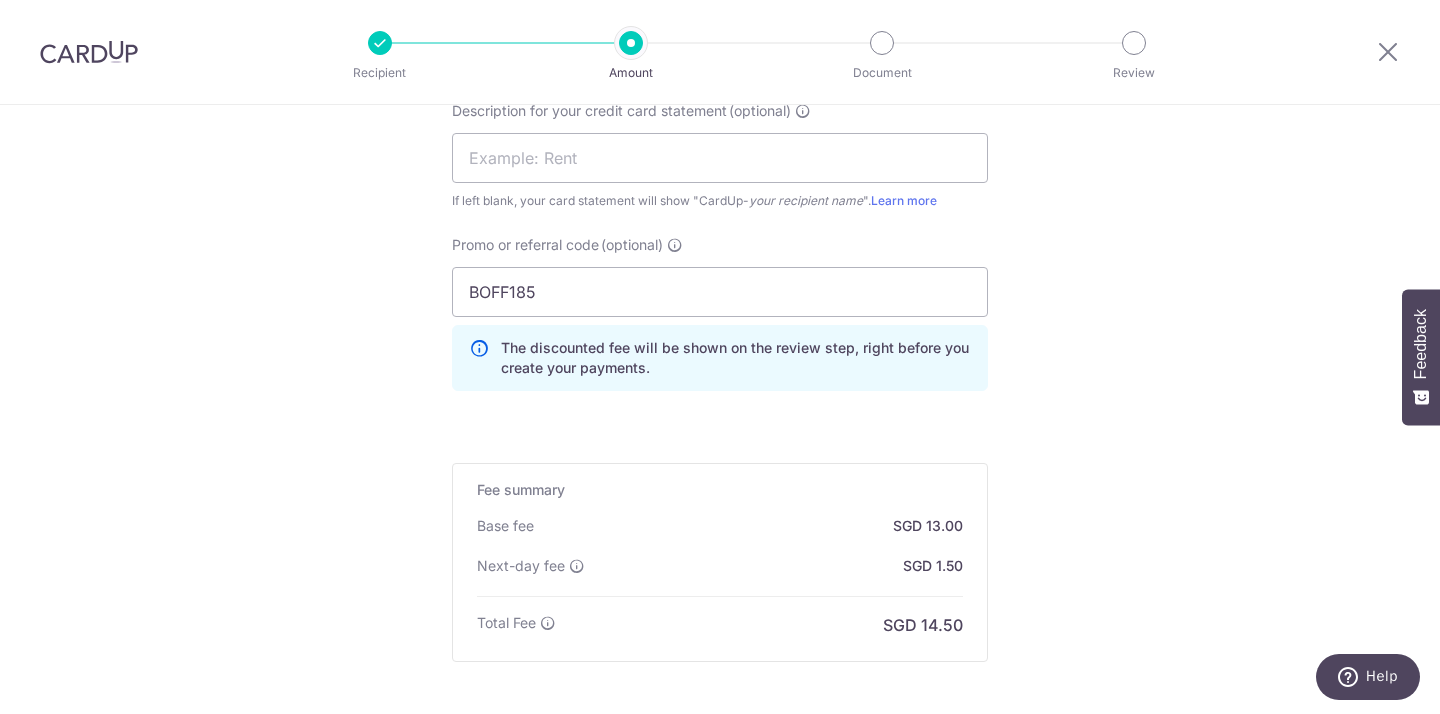 scroll, scrollTop: 1603, scrollLeft: 0, axis: vertical 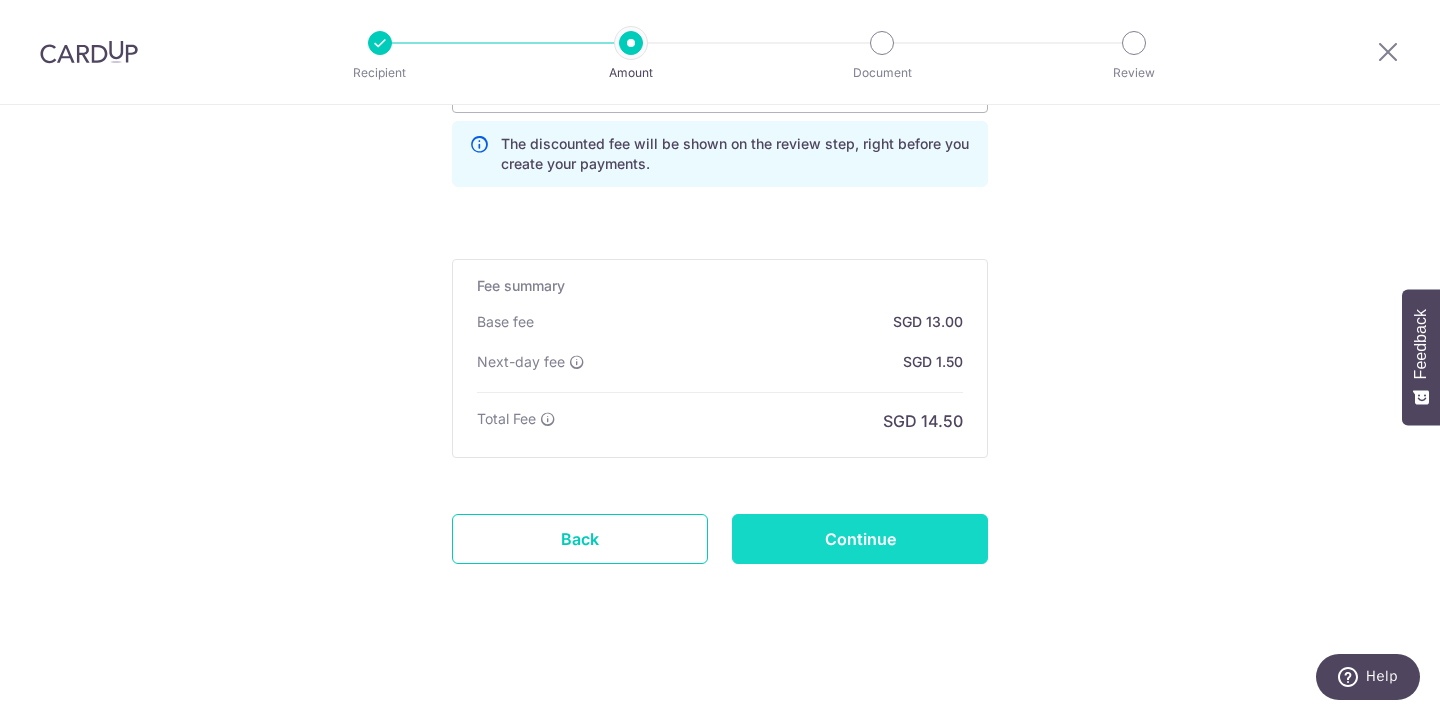 click on "Continue" at bounding box center [860, 539] 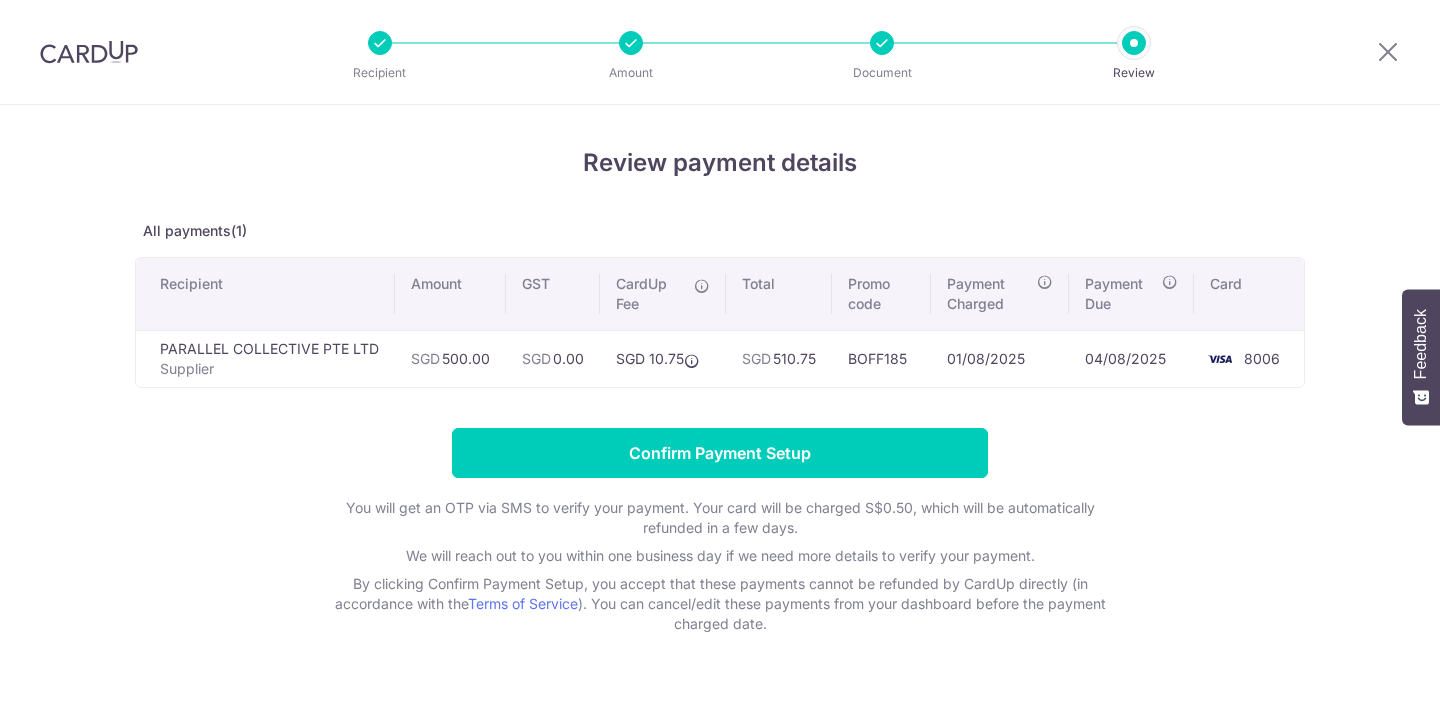 scroll, scrollTop: 0, scrollLeft: 0, axis: both 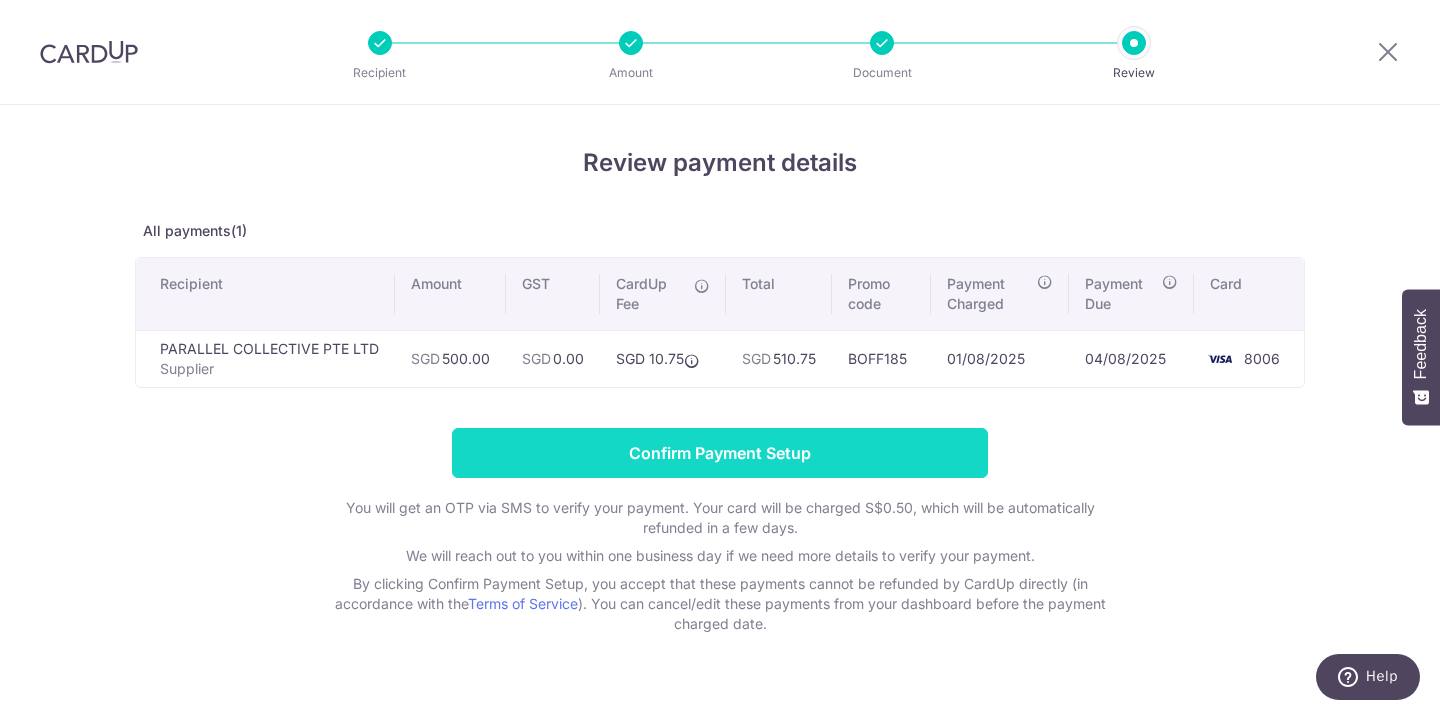 click on "Confirm Payment Setup" at bounding box center (720, 453) 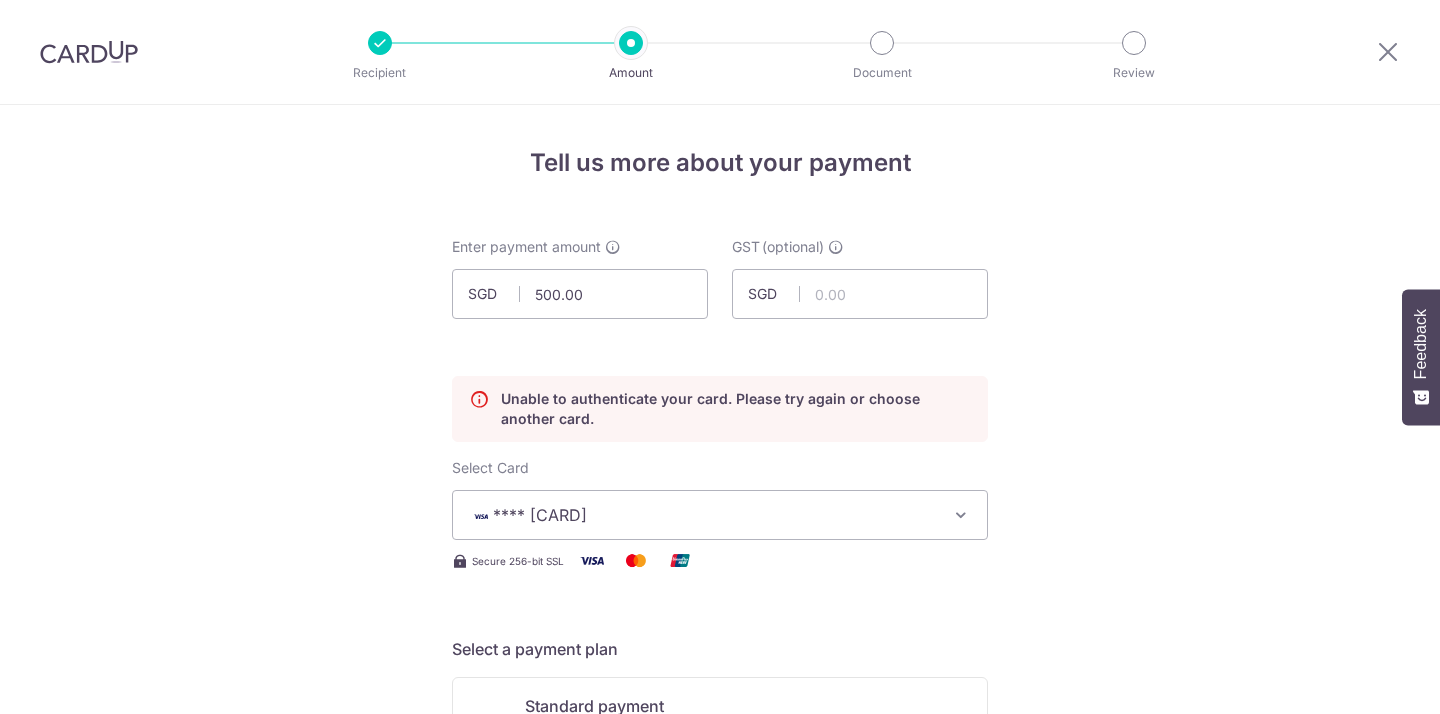 scroll, scrollTop: 0, scrollLeft: 0, axis: both 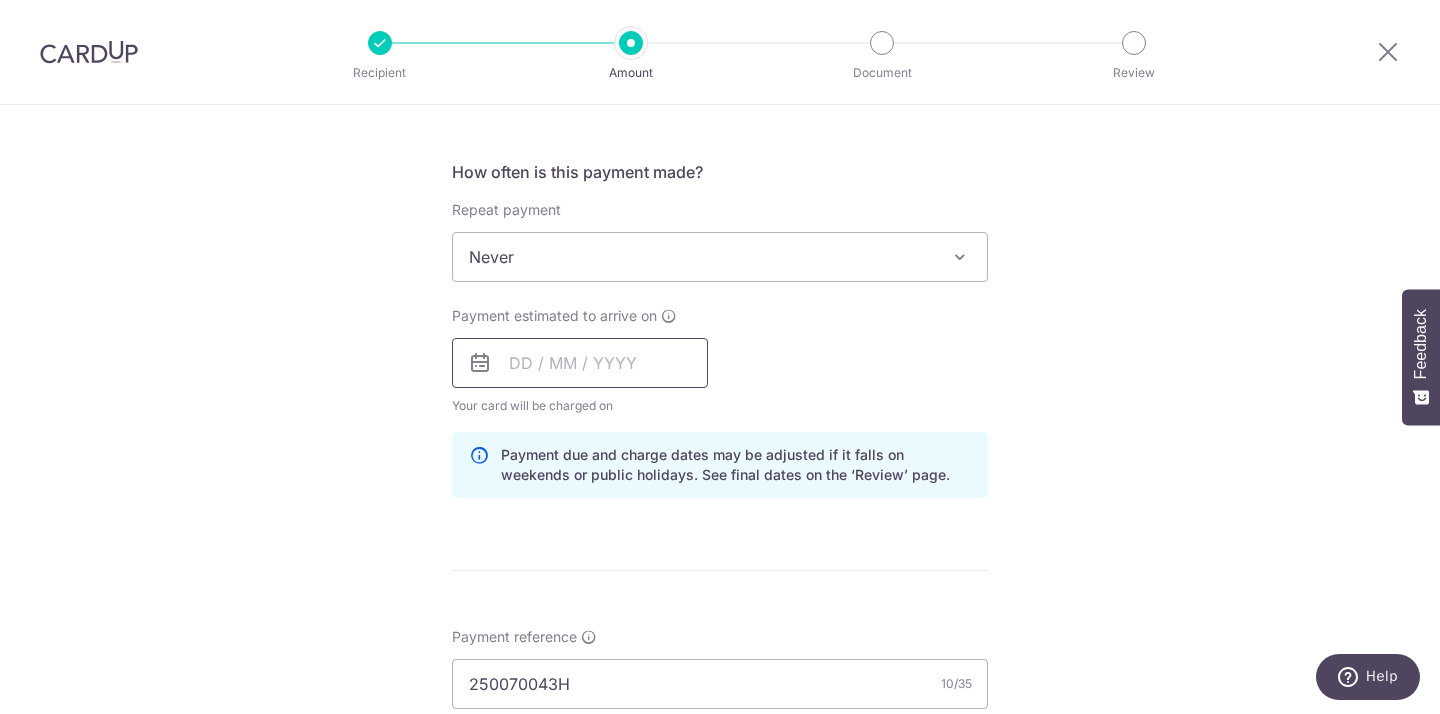 click at bounding box center (580, 363) 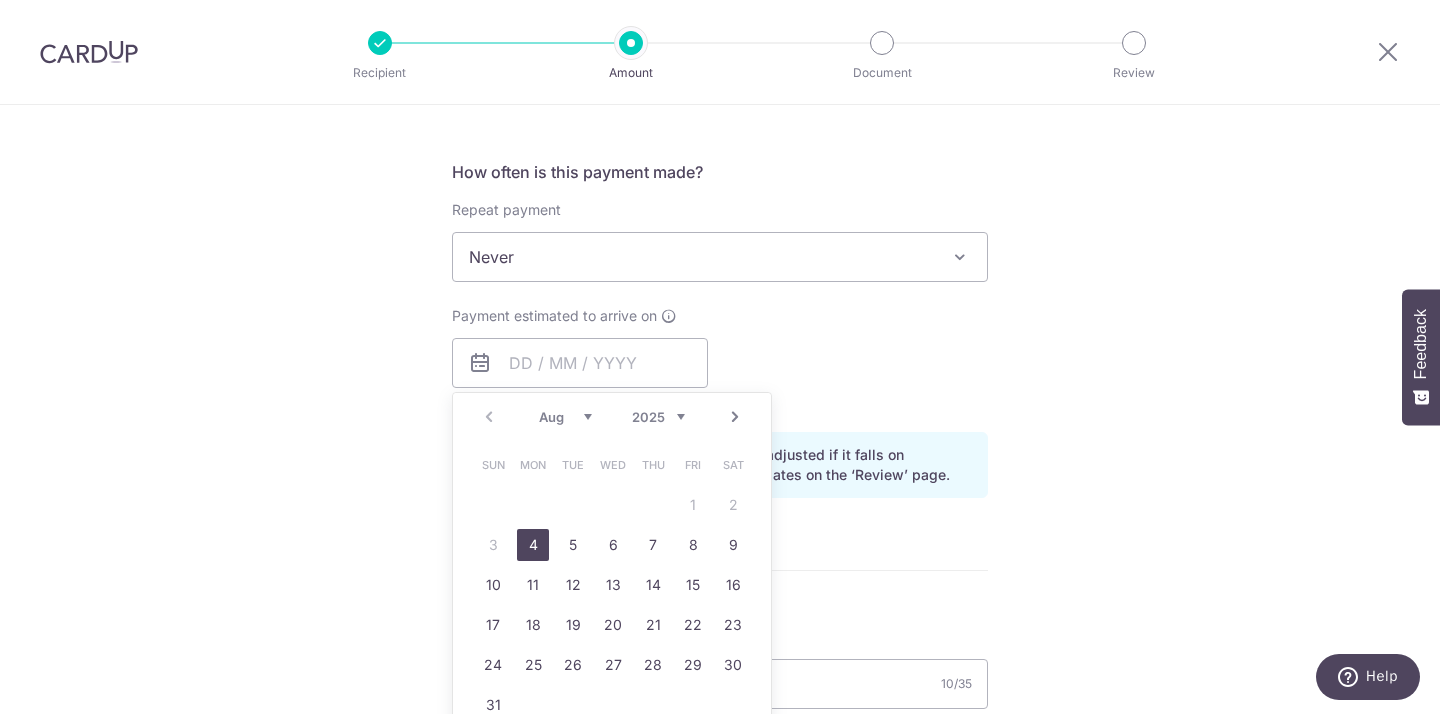 click on "4" at bounding box center (533, 545) 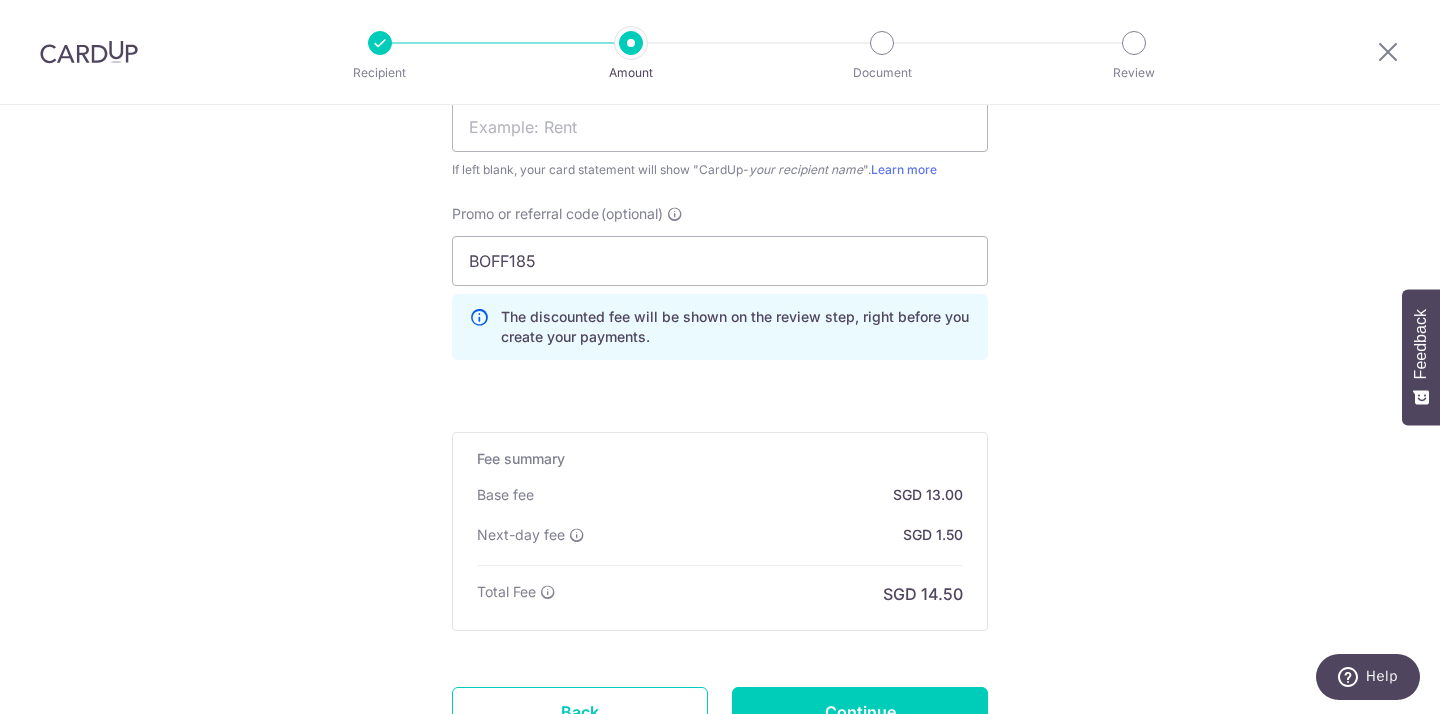 scroll, scrollTop: 1685, scrollLeft: 0, axis: vertical 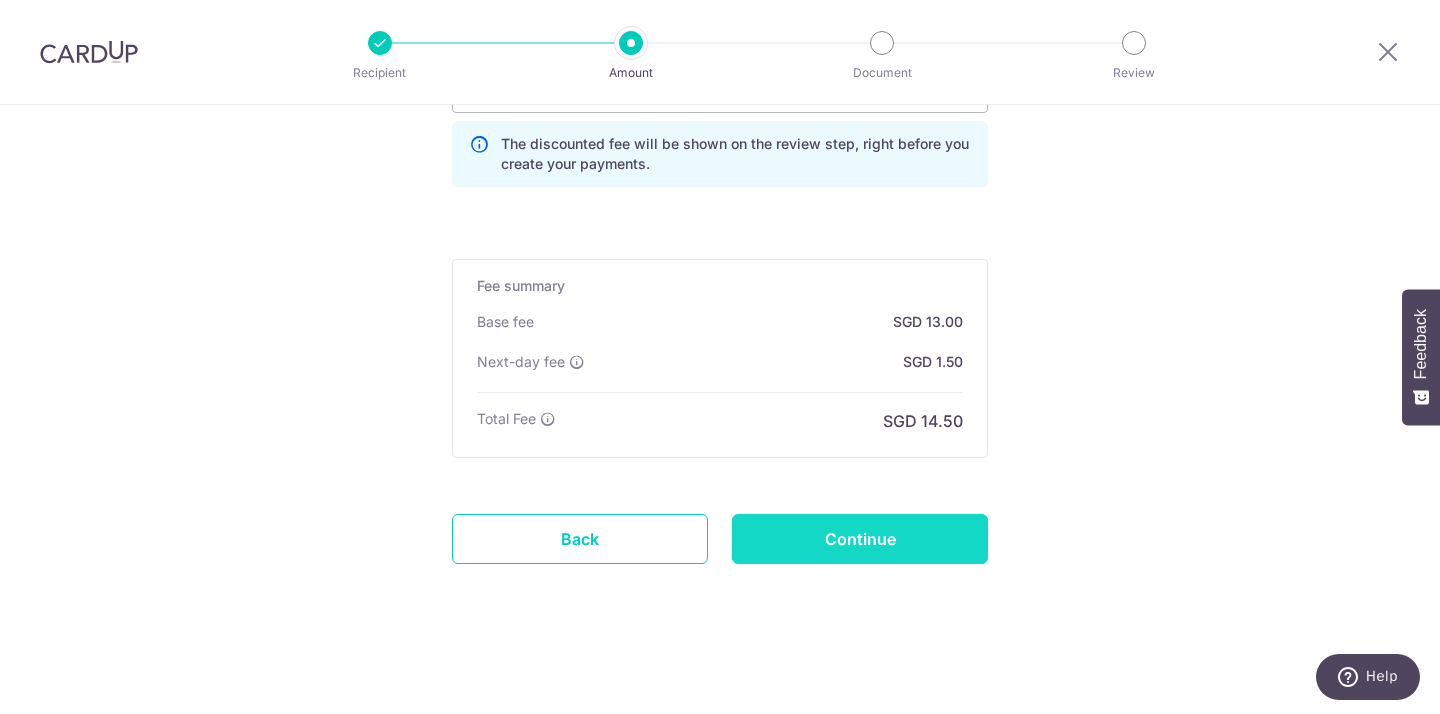 click on "Continue" at bounding box center (860, 539) 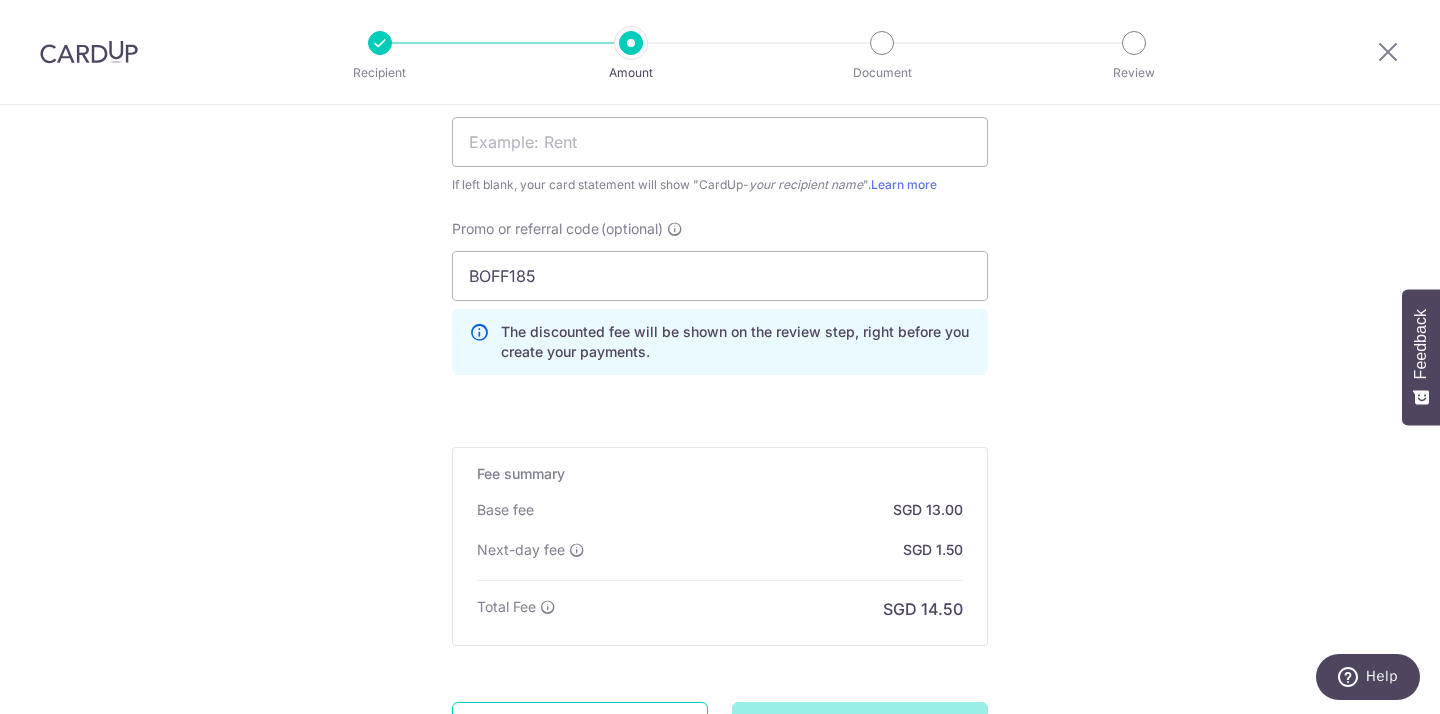 scroll, scrollTop: 1496, scrollLeft: 0, axis: vertical 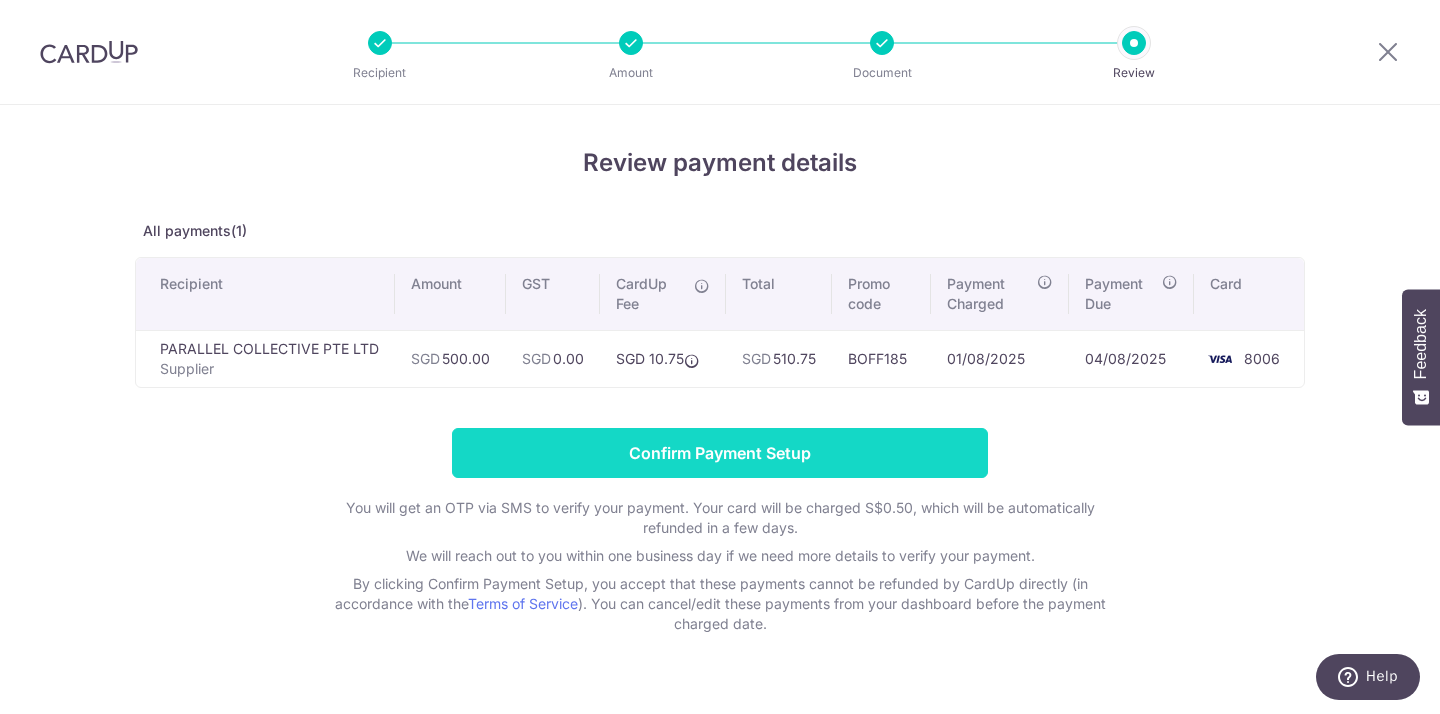 click on "Confirm Payment Setup" at bounding box center (720, 453) 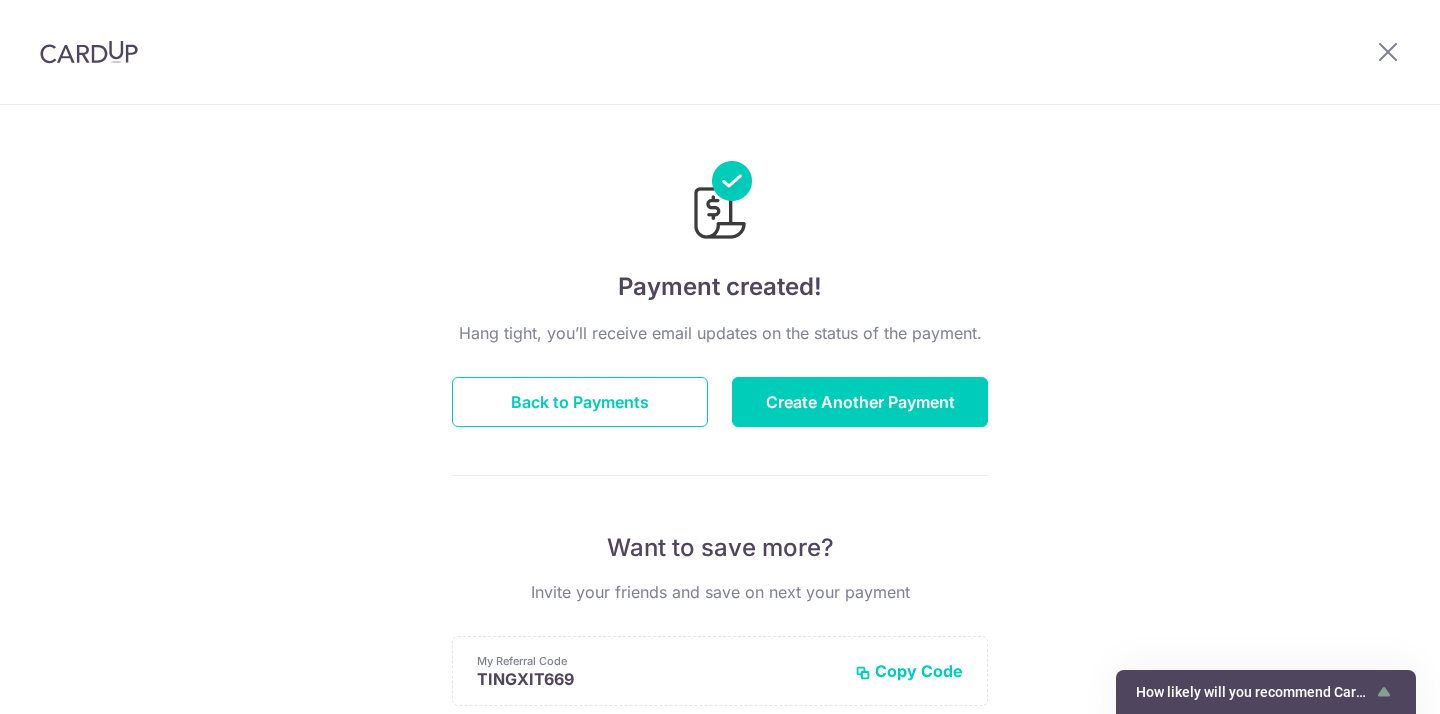 scroll, scrollTop: 0, scrollLeft: 0, axis: both 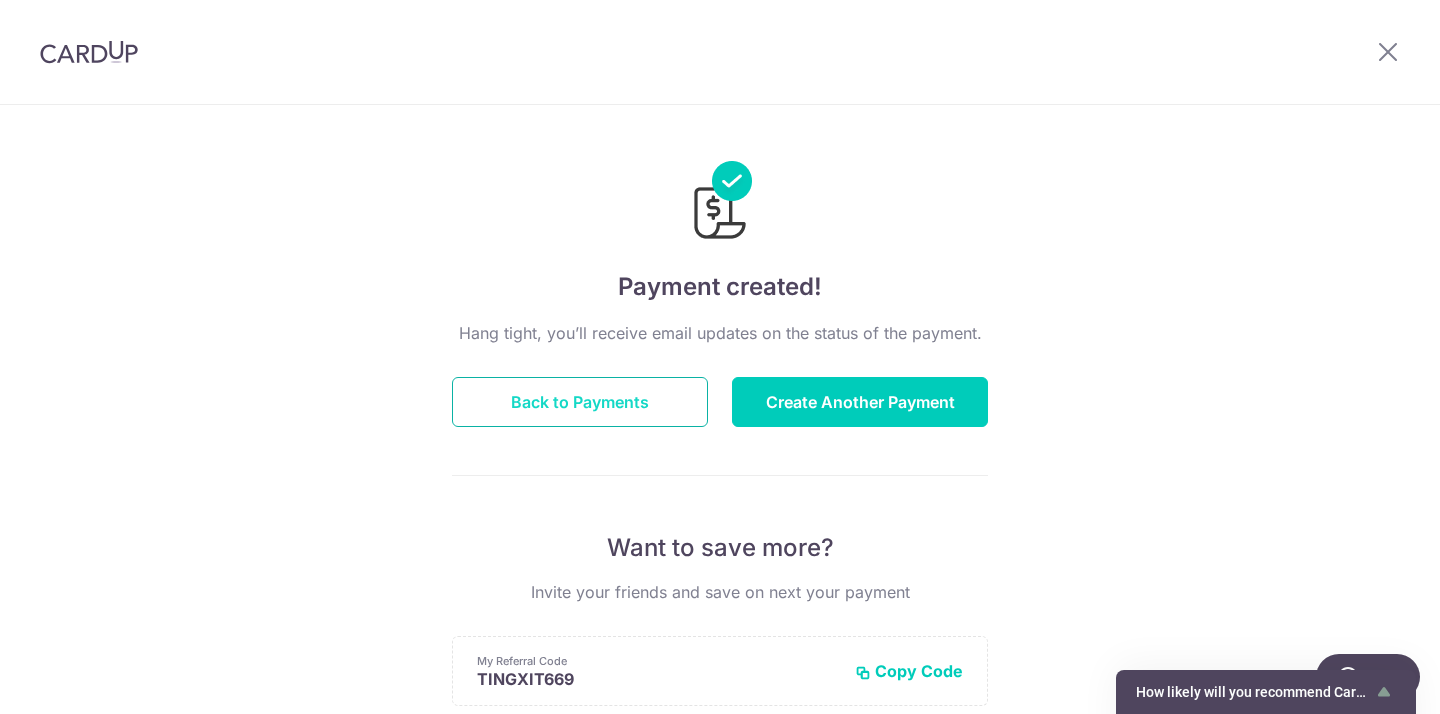 click on "Back to Payments" at bounding box center (580, 402) 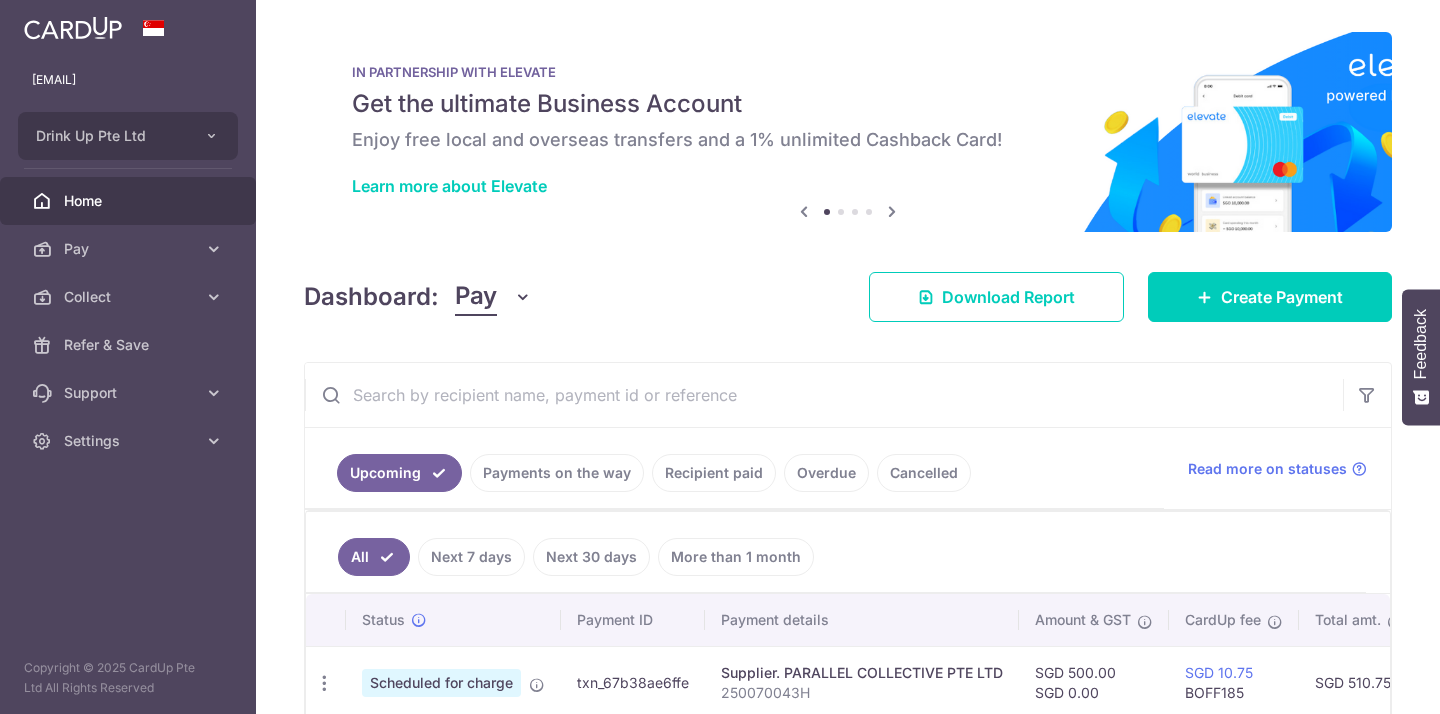 scroll, scrollTop: 0, scrollLeft: 0, axis: both 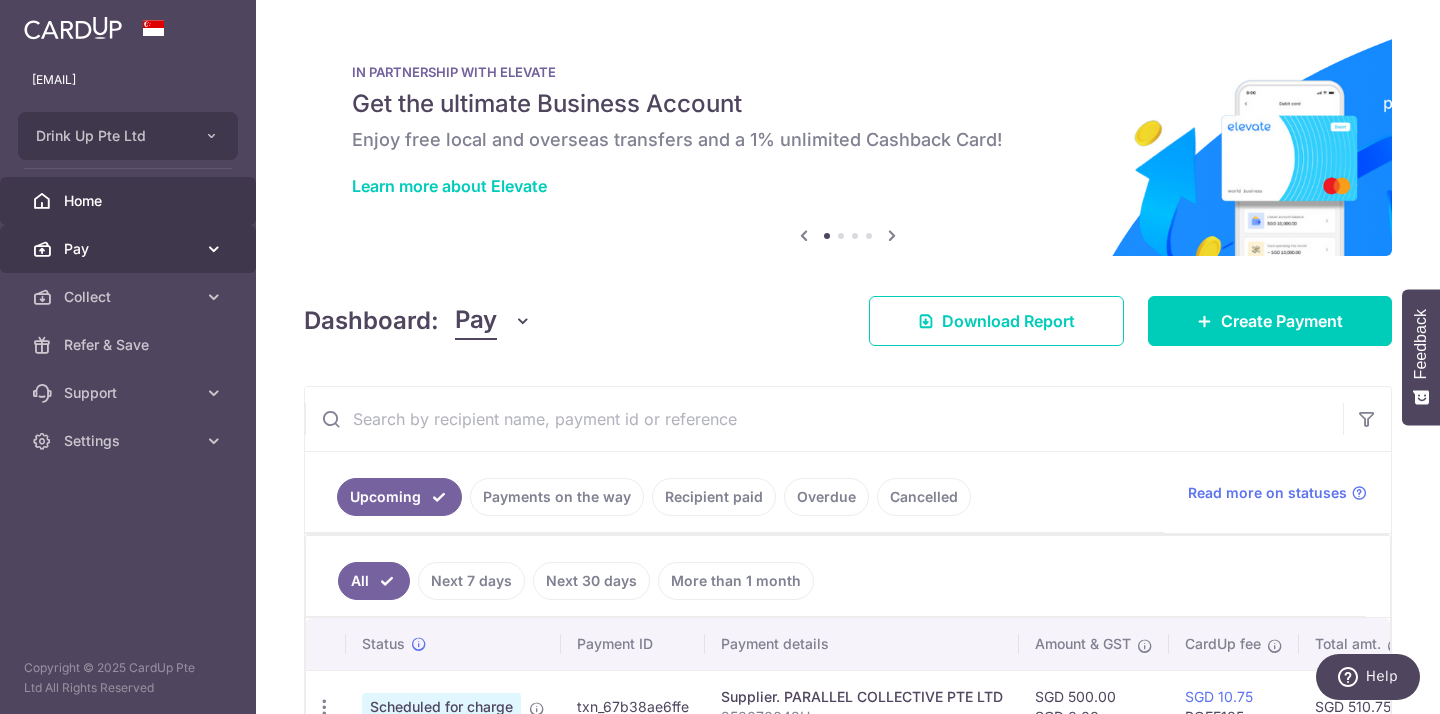 click on "Pay" at bounding box center (130, 249) 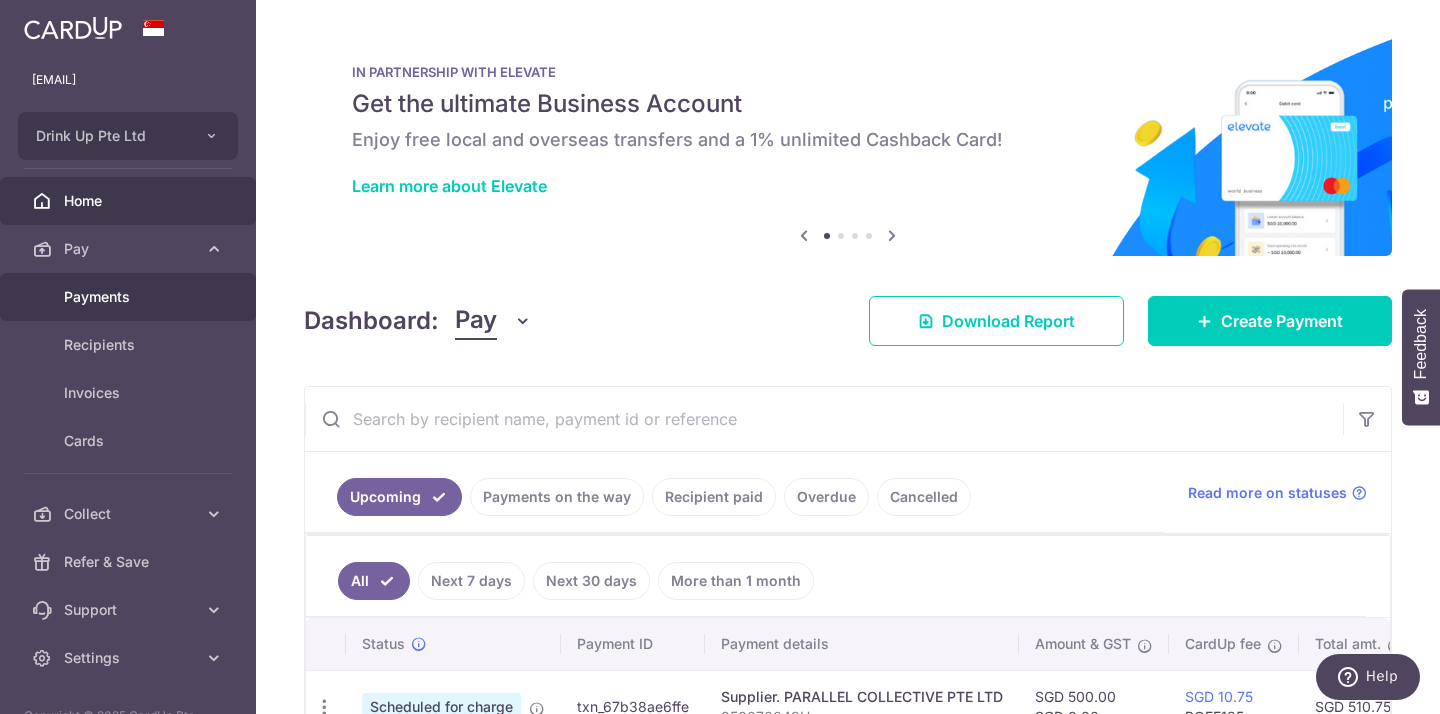 click on "Payments" at bounding box center (130, 297) 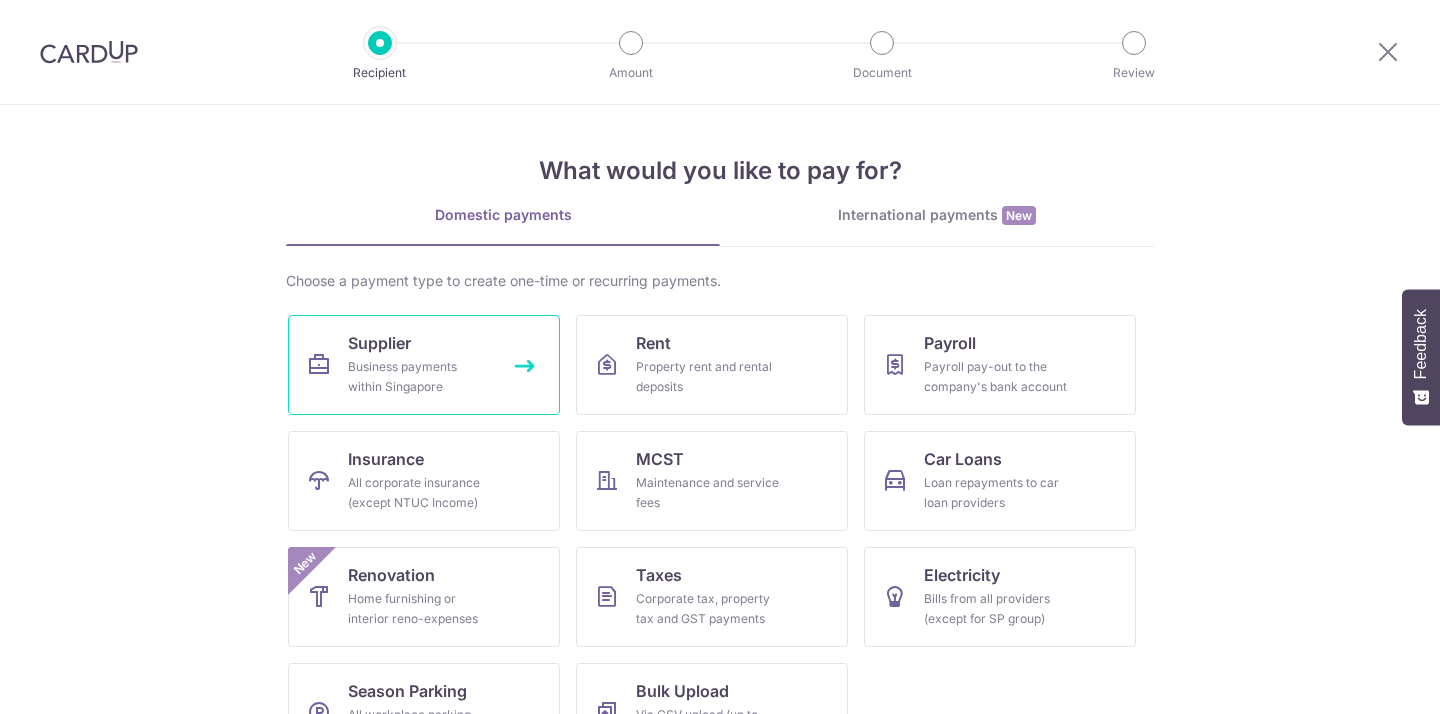 scroll, scrollTop: 0, scrollLeft: 0, axis: both 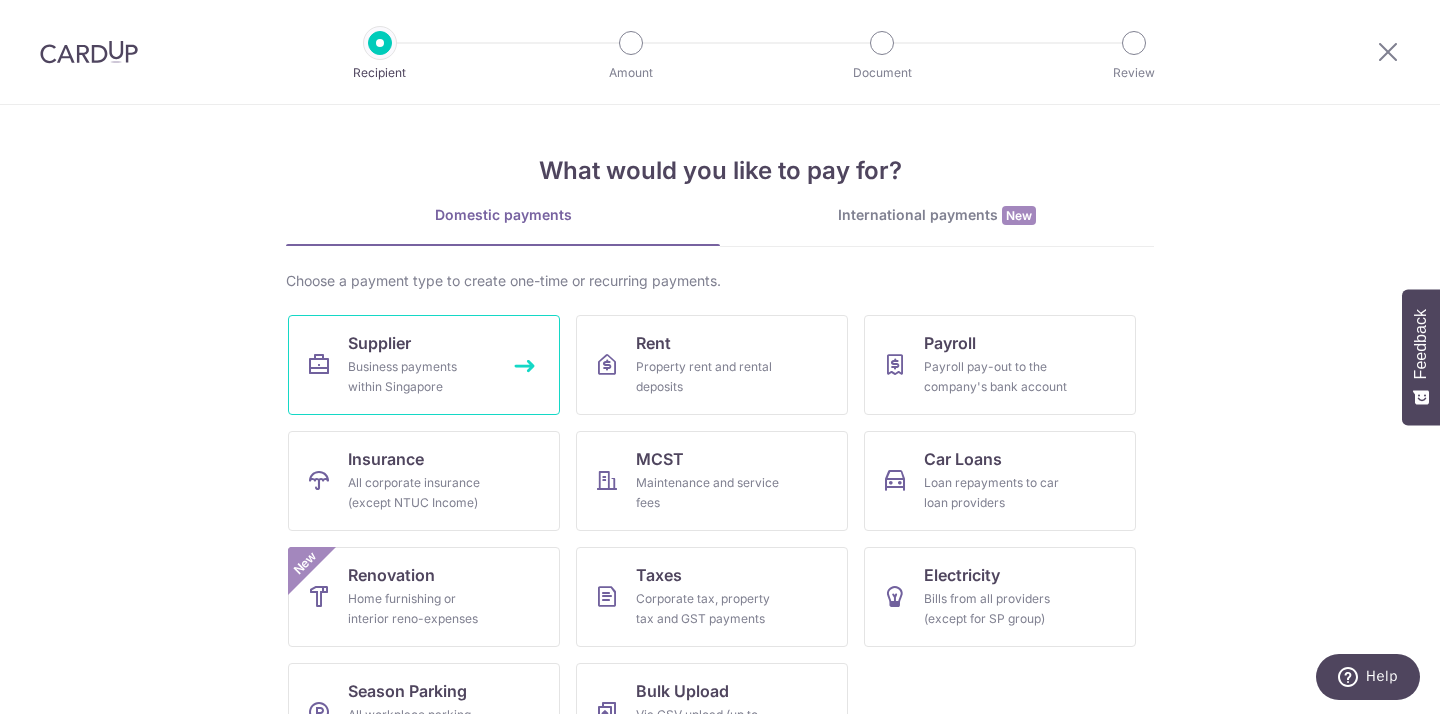click on "Business payments within Singapore" at bounding box center (420, 377) 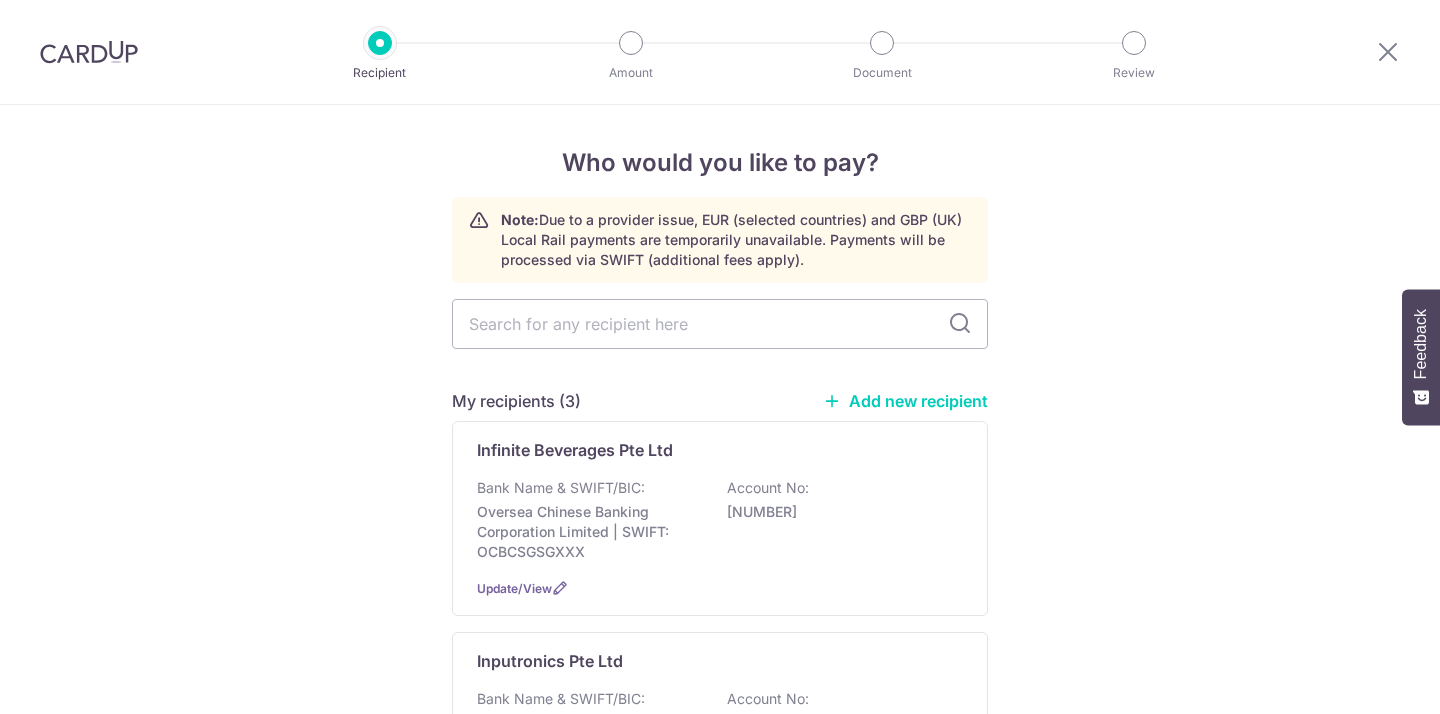scroll, scrollTop: 0, scrollLeft: 0, axis: both 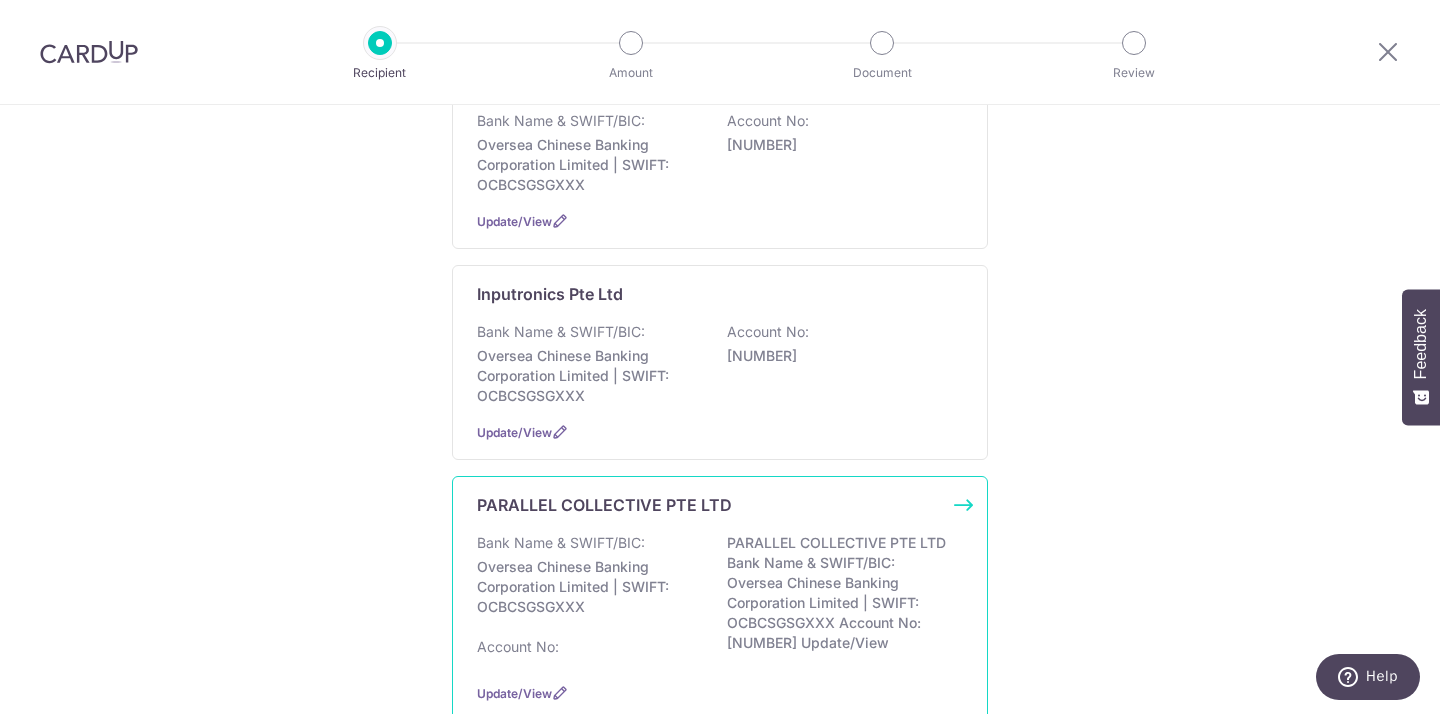 click on "PARALLEL COLLECTIVE PTE LTD
Bank Name & SWIFT/BIC:
Oversea Chinese Banking Corporation Limited | SWIFT: OCBCSGSGXXX
Account No:
[NUMBER]
Update/View" at bounding box center (720, 598) 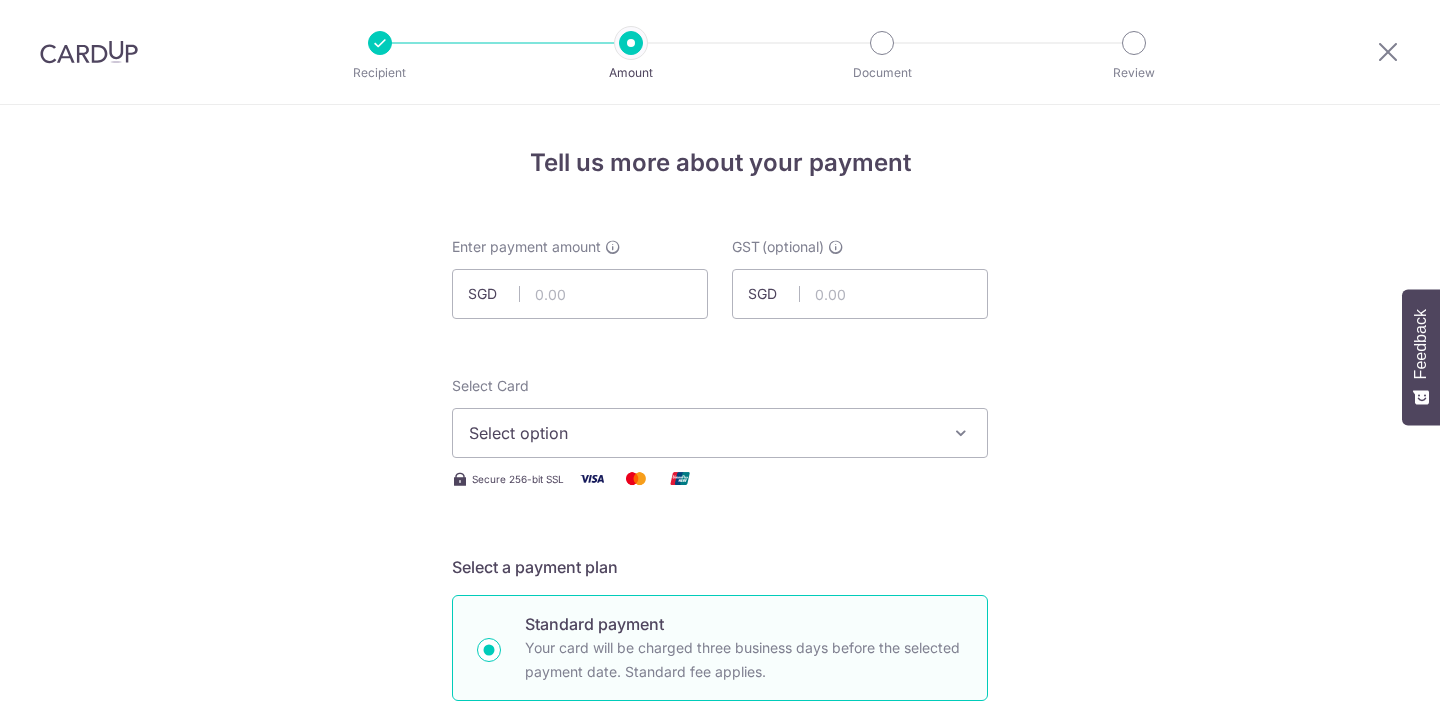 scroll, scrollTop: 0, scrollLeft: 0, axis: both 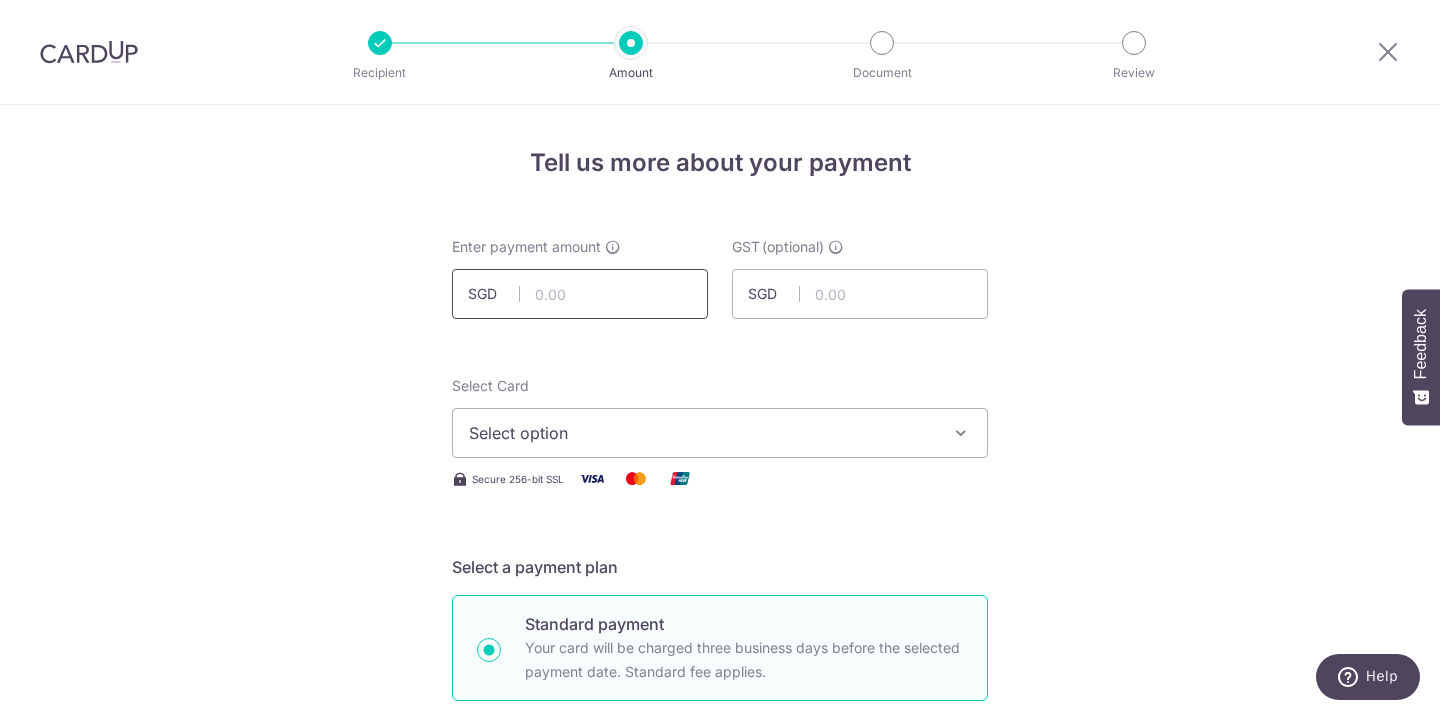 click at bounding box center (580, 294) 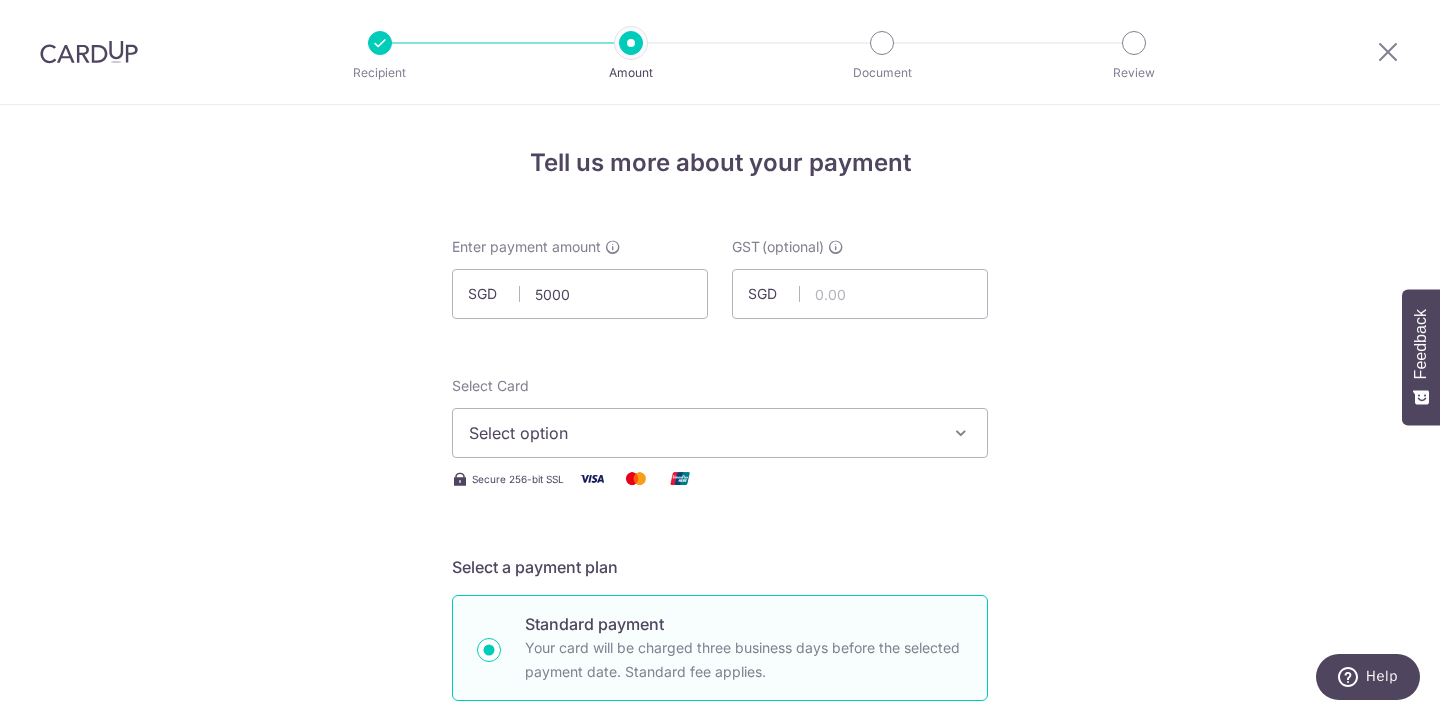 type on "5,000.00" 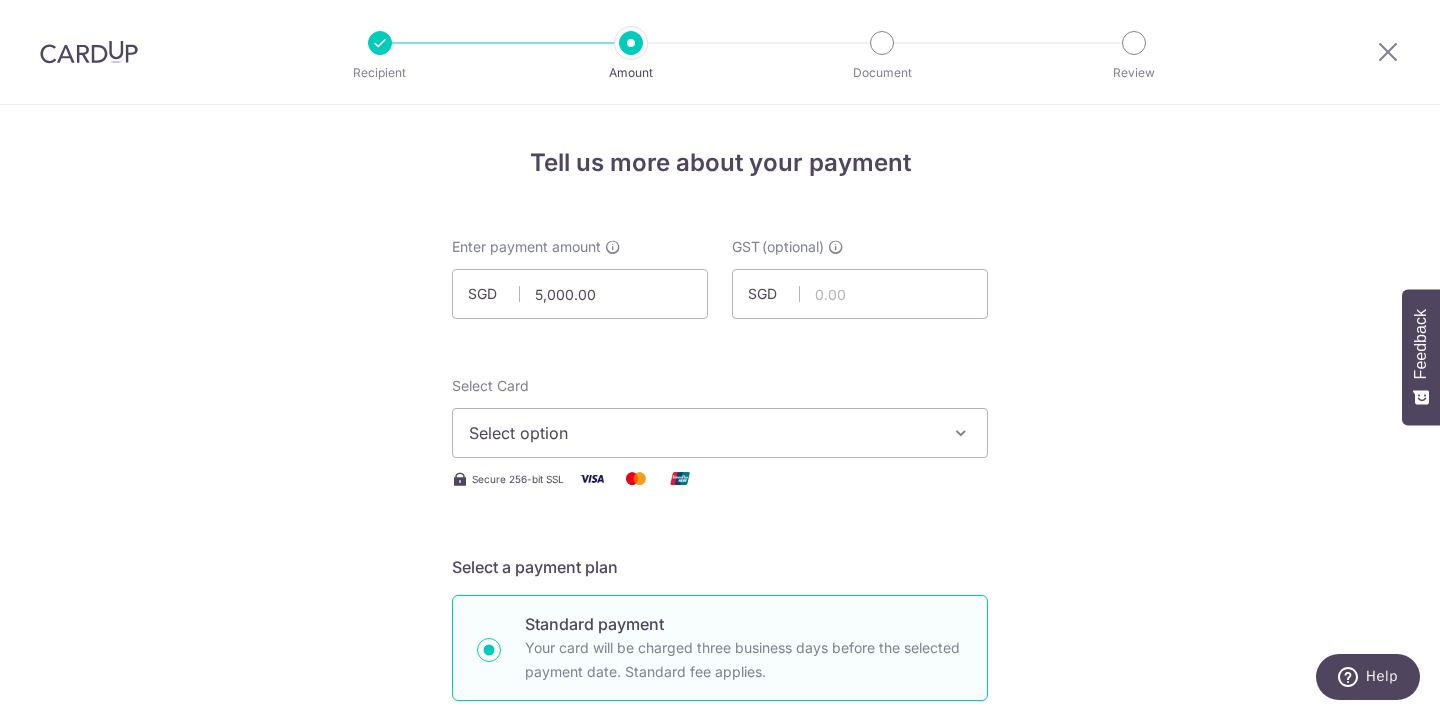 click on "Tell us more about your payment
Enter payment amount
SGD
5,000.00
5000.00
GST
(optional)
SGD
Select Card
Select option
Add credit card
Your Cards
**** 8006
**** 6933
**** 5185
**** 0262
**** 3504" at bounding box center (720, 1076) 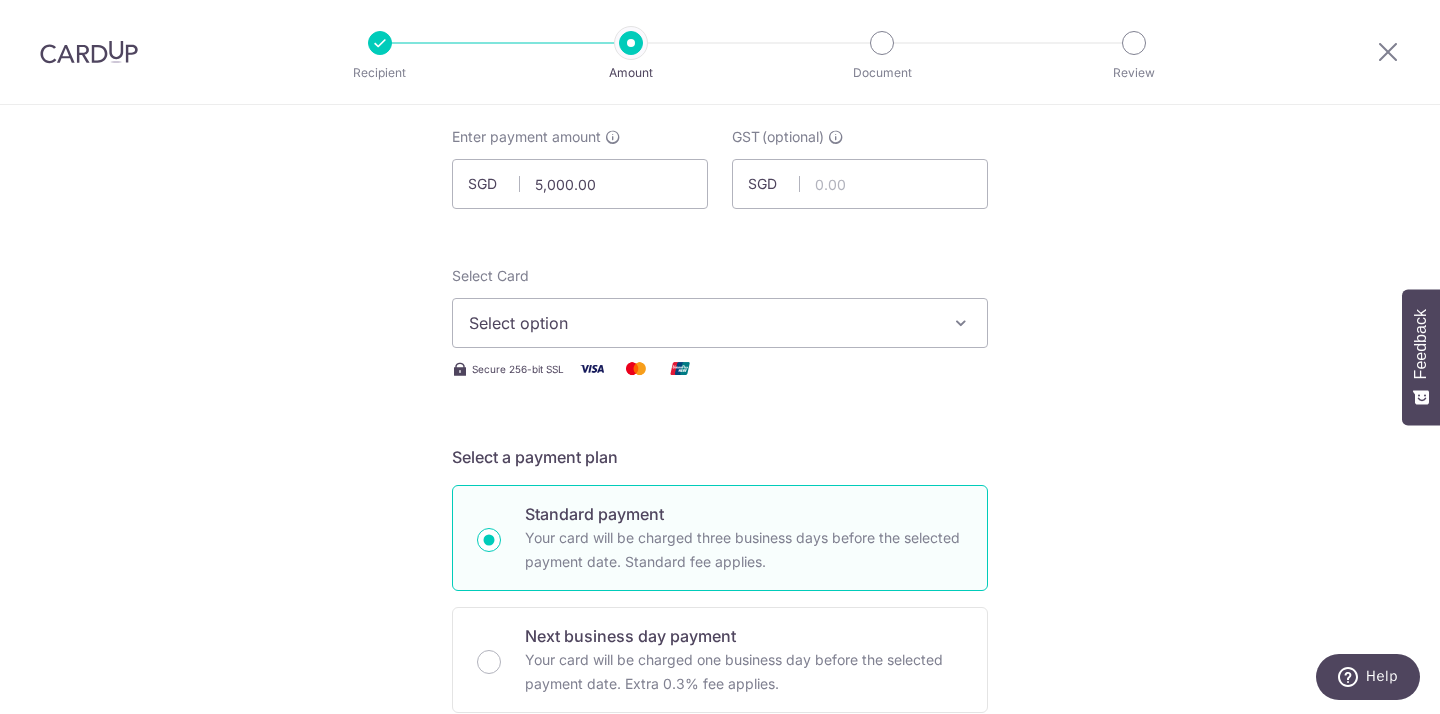 click on "Select option" at bounding box center [702, 323] 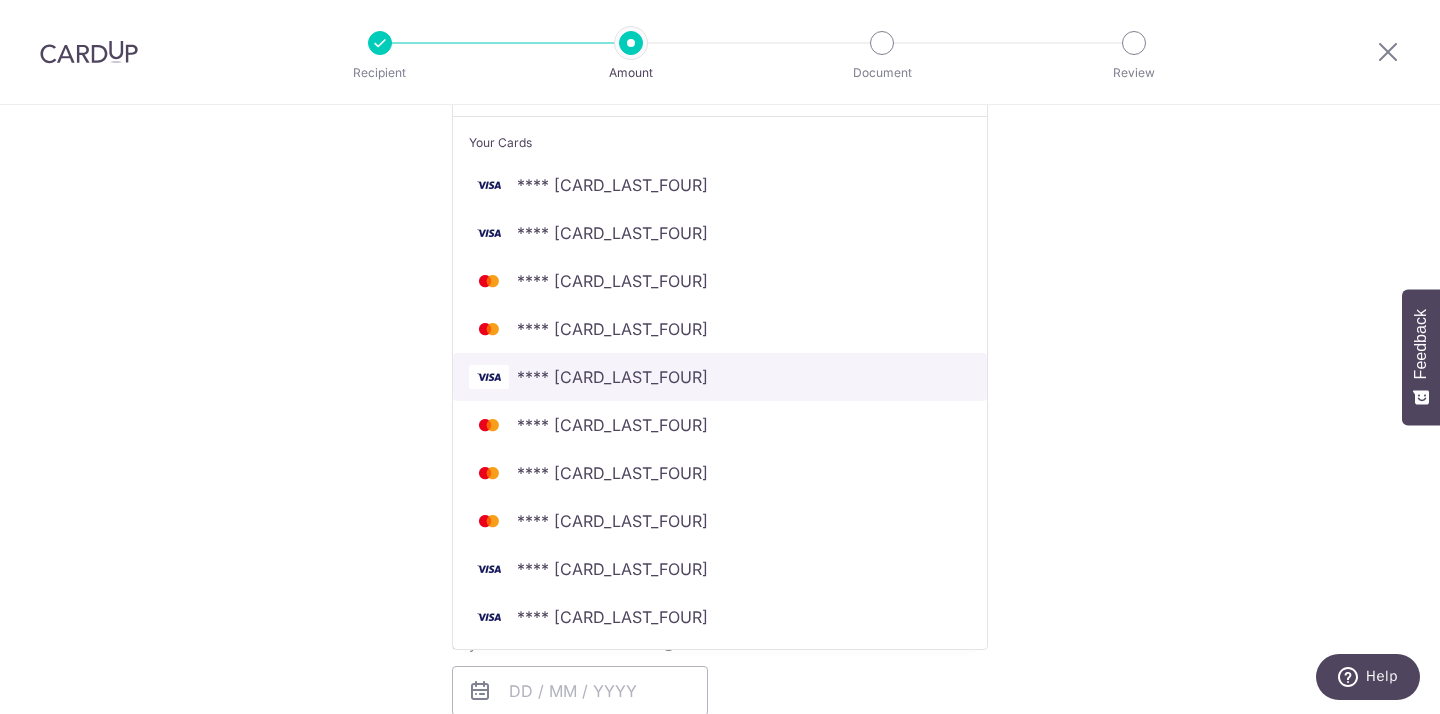 click at bounding box center (489, 377) 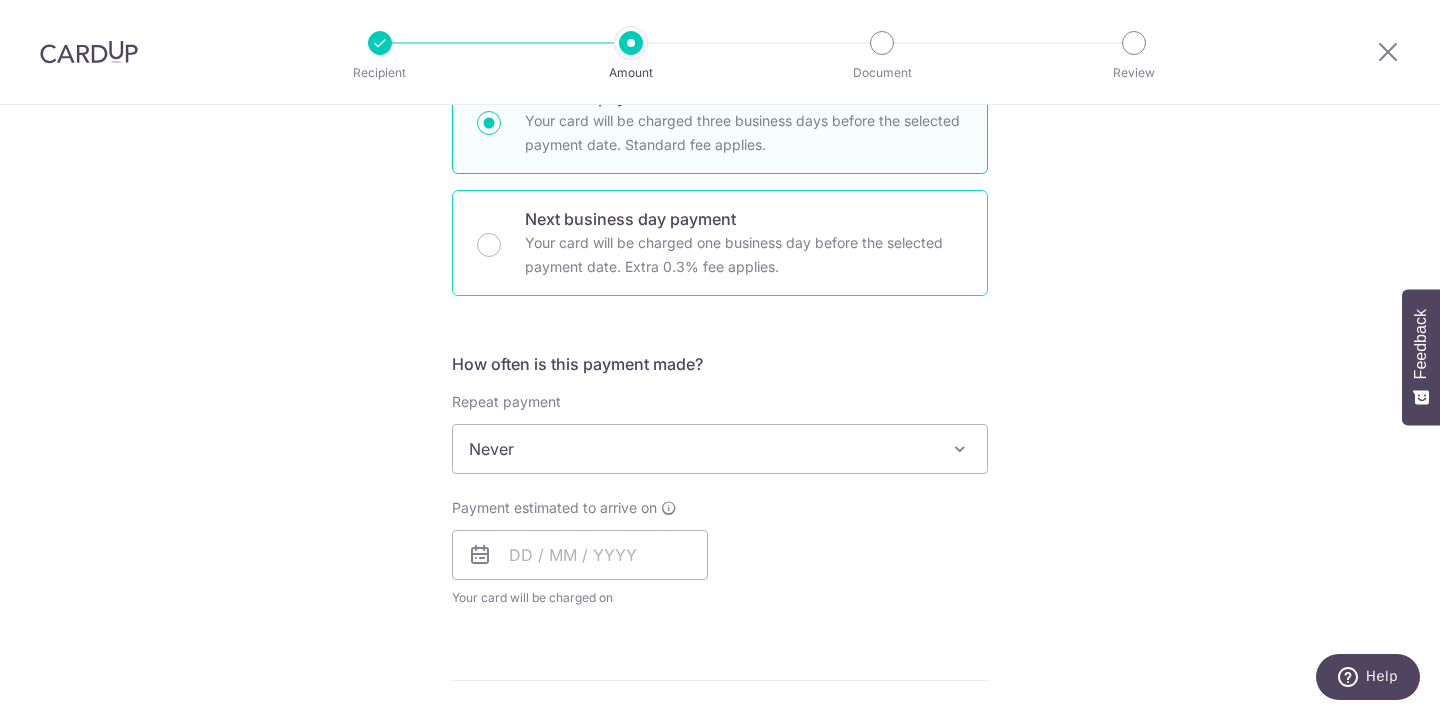 click on "Next business day payment
Your card will be charged one business day before the selected payment date. Extra 0.3% fee applies." at bounding box center [720, 243] 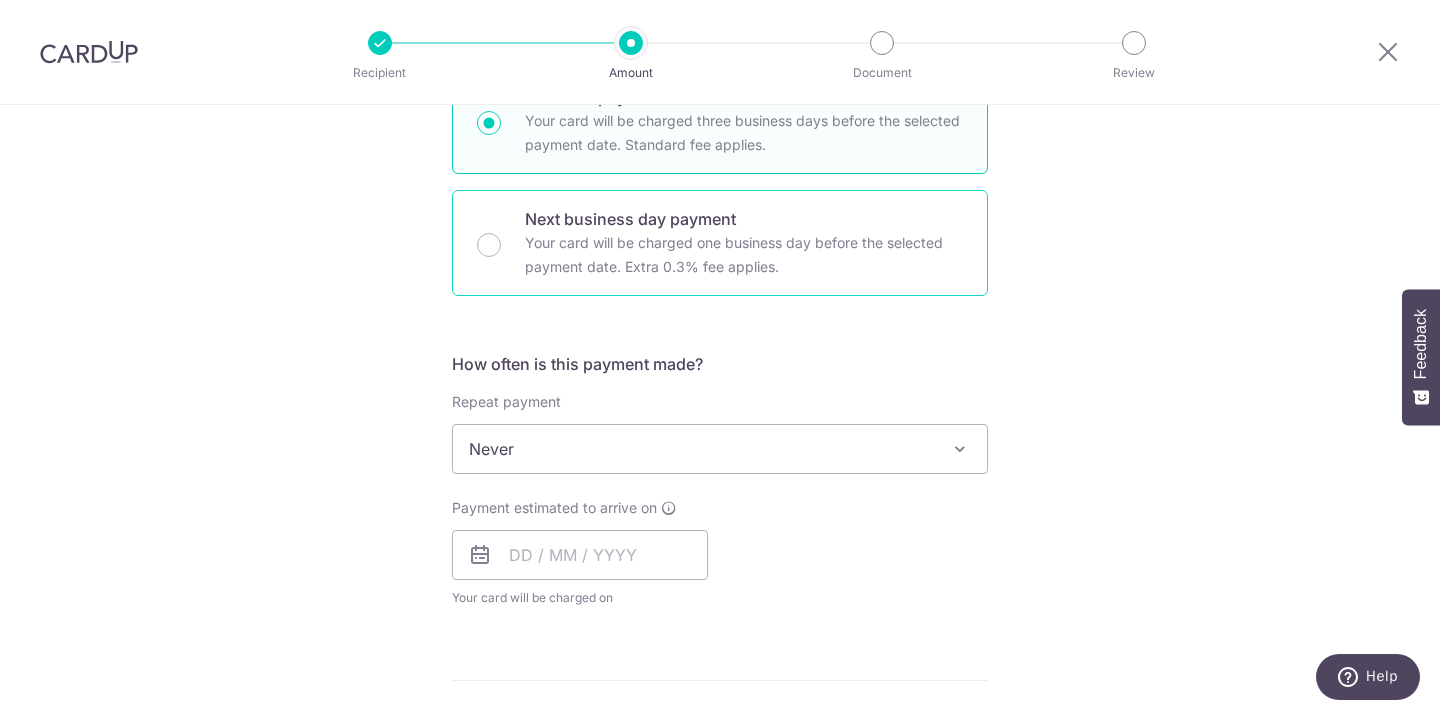 radio on "false" 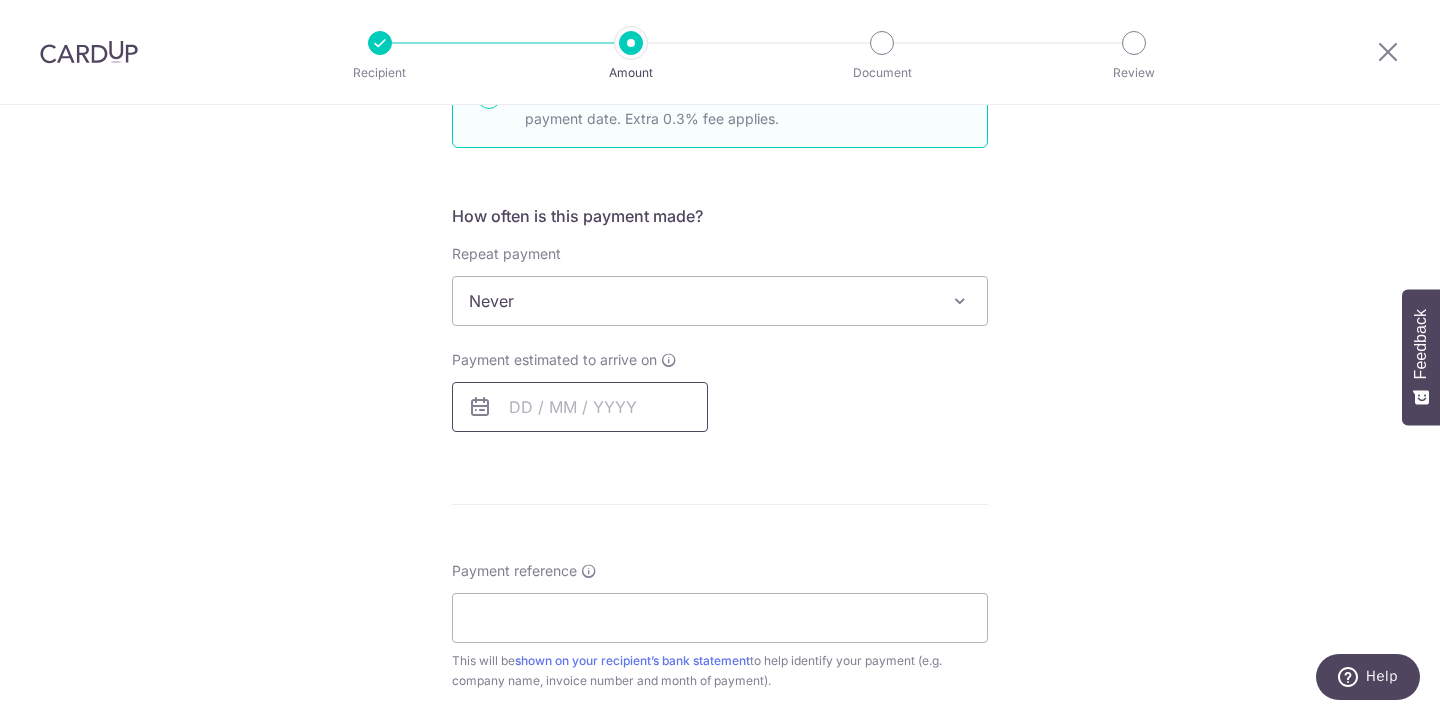 click at bounding box center (580, 407) 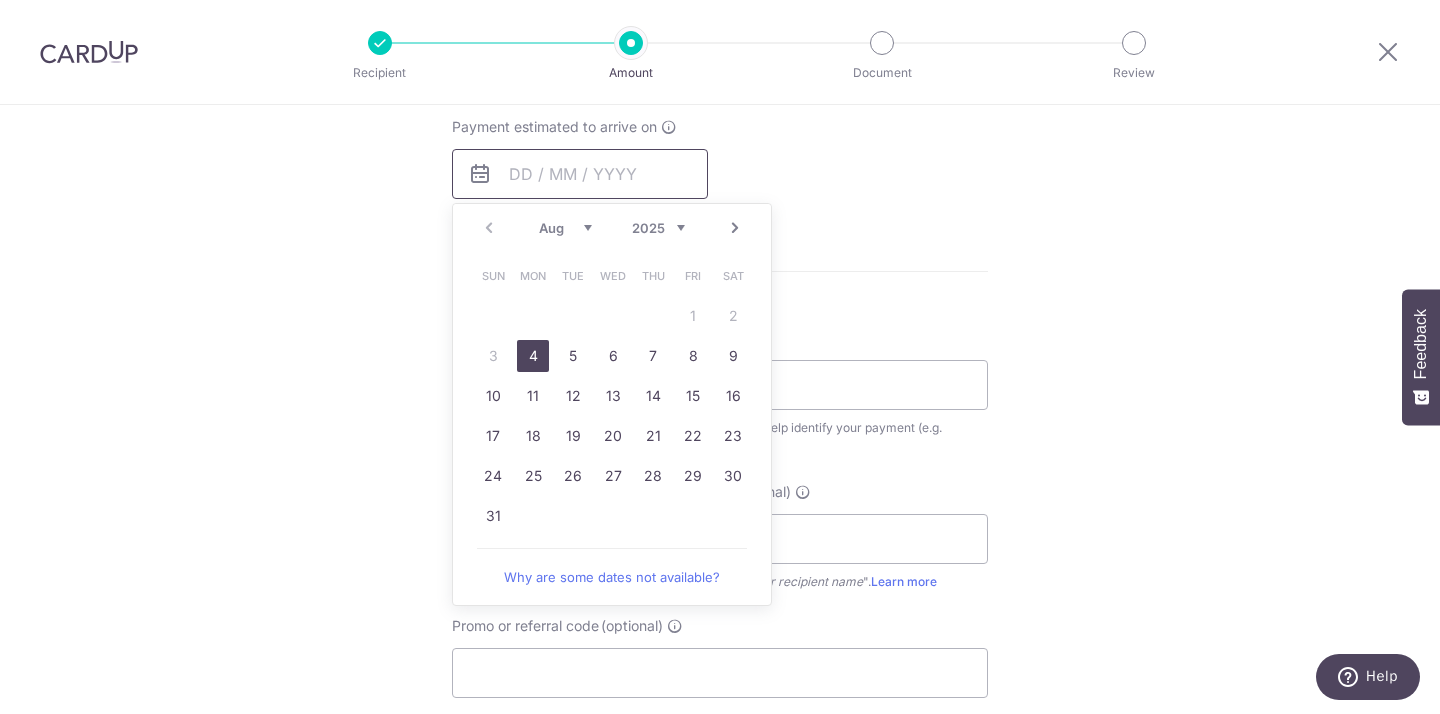 scroll, scrollTop: 950, scrollLeft: 0, axis: vertical 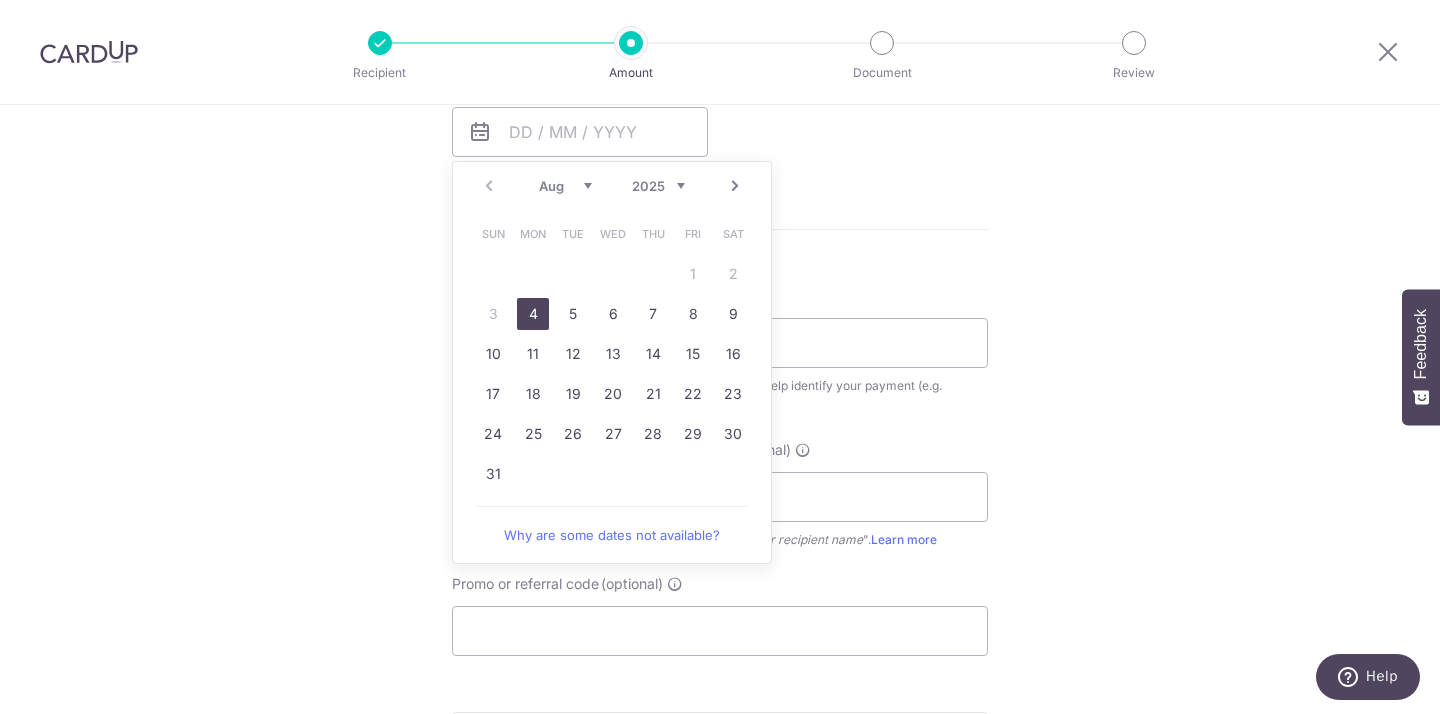 click on "4" at bounding box center (533, 314) 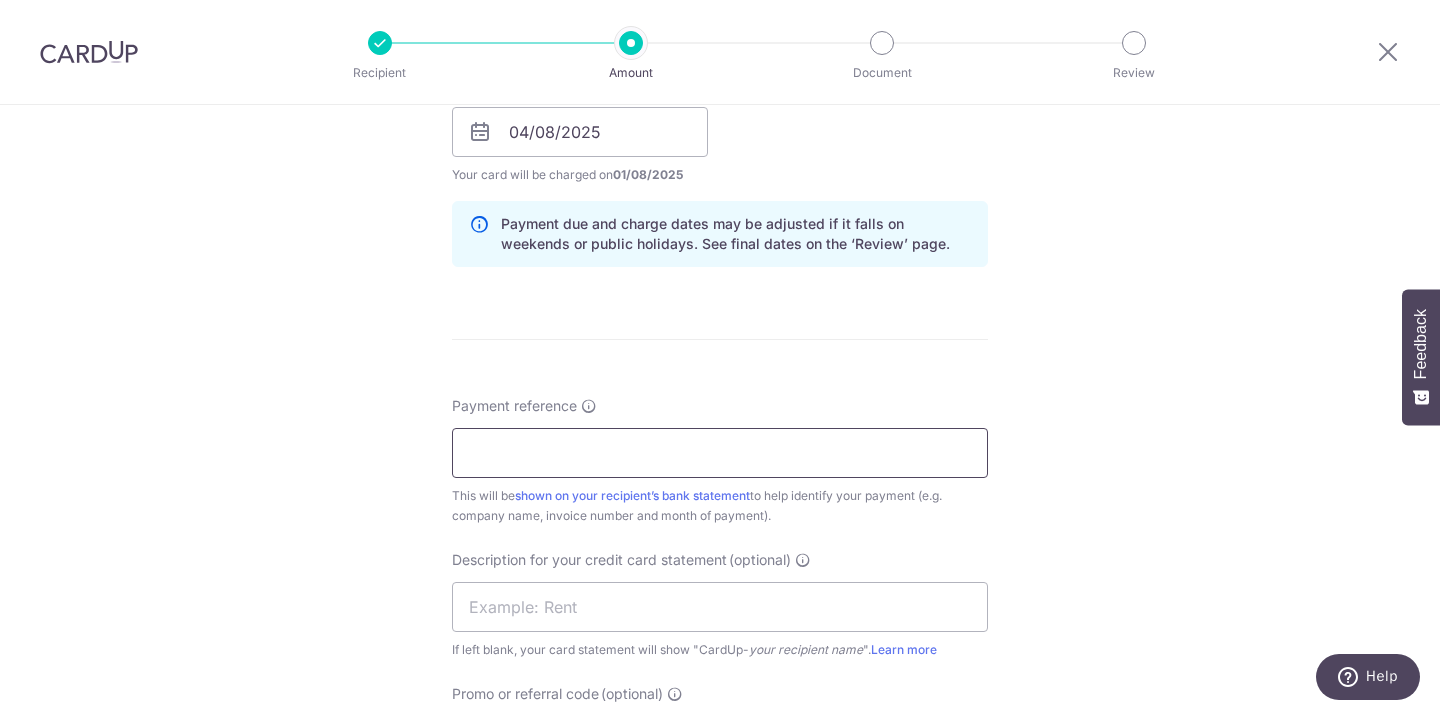 click on "Payment reference" at bounding box center [720, 453] 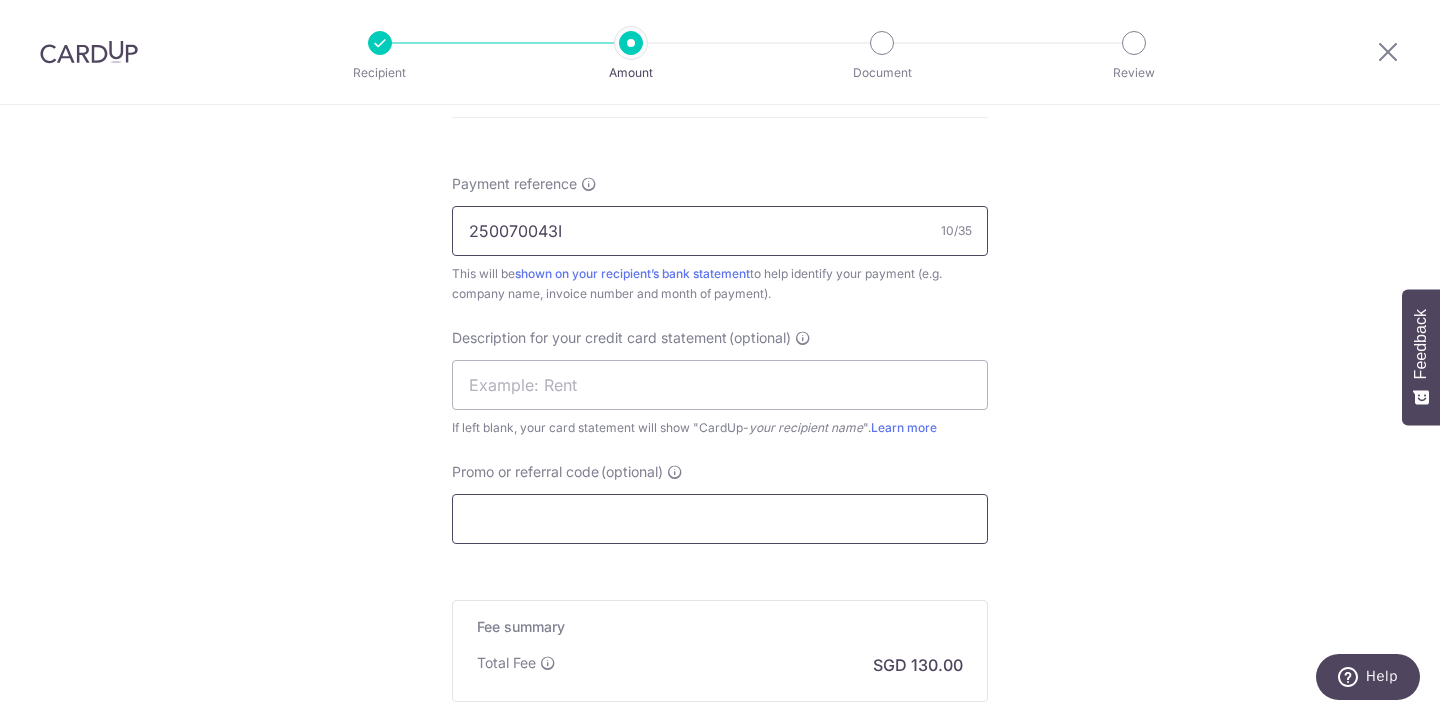 scroll, scrollTop: 1194, scrollLeft: 0, axis: vertical 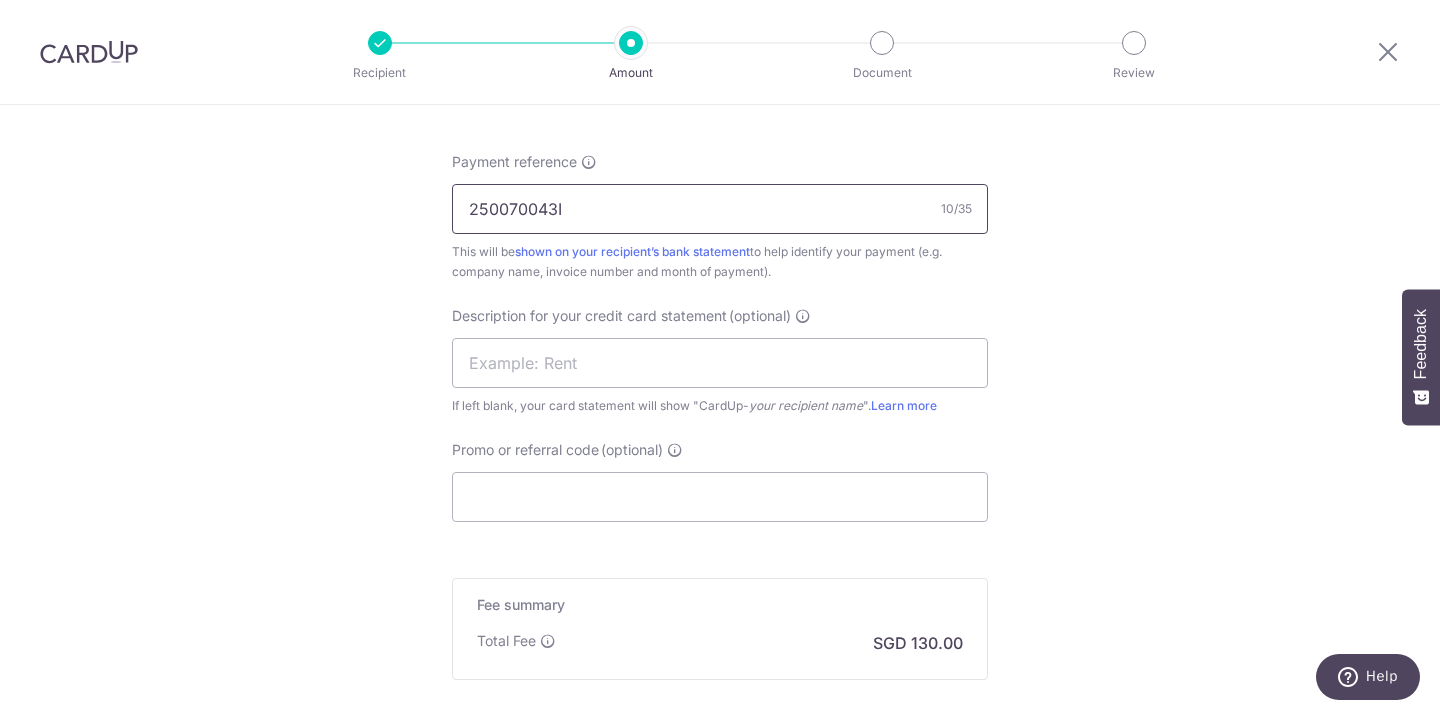 type on "250070043I" 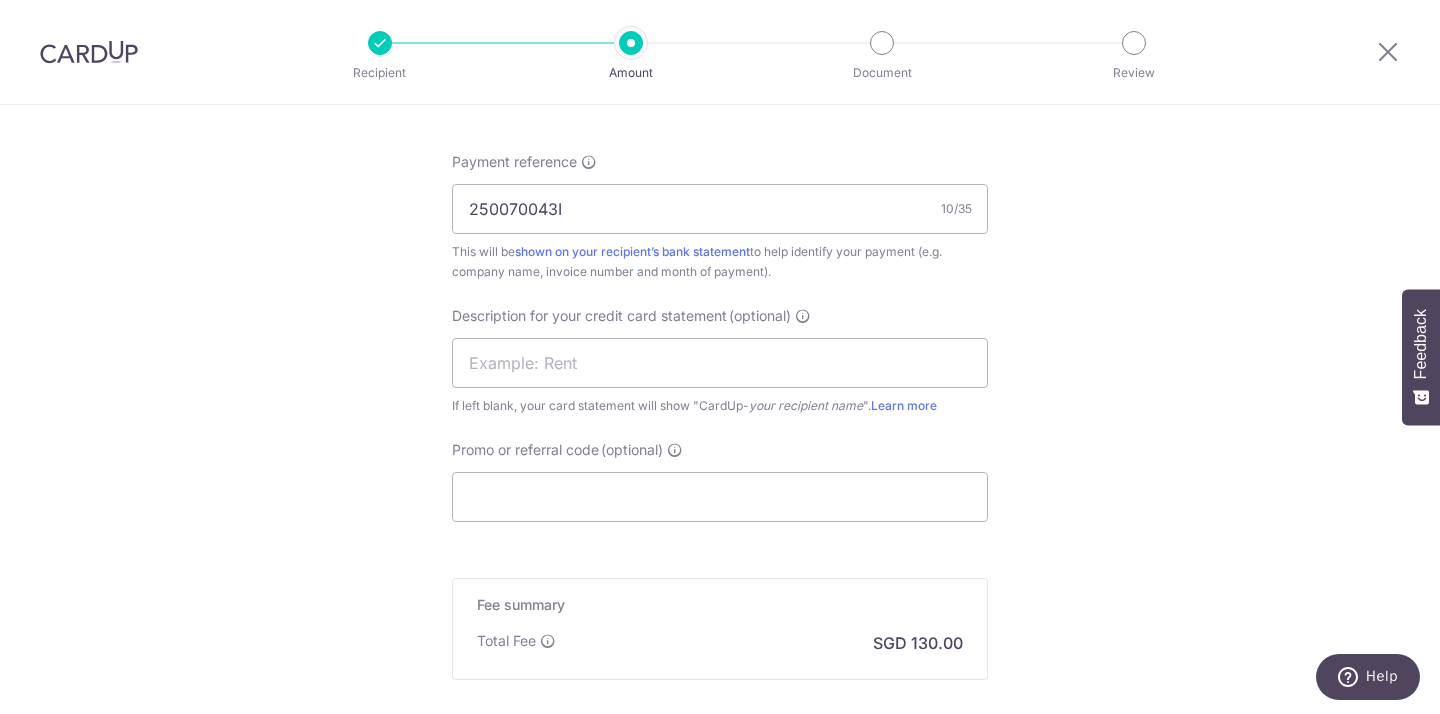 click on "Enter payment amount
SGD
5,000.00
5000.00
GST
(optional)
SGD
Select Card
**** 3504
Add credit card
Your Cards
**** 8006
**** 6933
**** 5185
**** 0262
**** 3504
**** 8678" at bounding box center (720, -58) 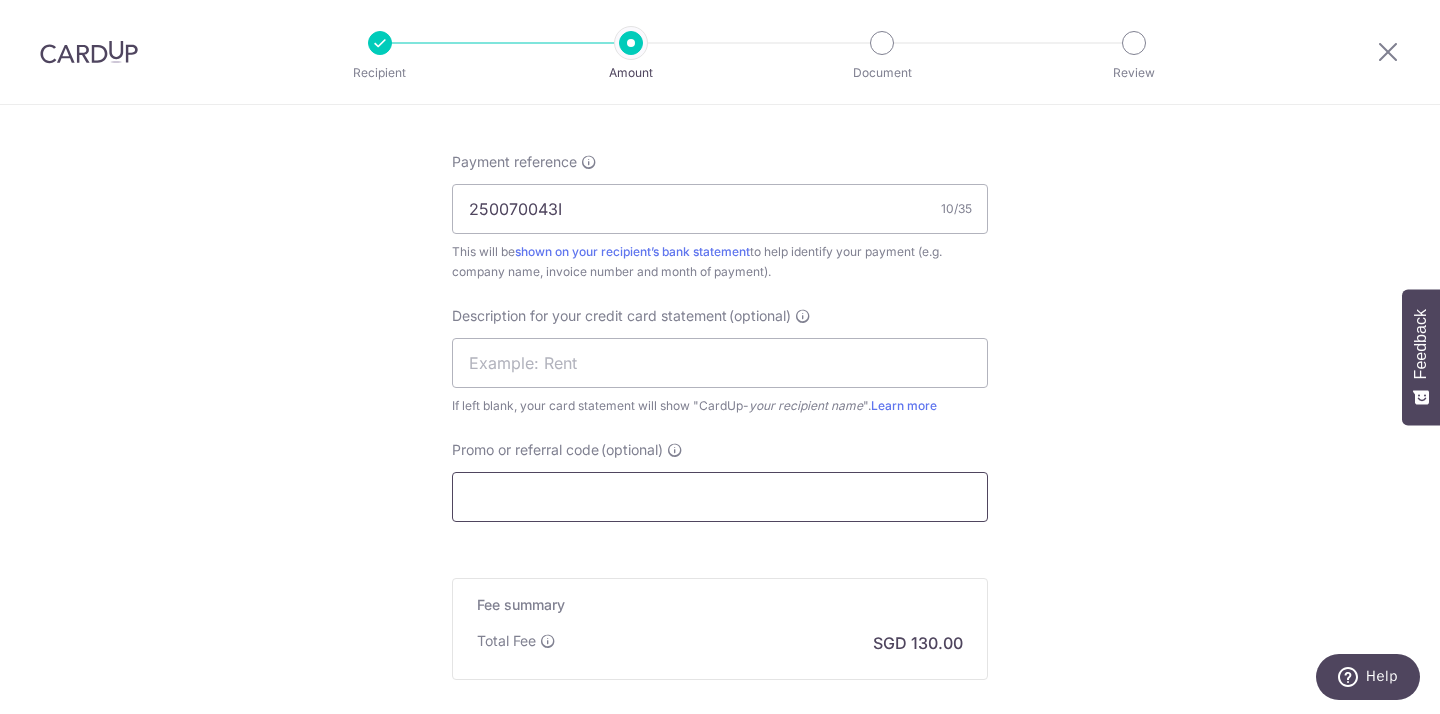 click on "Promo or referral code
(optional)" at bounding box center (720, 497) 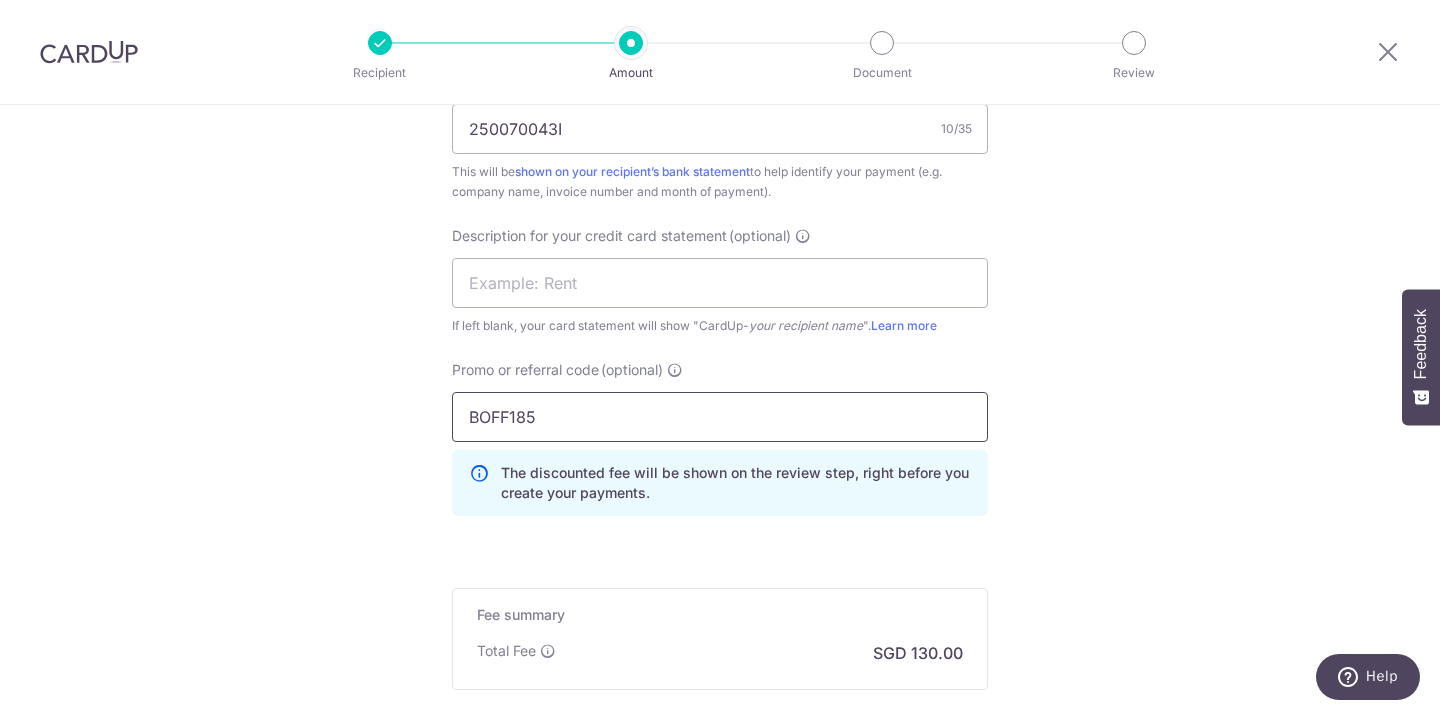 scroll, scrollTop: 1404, scrollLeft: 0, axis: vertical 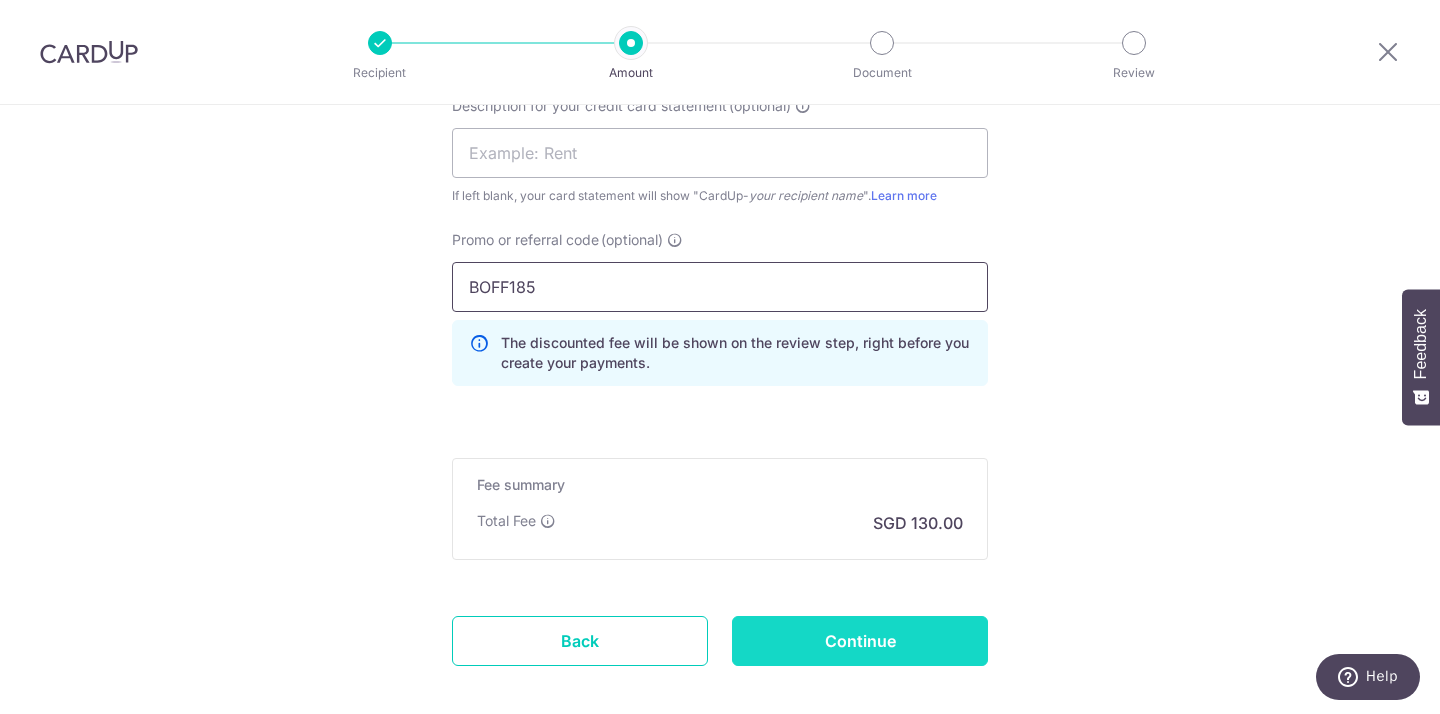 type on "BOFF185" 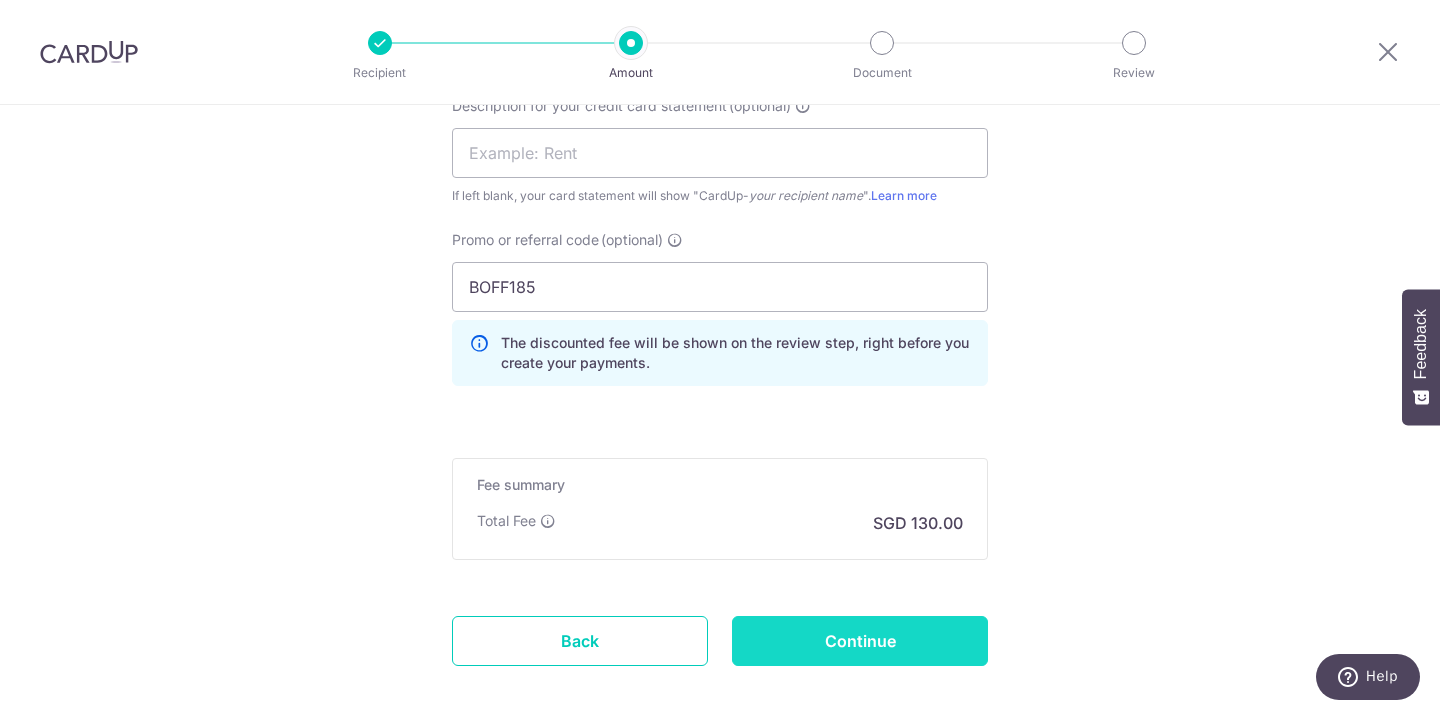 click on "Continue" at bounding box center (860, 641) 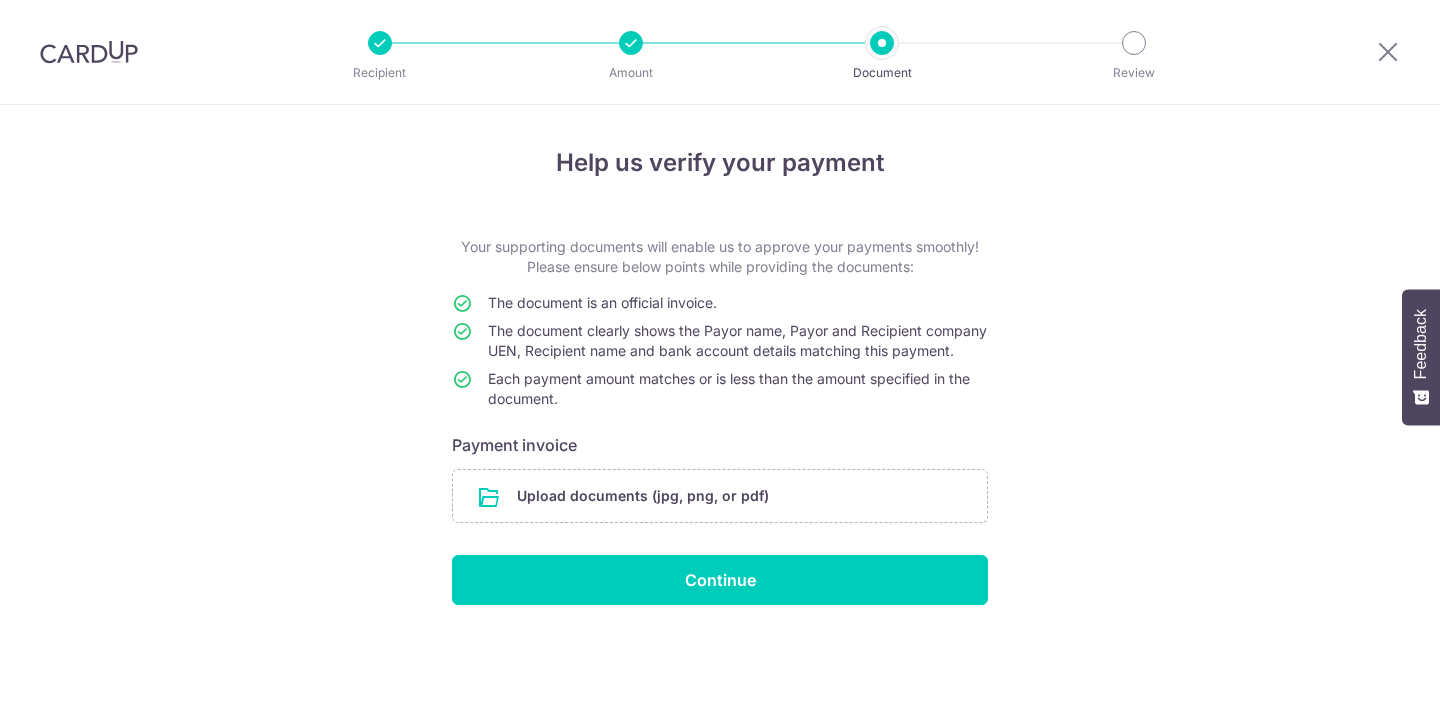 scroll, scrollTop: 0, scrollLeft: 0, axis: both 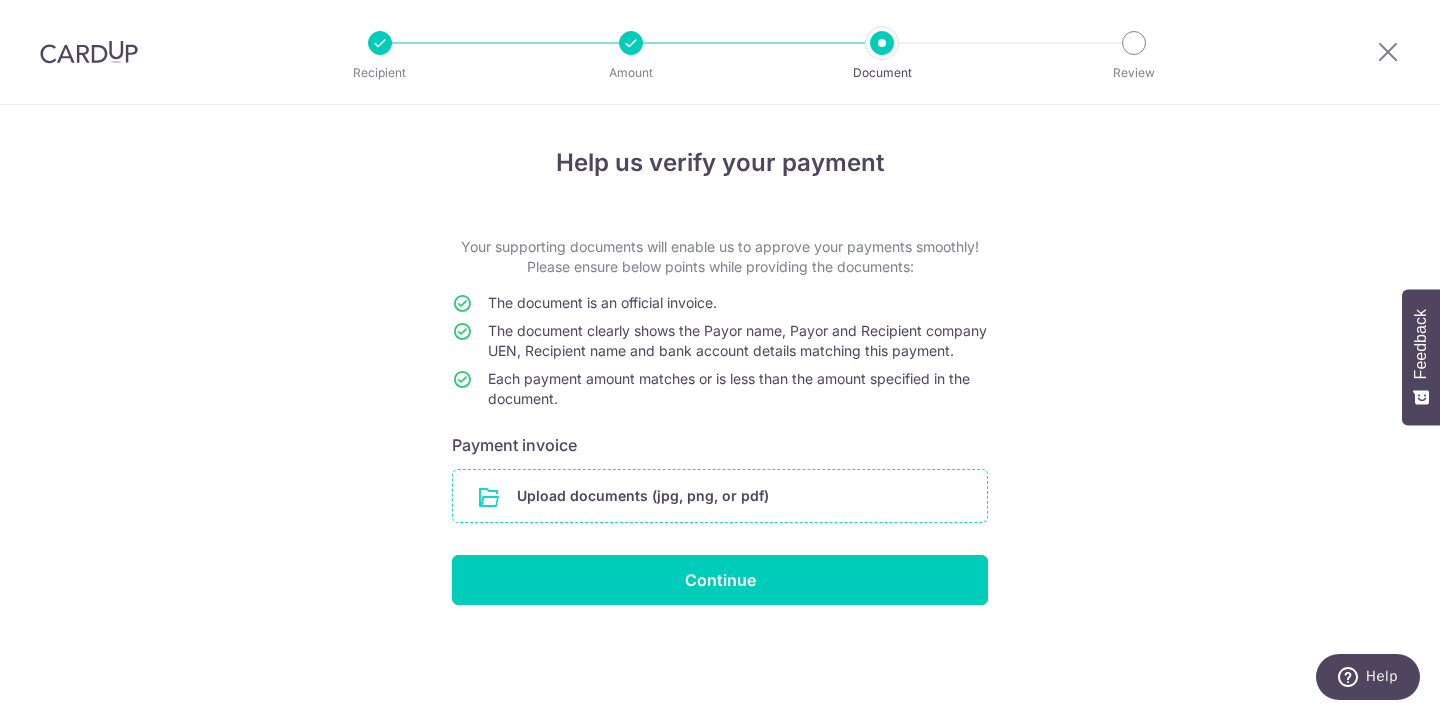 click at bounding box center (720, 496) 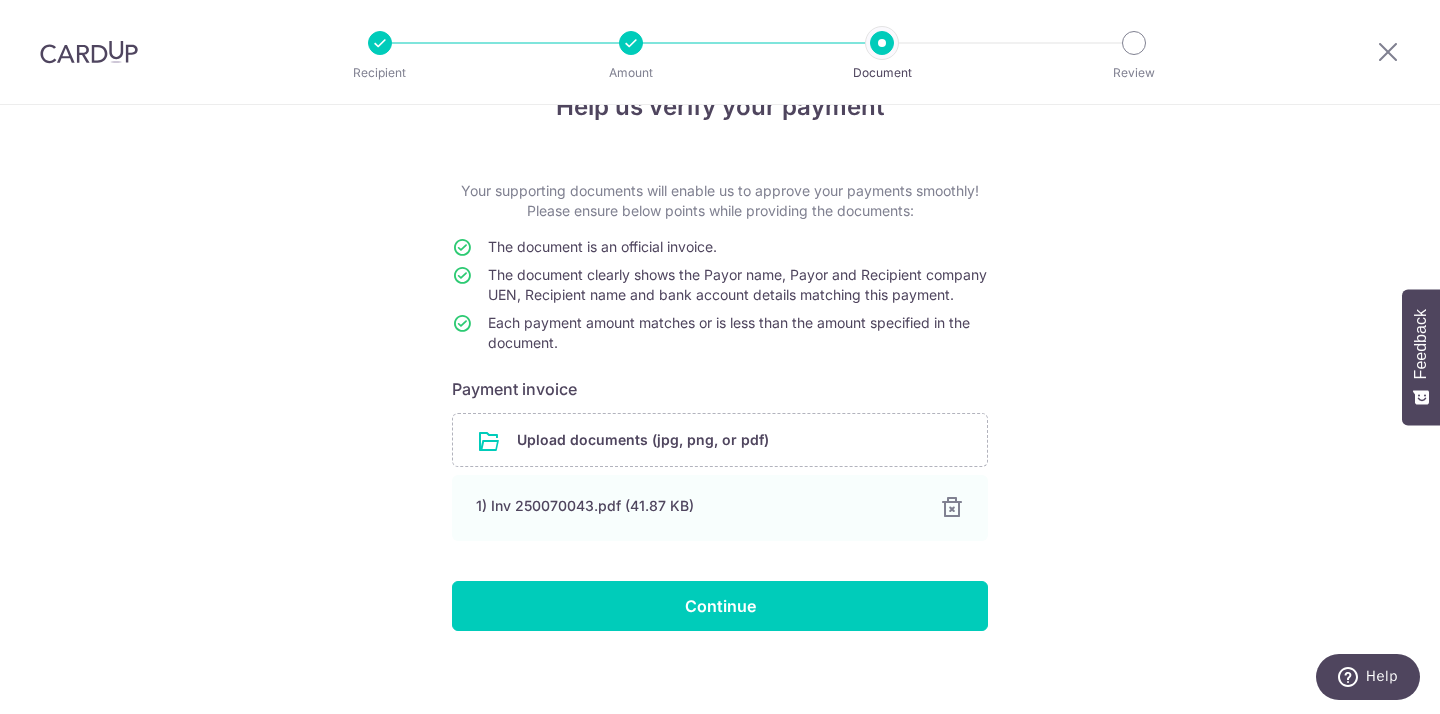 scroll, scrollTop: 87, scrollLeft: 0, axis: vertical 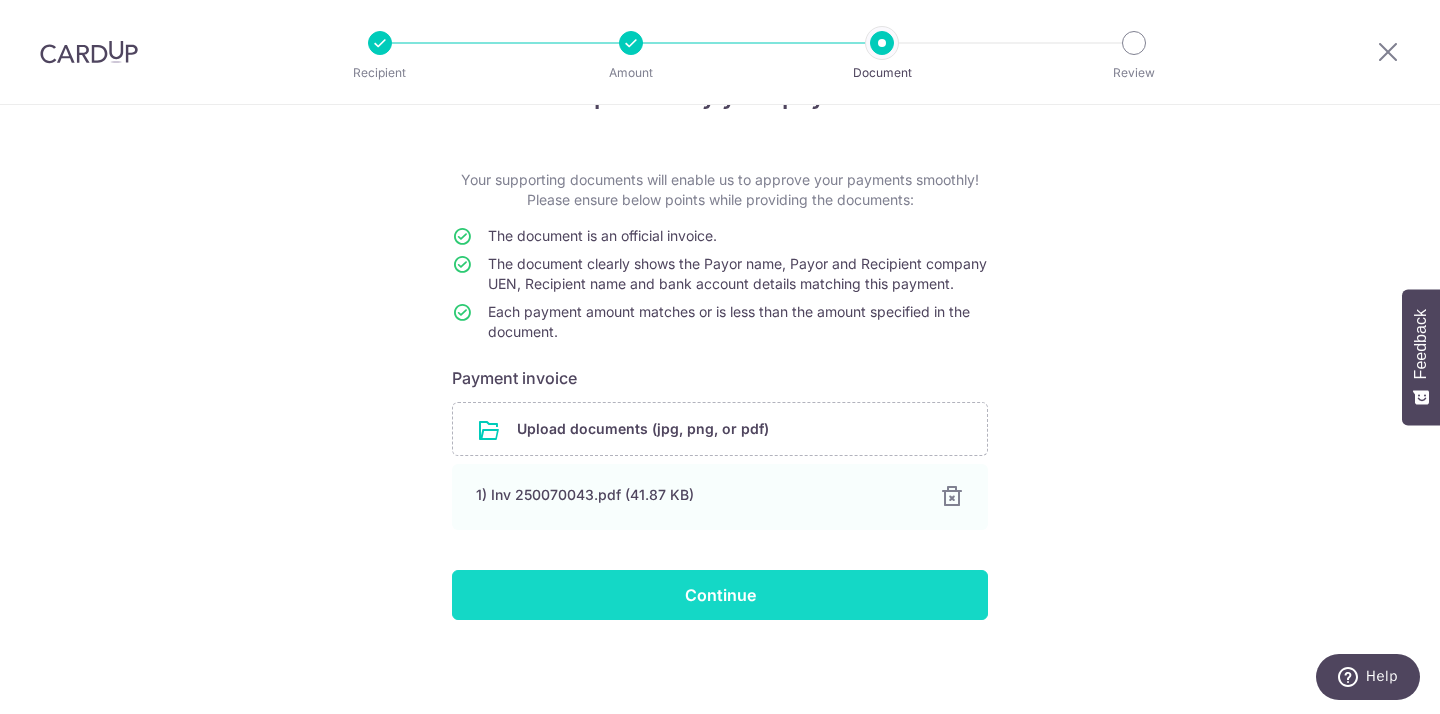 click on "Continue" at bounding box center (720, 595) 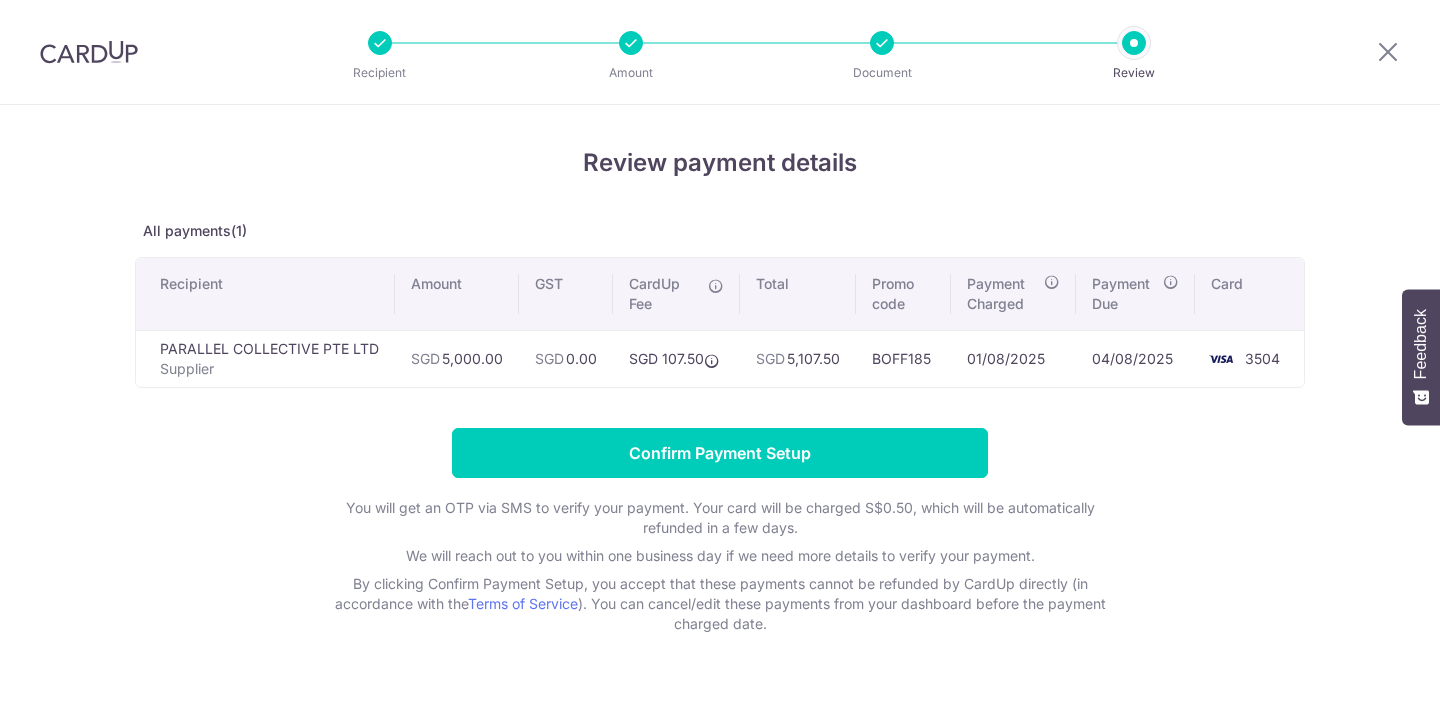 scroll, scrollTop: 0, scrollLeft: 0, axis: both 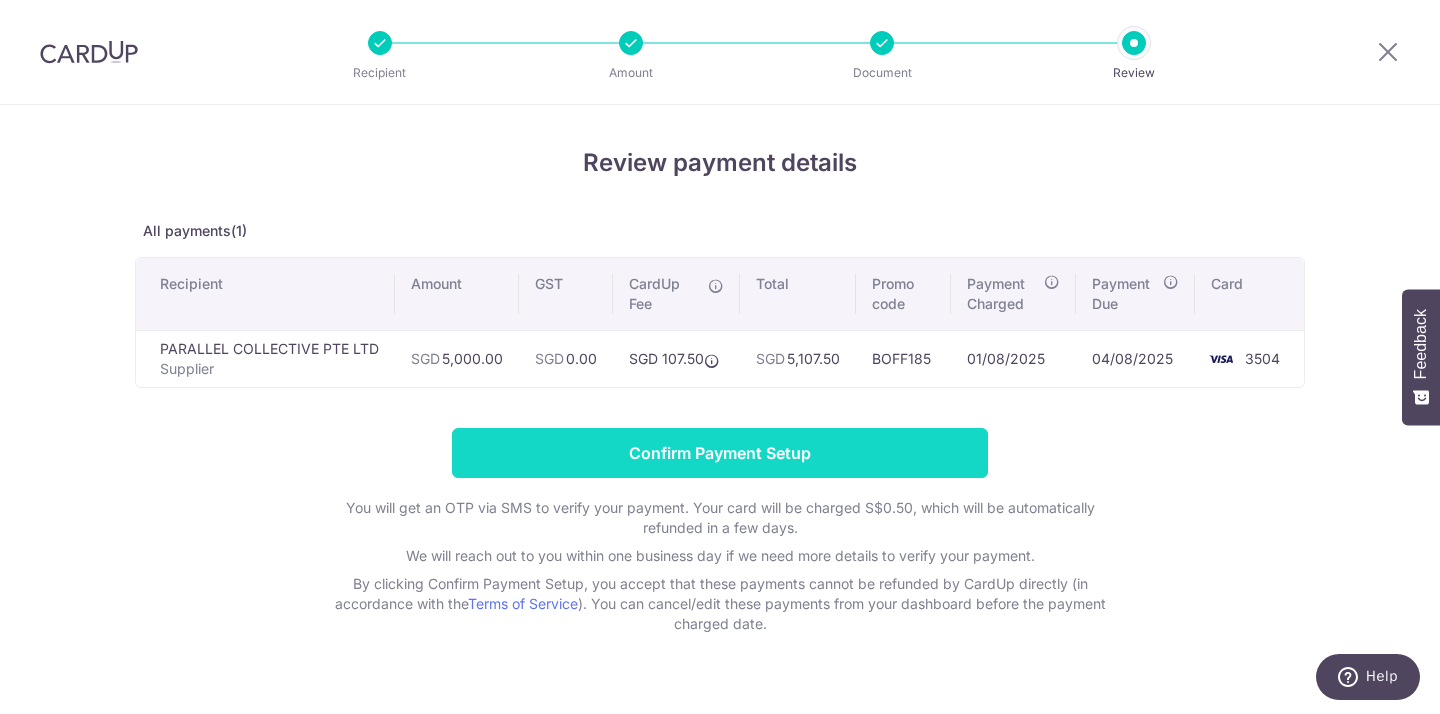 click on "Confirm Payment Setup" at bounding box center [720, 453] 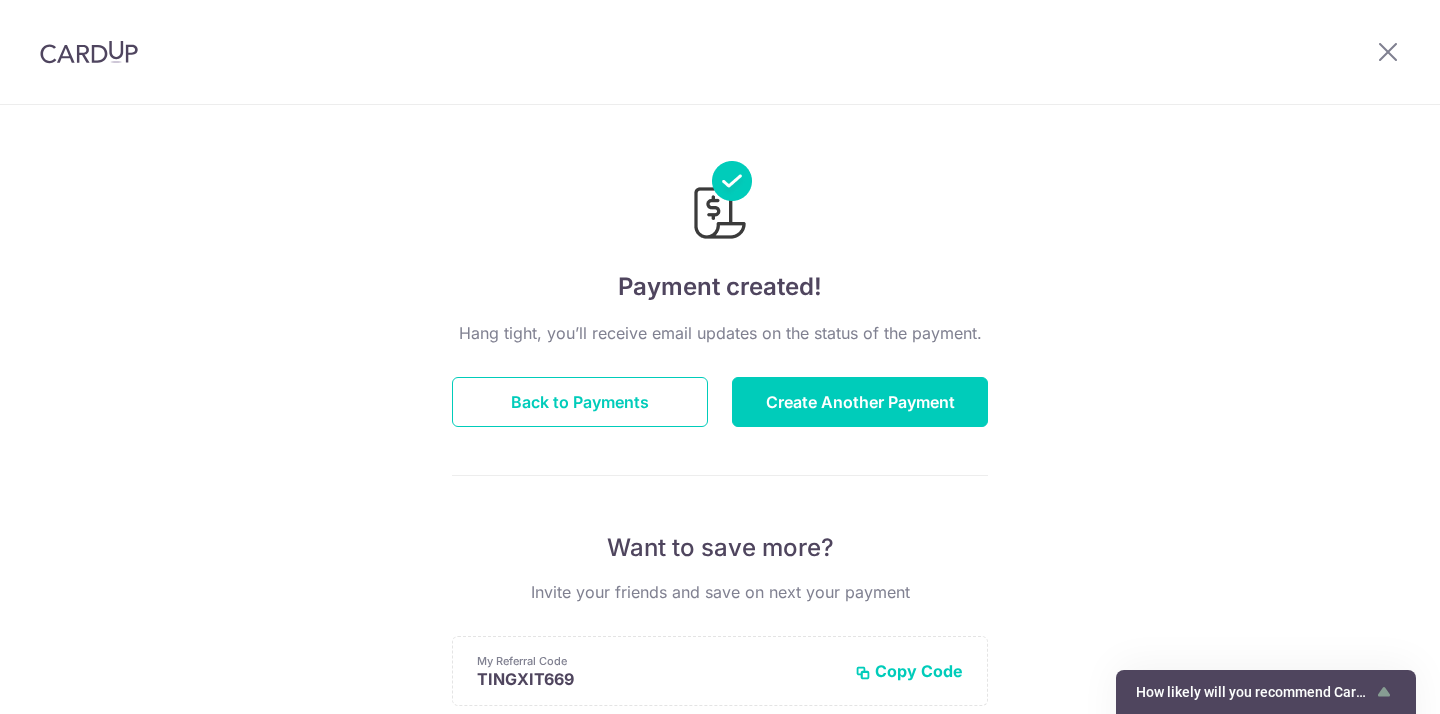 scroll, scrollTop: 0, scrollLeft: 0, axis: both 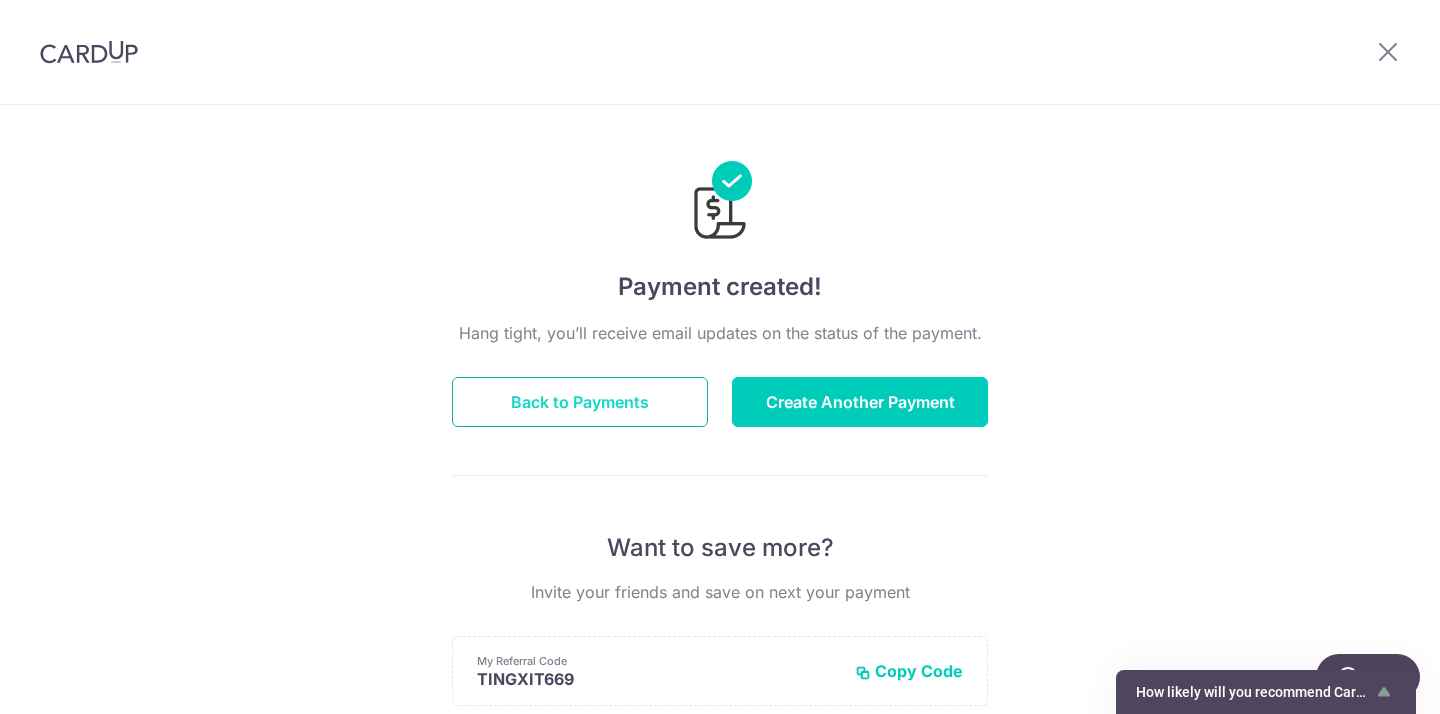 click on "Back to Payments" at bounding box center [580, 402] 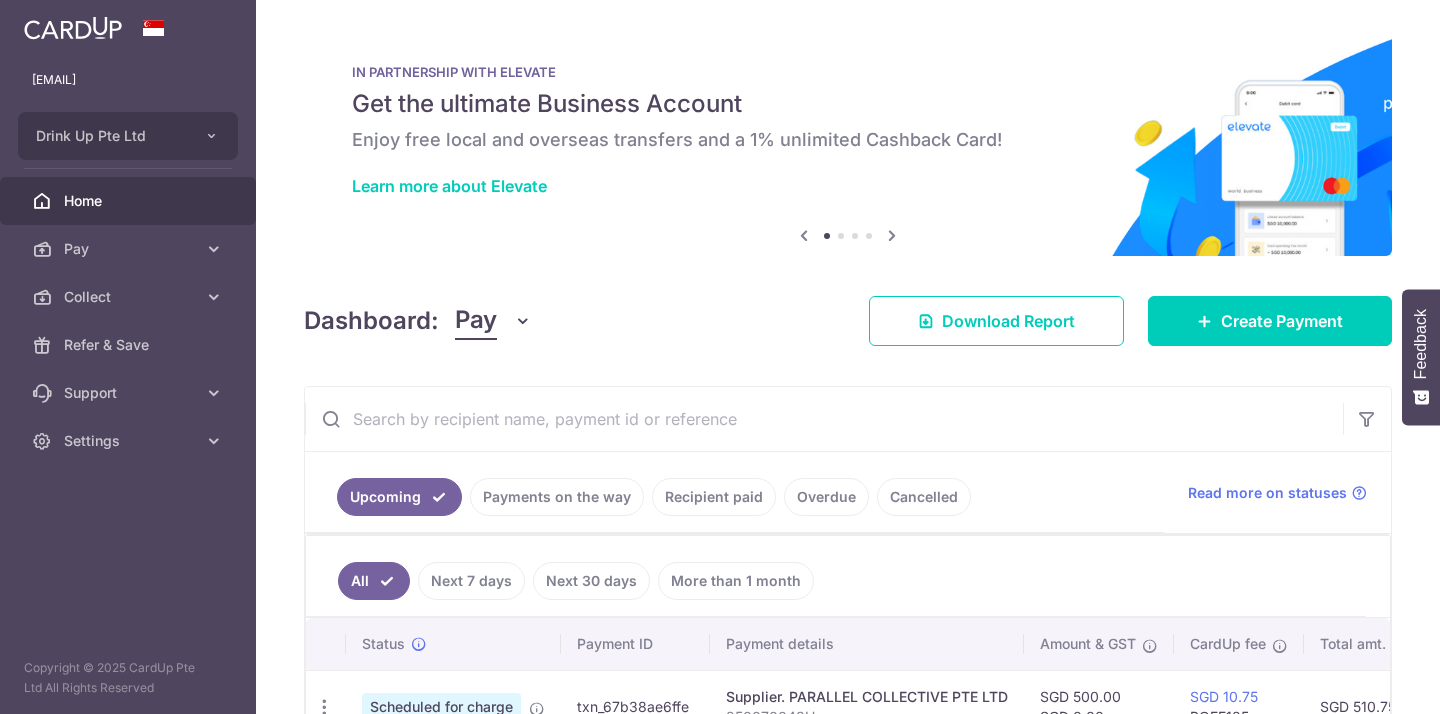 scroll, scrollTop: 0, scrollLeft: 0, axis: both 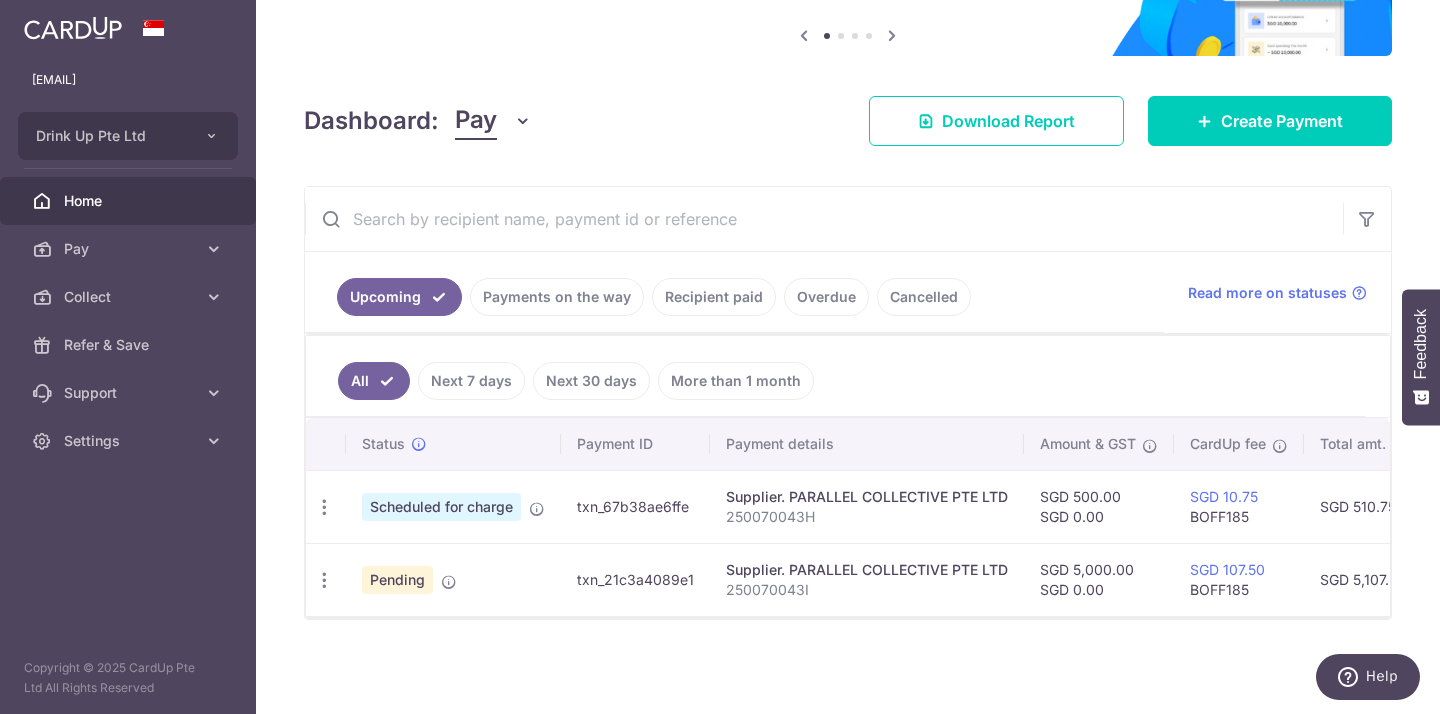 drag, startPoint x: 693, startPoint y: 578, endPoint x: 552, endPoint y: 578, distance: 141 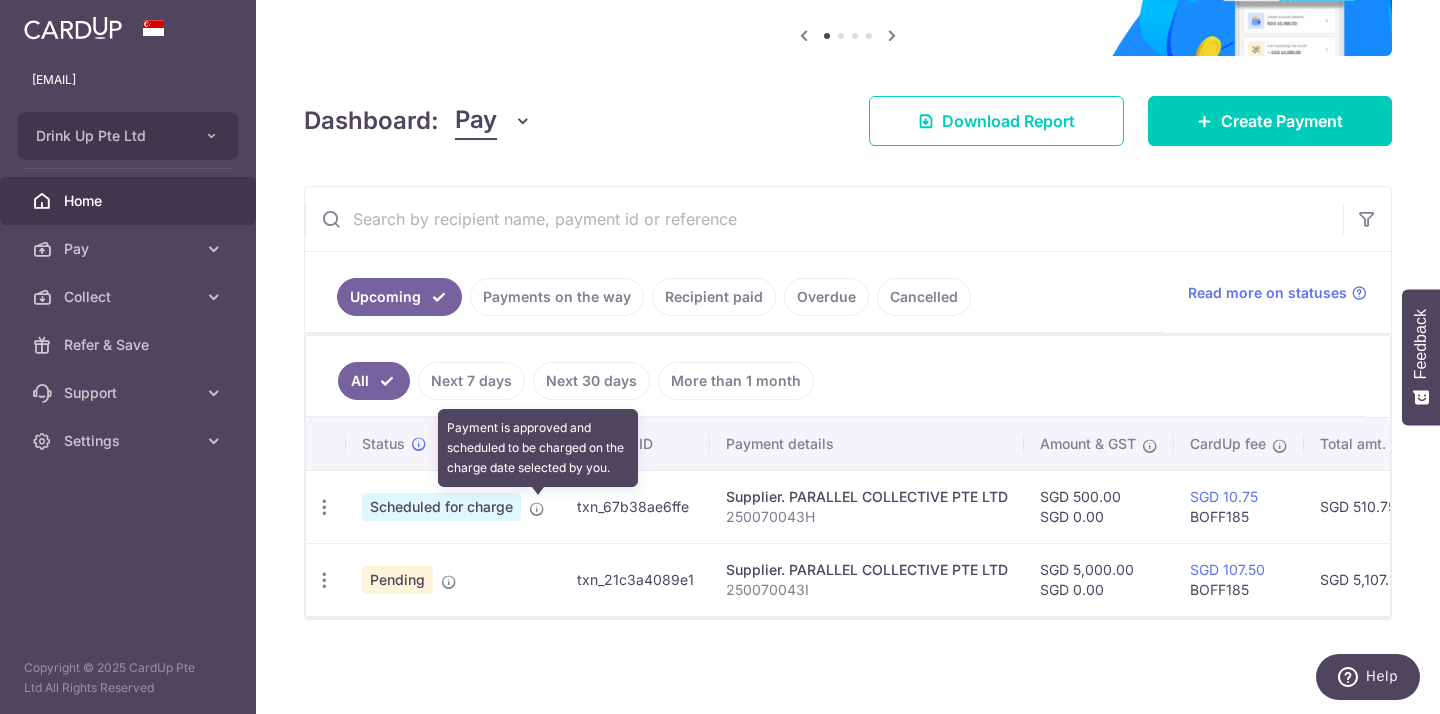 drag, startPoint x: 696, startPoint y: 502, endPoint x: 545, endPoint y: 502, distance: 151 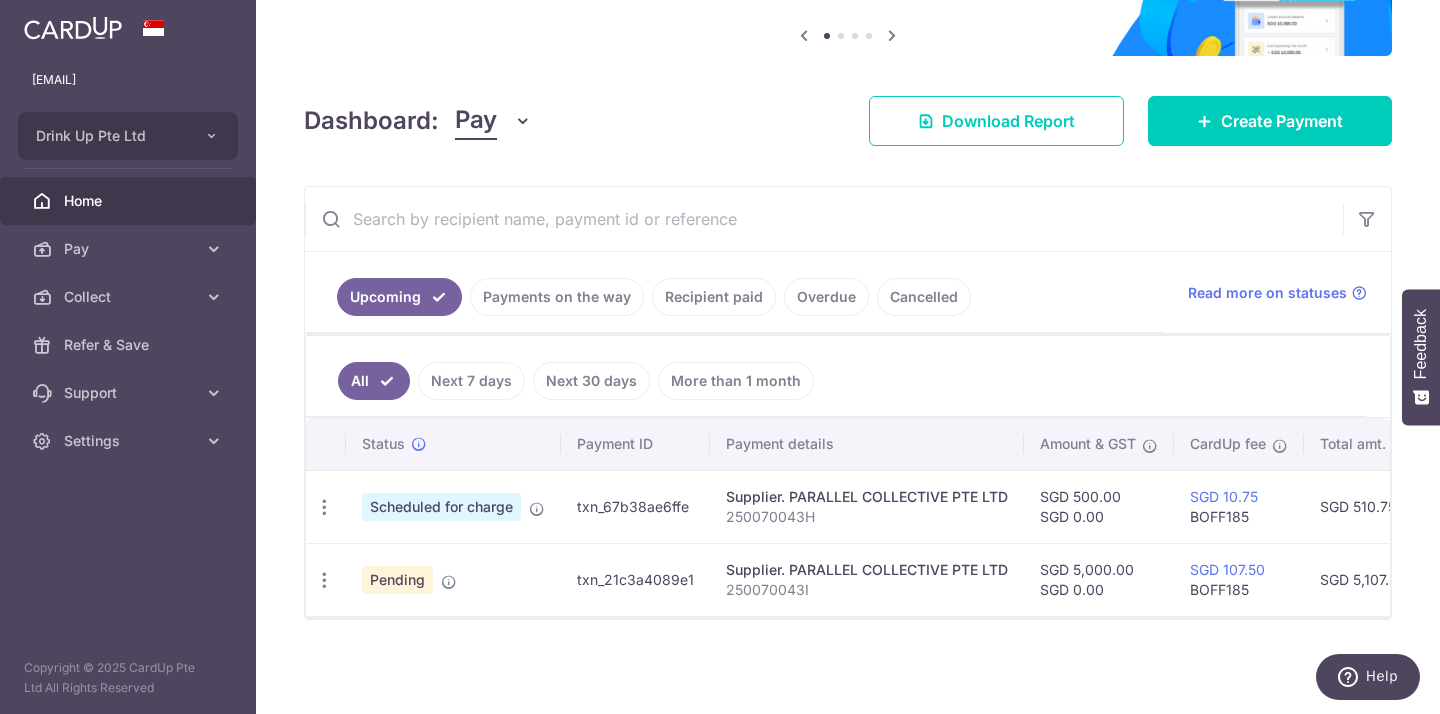 copy on "txn_67b38ae6ffe" 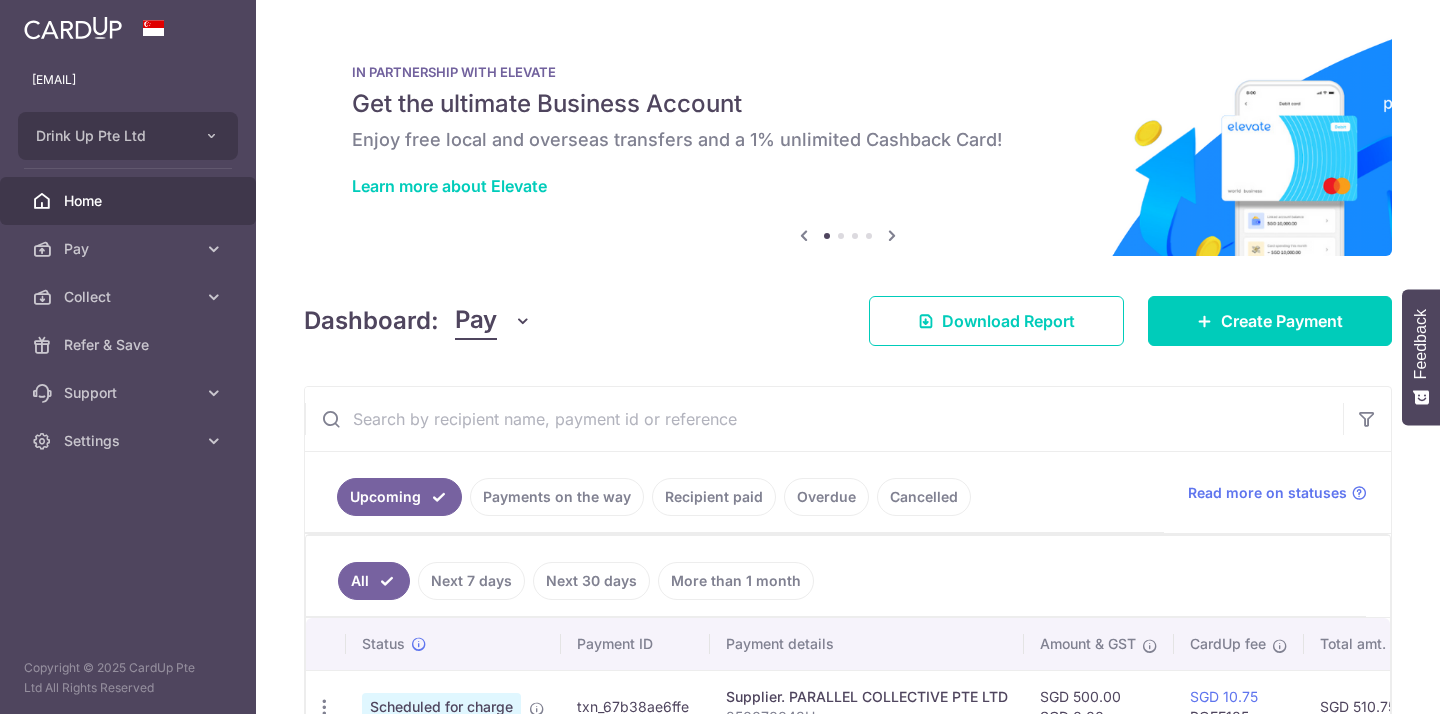 scroll, scrollTop: 0, scrollLeft: 0, axis: both 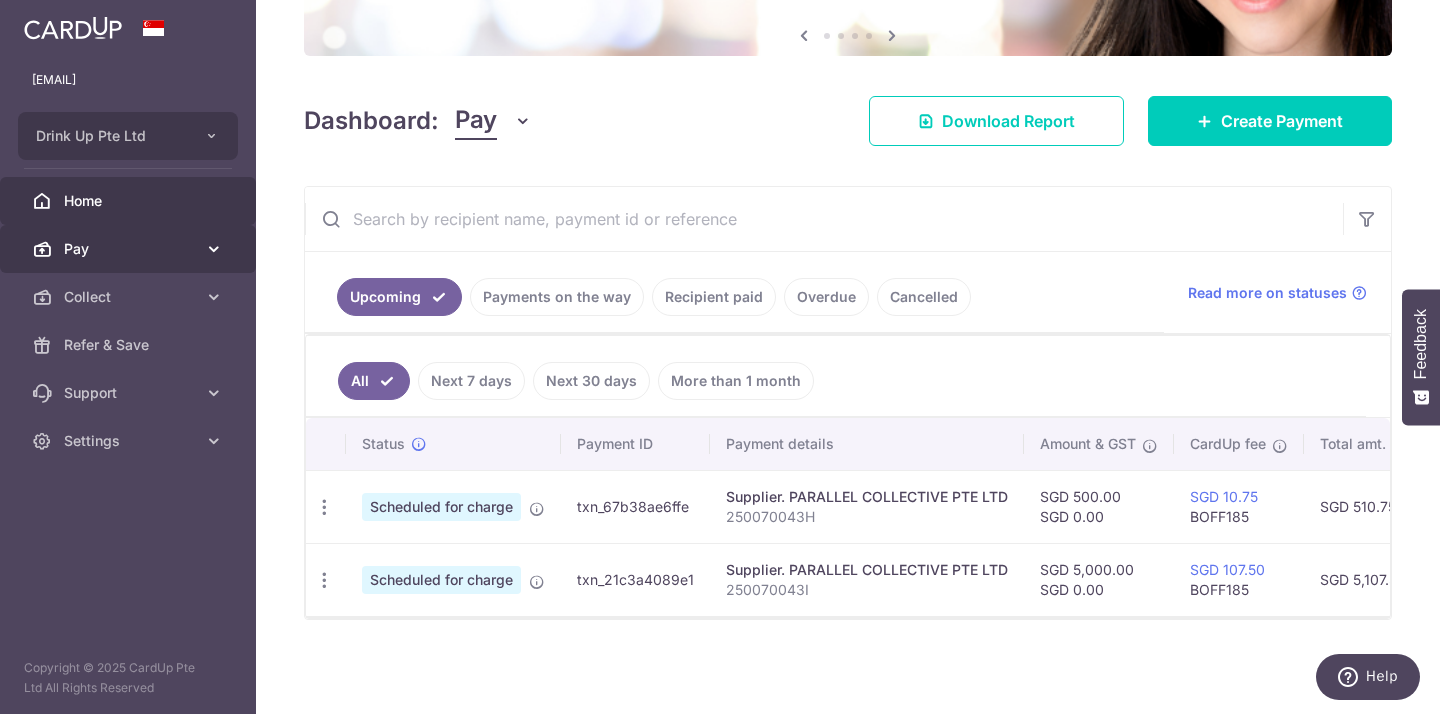 click on "Pay" at bounding box center (128, 249) 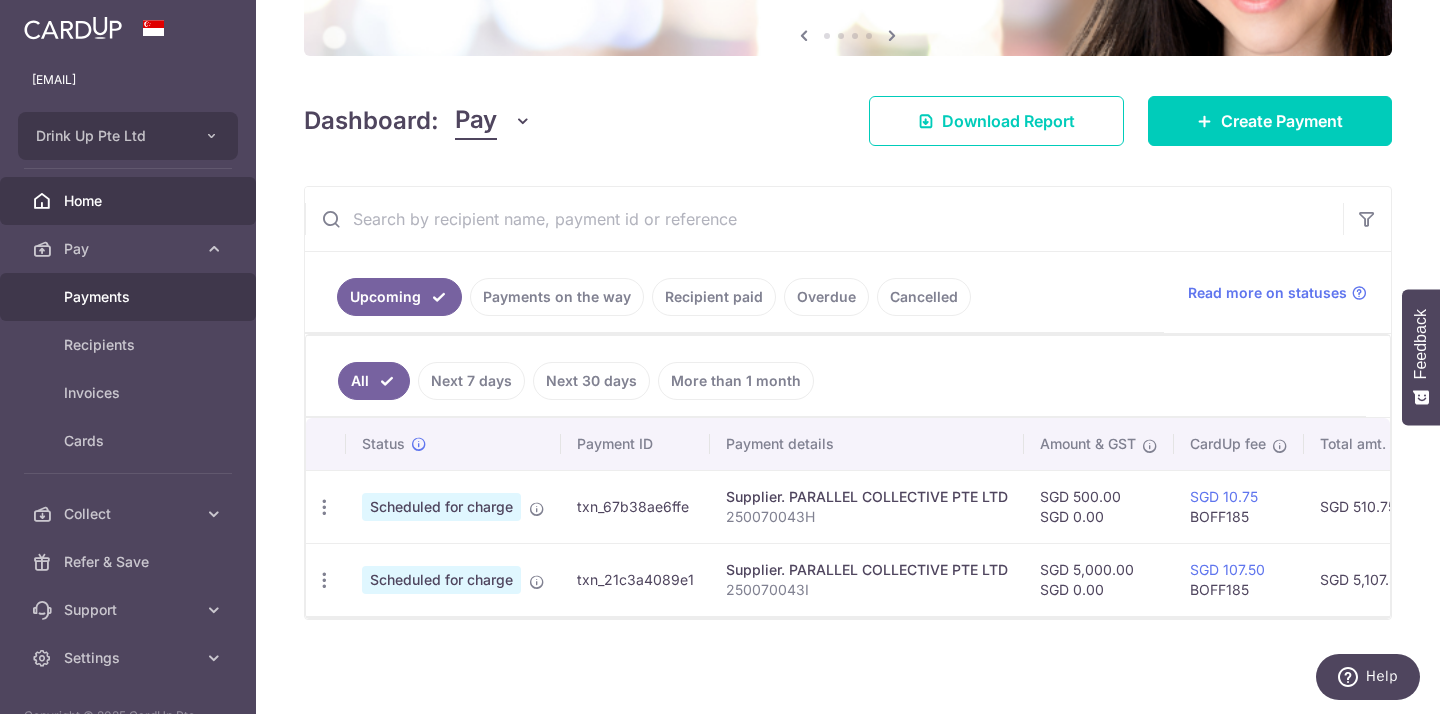 click on "Payments" at bounding box center (130, 297) 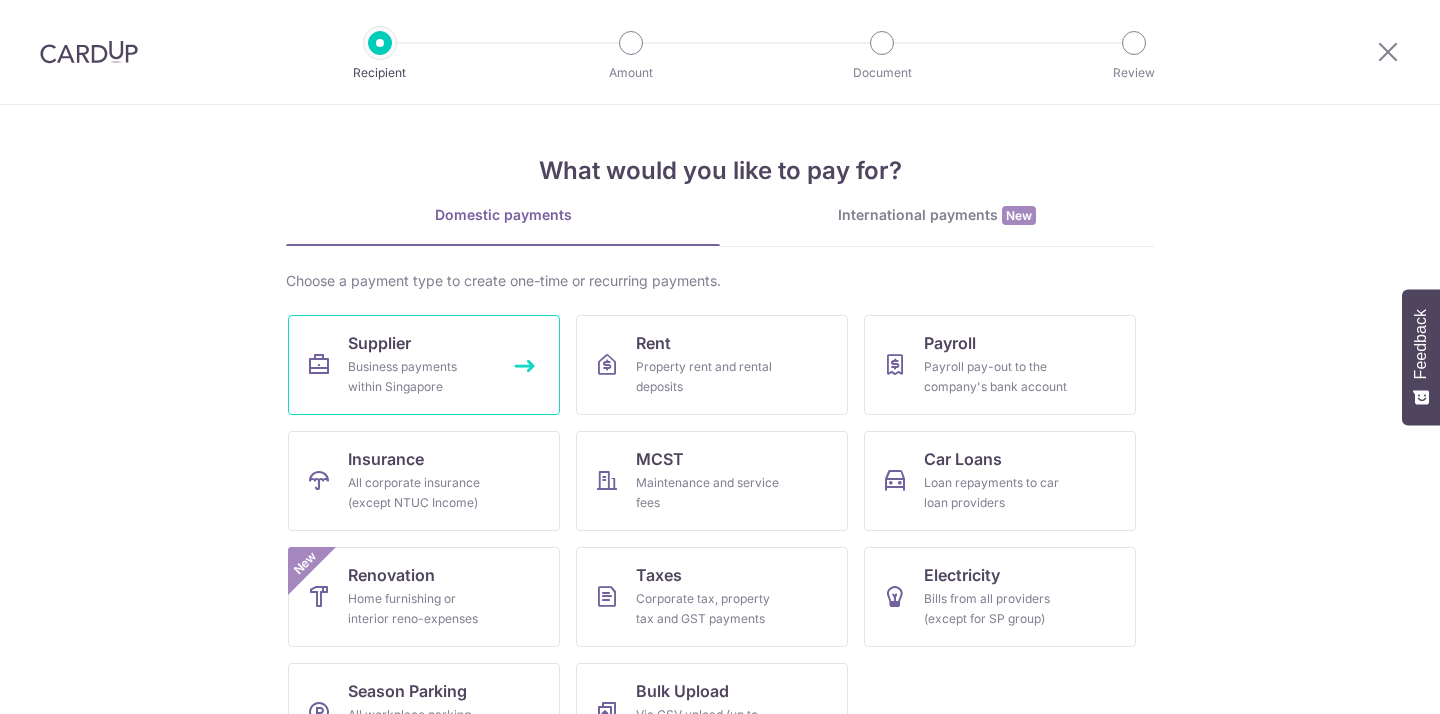 scroll, scrollTop: 0, scrollLeft: 0, axis: both 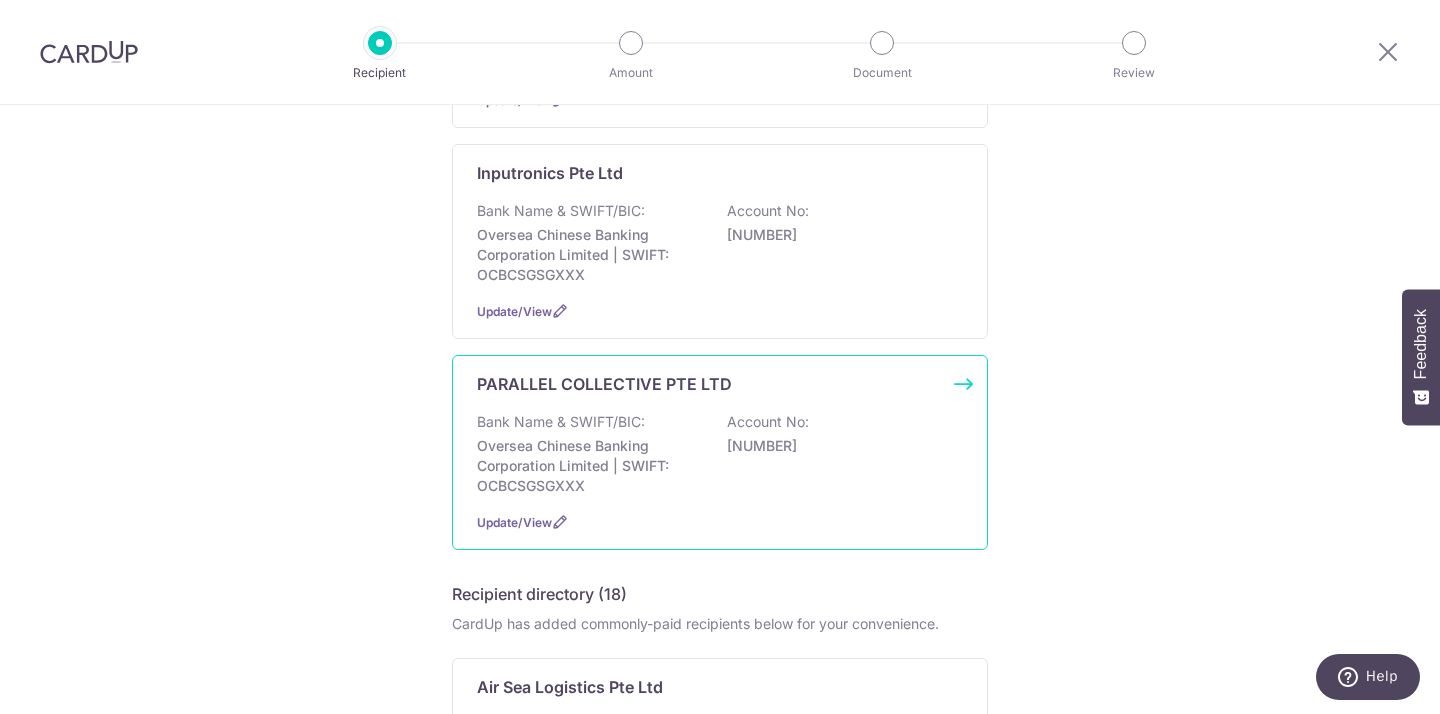 click on "Oversea Chinese Banking Corporation Limited | SWIFT: OCBCSGSGXXX" at bounding box center [589, 466] 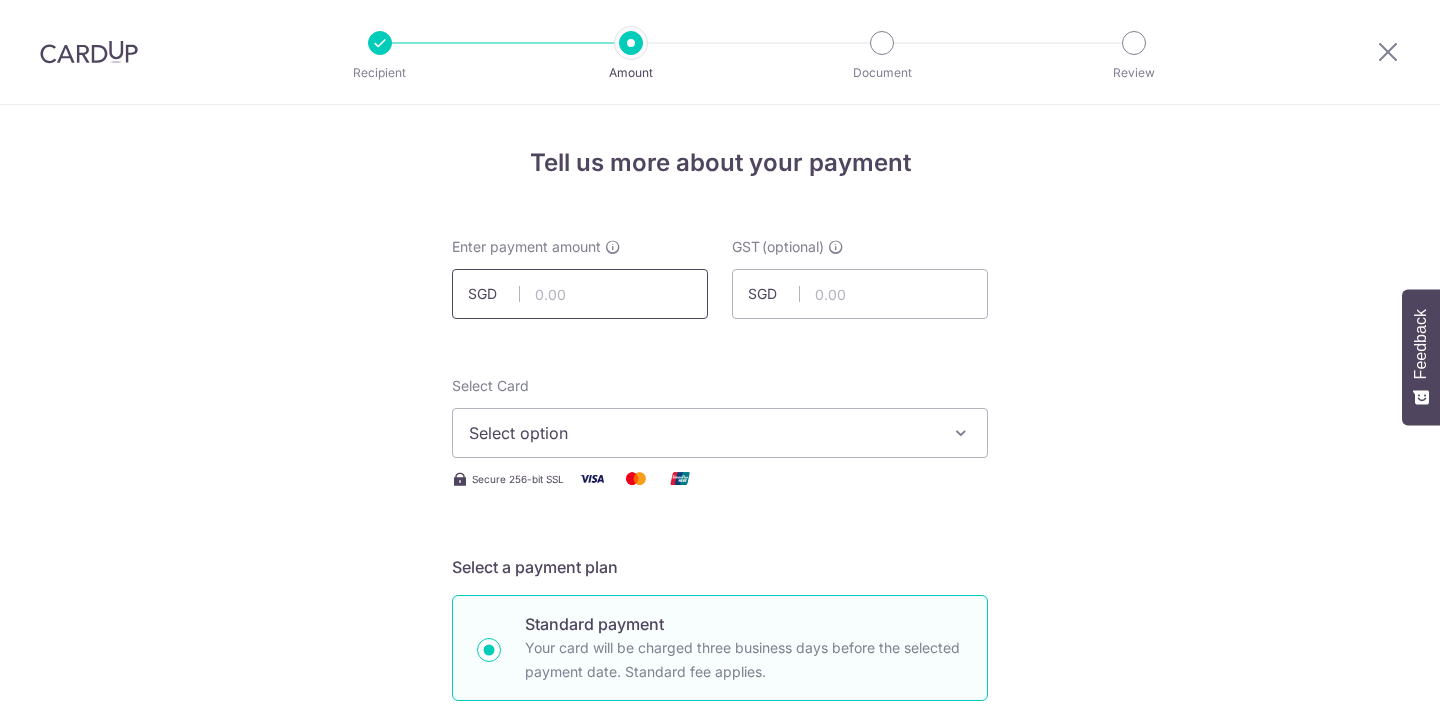 scroll, scrollTop: 0, scrollLeft: 0, axis: both 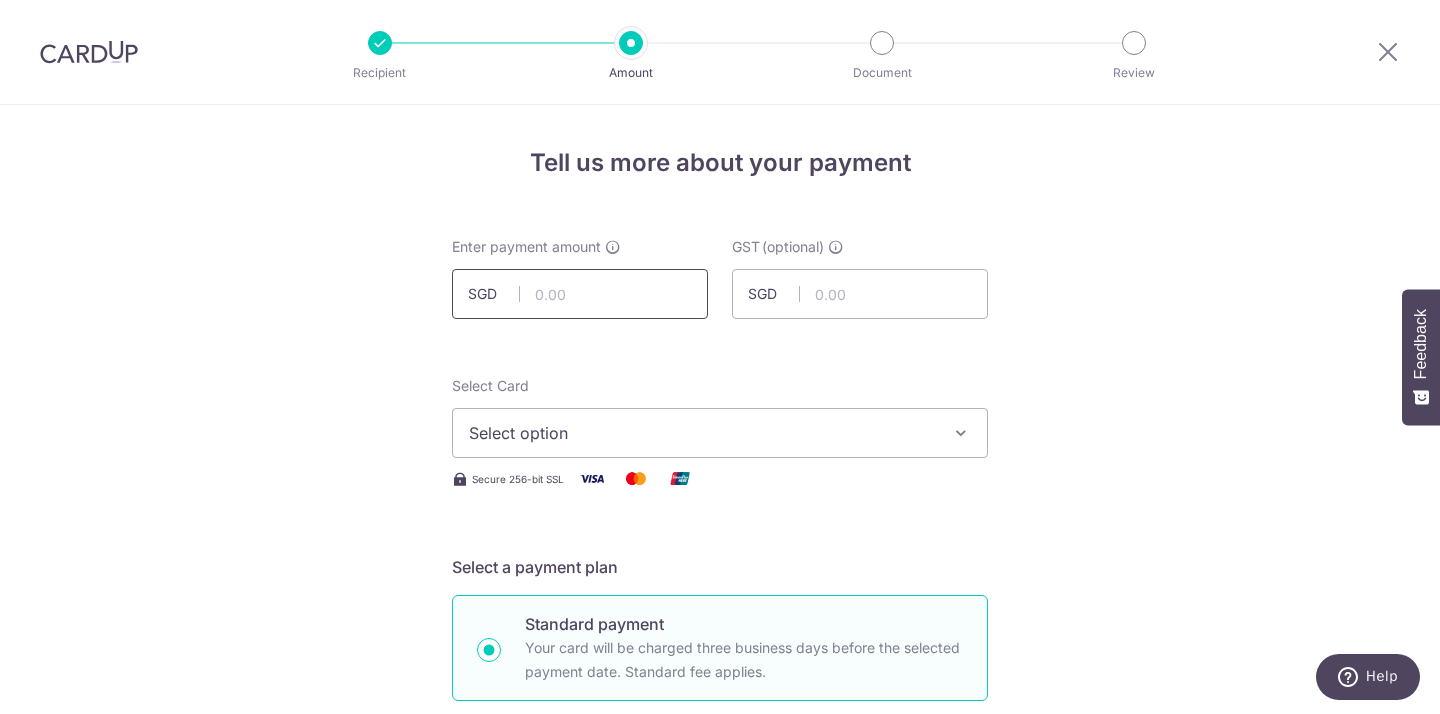 click at bounding box center (580, 294) 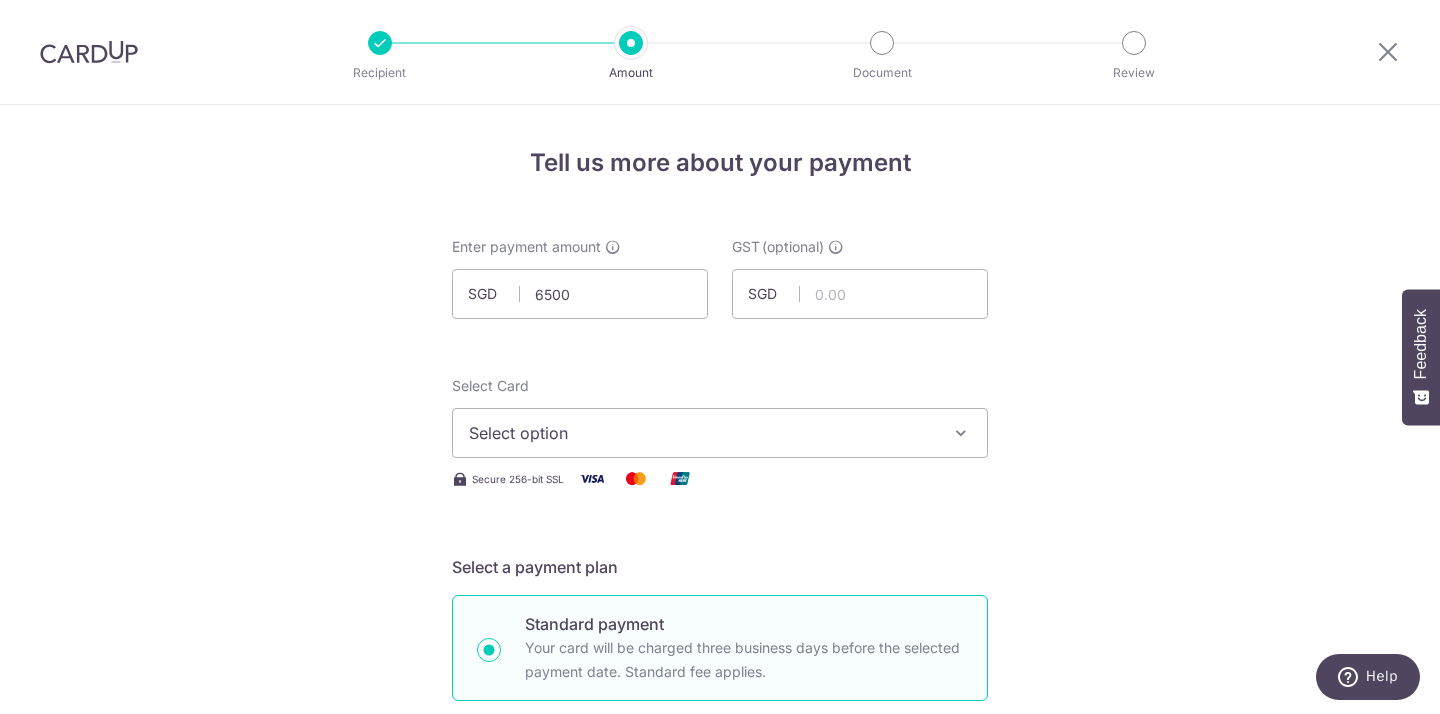 type on "6,500.00" 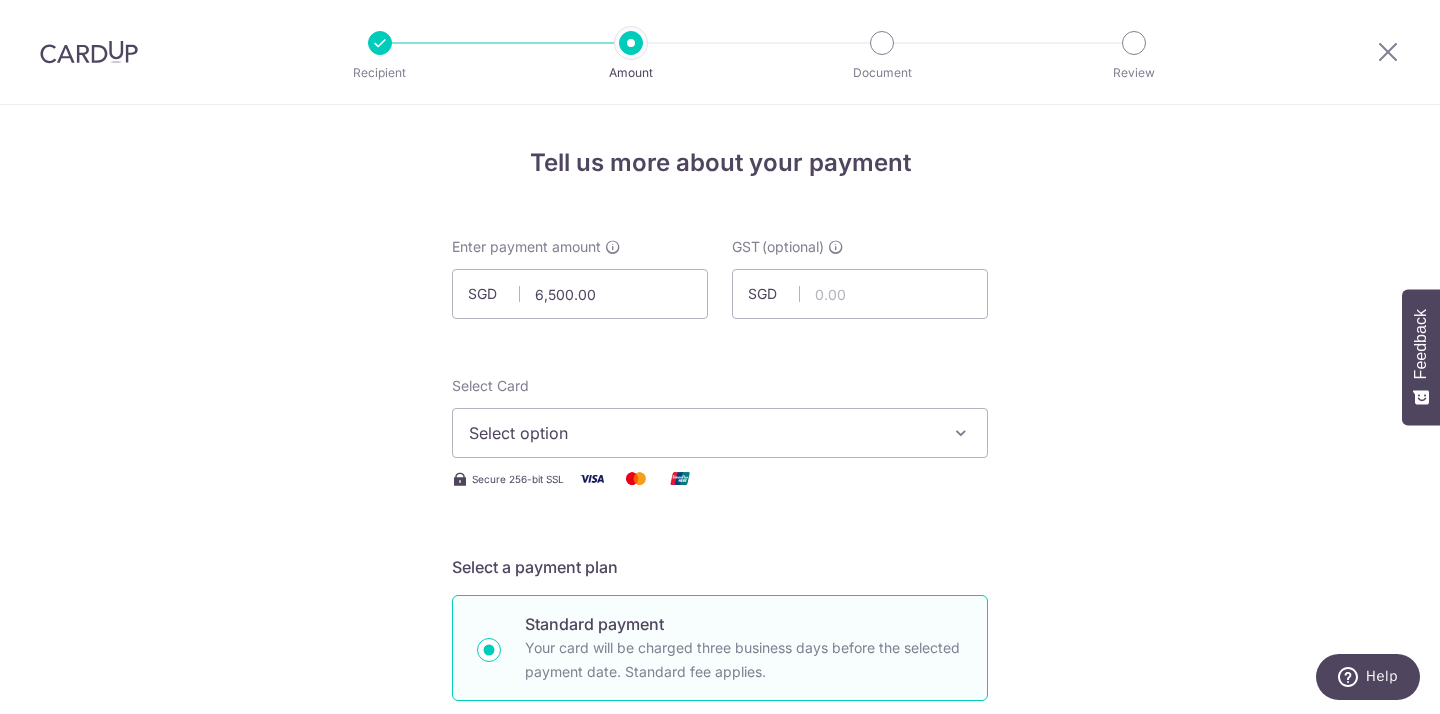 click on "Tell us more about your payment
Enter payment amount
SGD
6,500.00
6500.00
GST
(optional)
SGD
Select Card
Select option
Add credit card
Your Cards
**** 8006
**** 6933
**** 5185
**** 0262
**** 3504" at bounding box center (720, 1076) 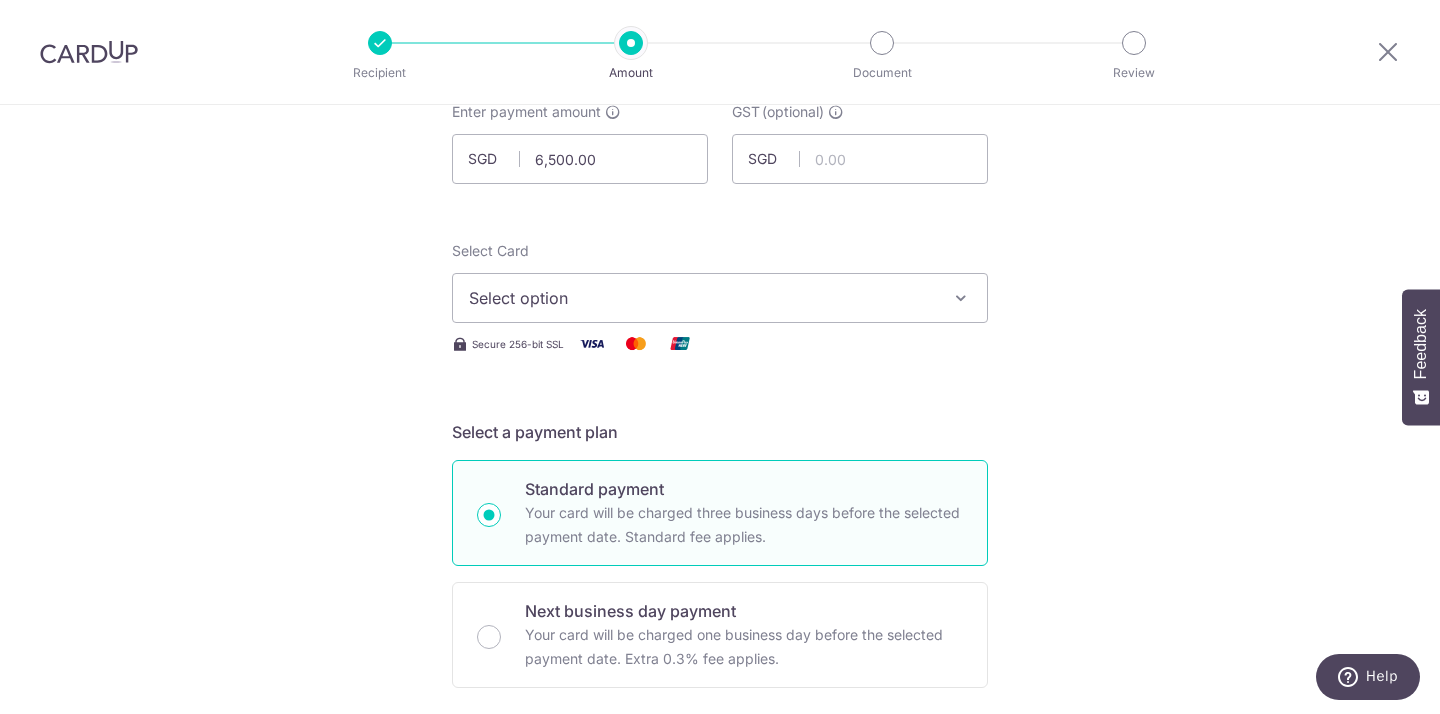 click on "Select option" at bounding box center (702, 298) 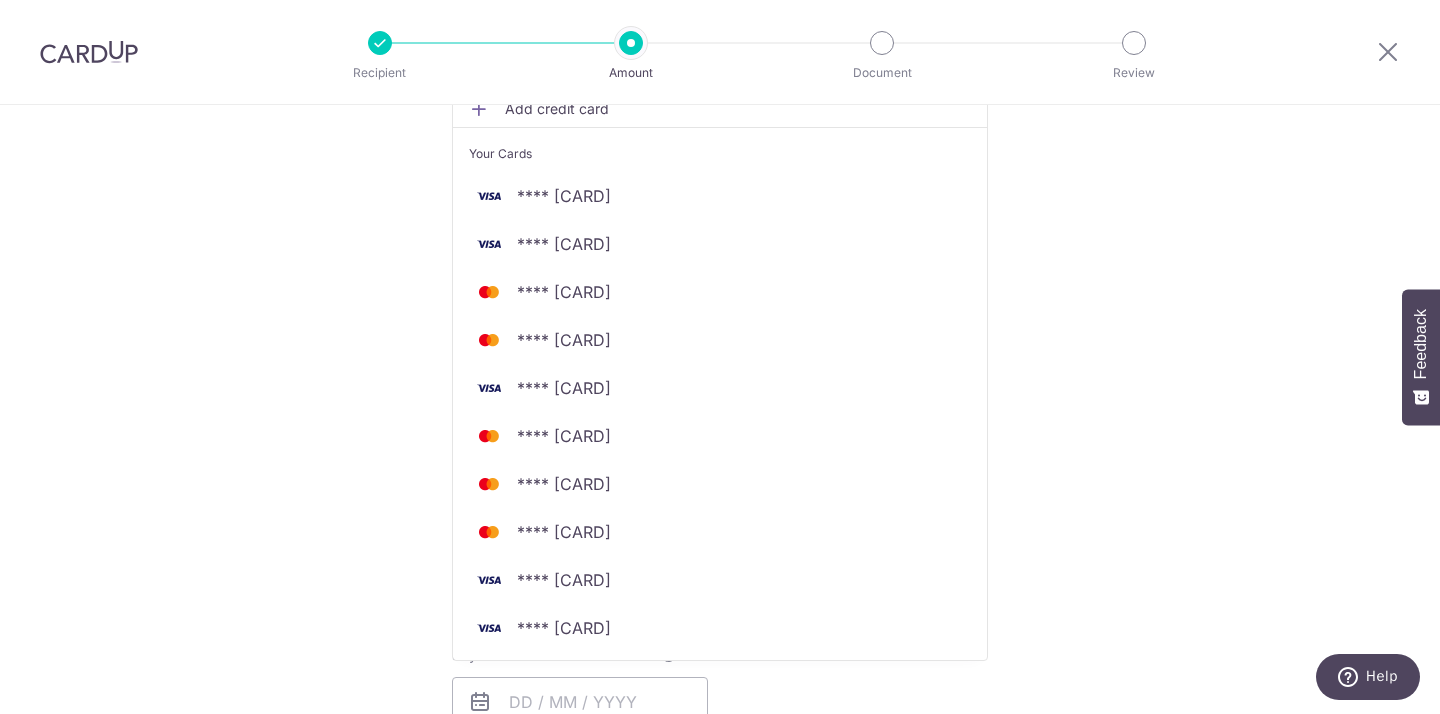 scroll, scrollTop: 383, scrollLeft: 0, axis: vertical 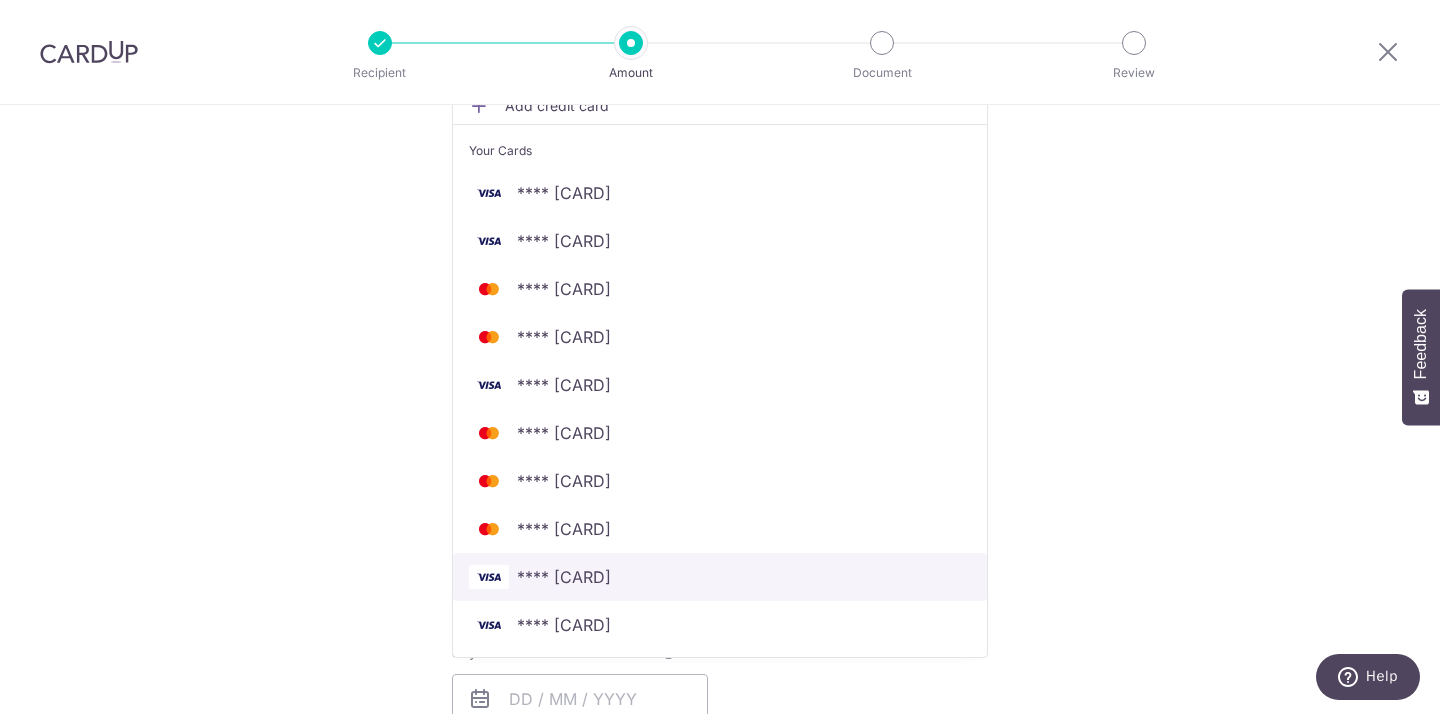 click on "**** 1622" at bounding box center [564, 577] 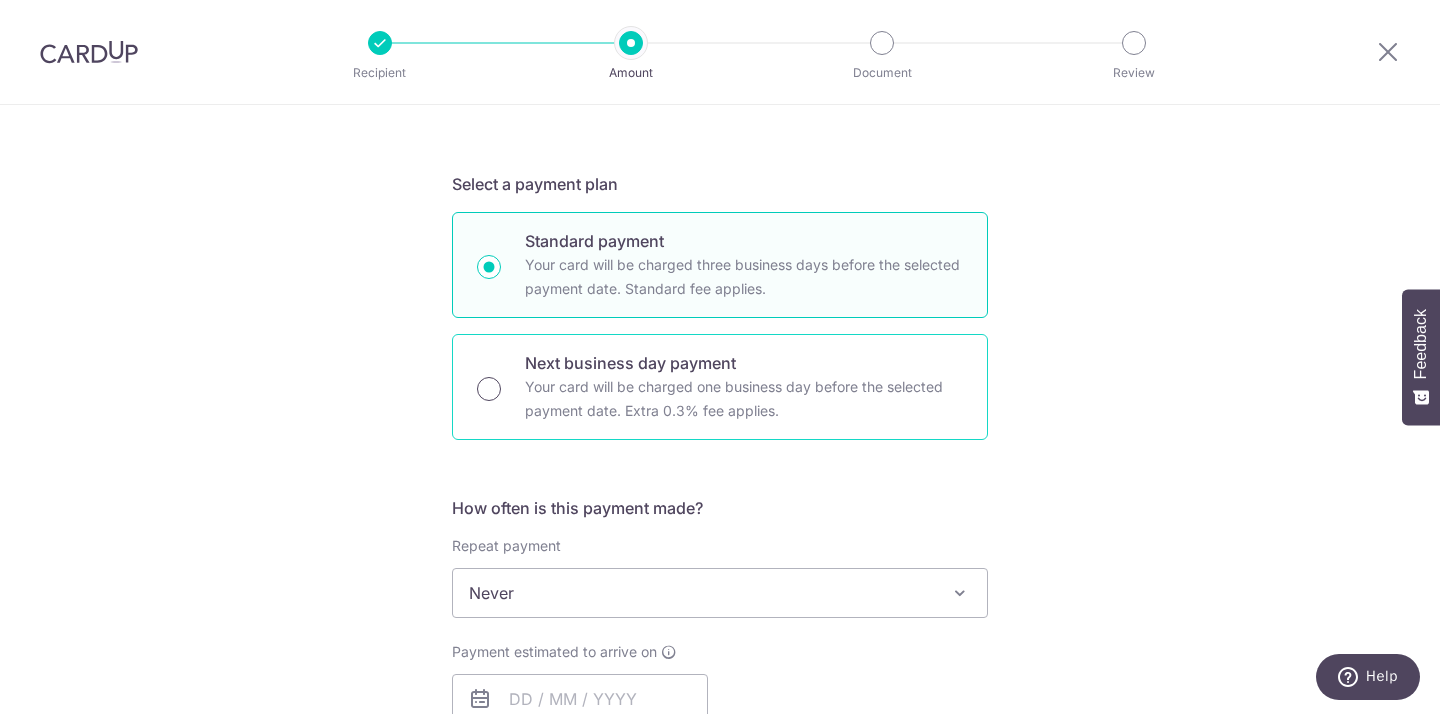 click on "Next business day payment
Your card will be charged one business day before the selected payment date. Extra 0.3% fee applies." at bounding box center (489, 389) 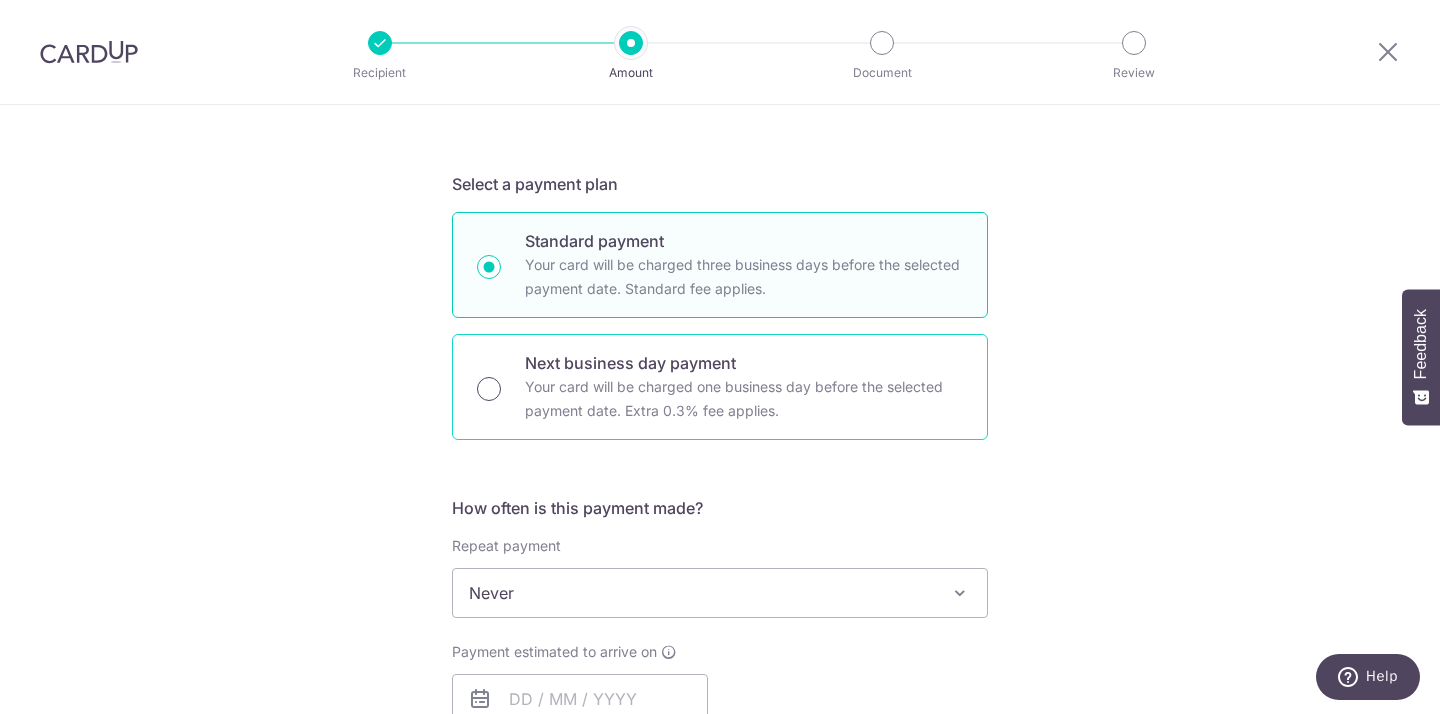 radio on "true" 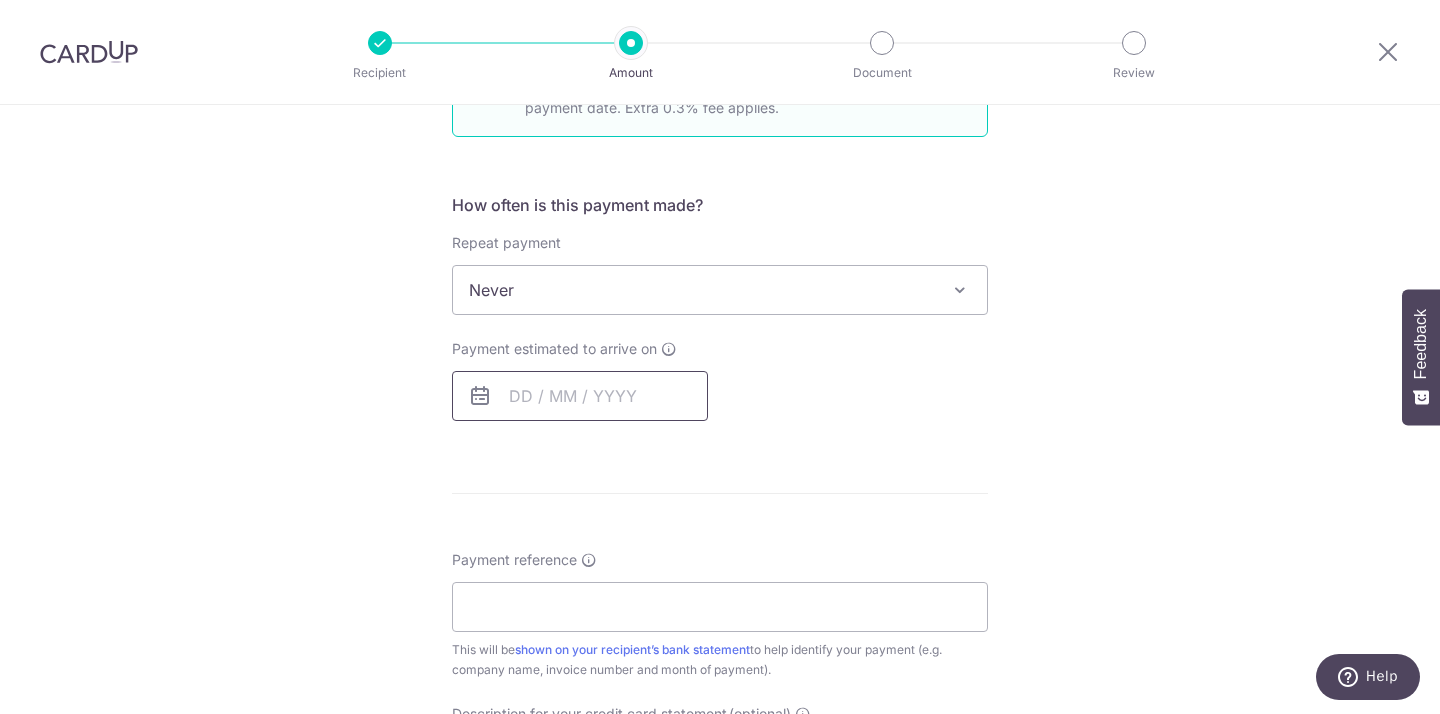 click at bounding box center (580, 396) 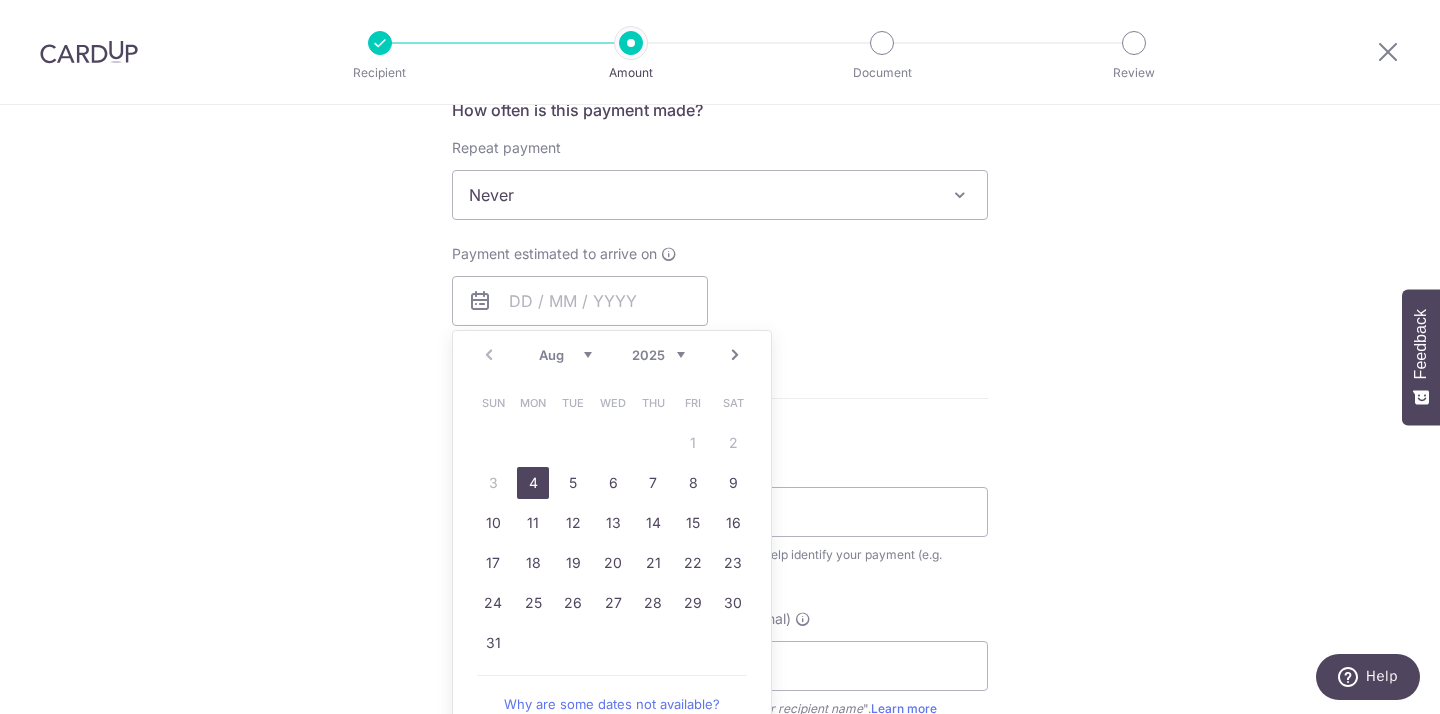 click on "4" at bounding box center [533, 483] 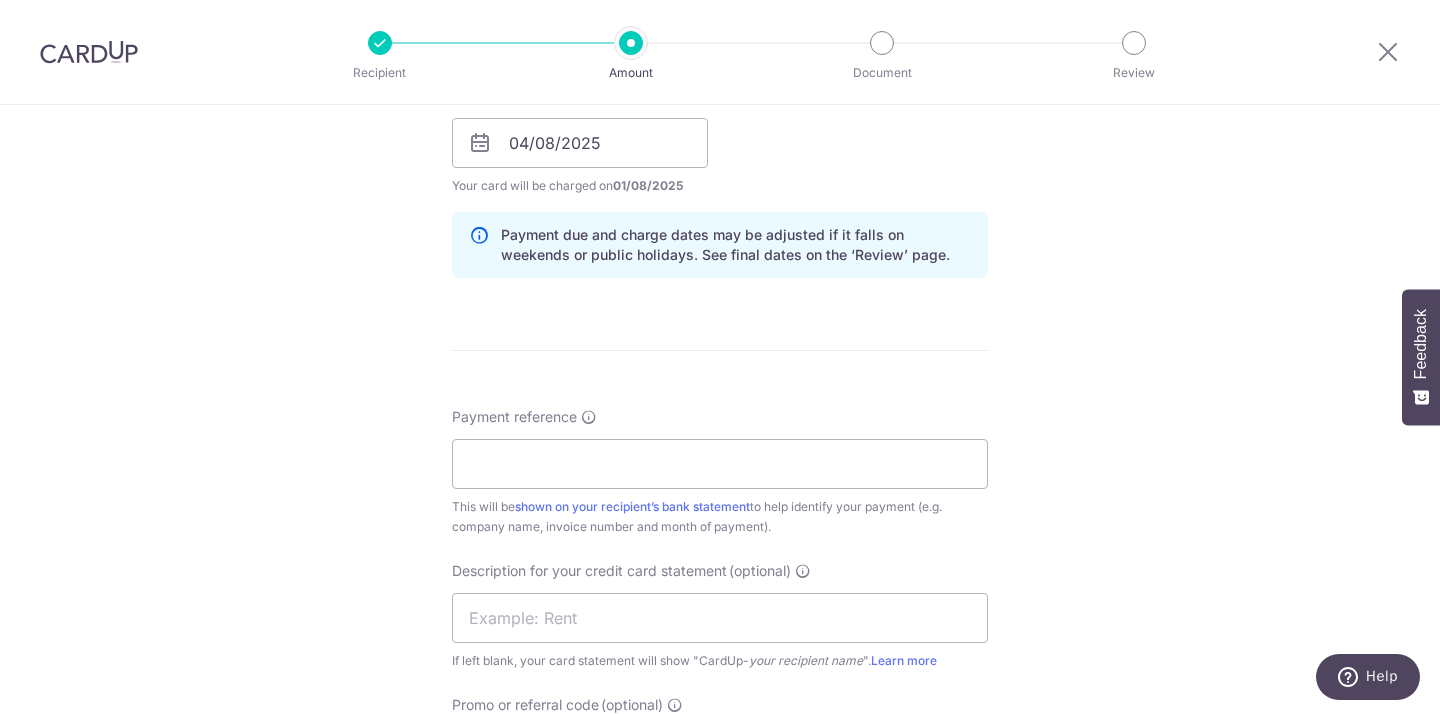 scroll, scrollTop: 989, scrollLeft: 0, axis: vertical 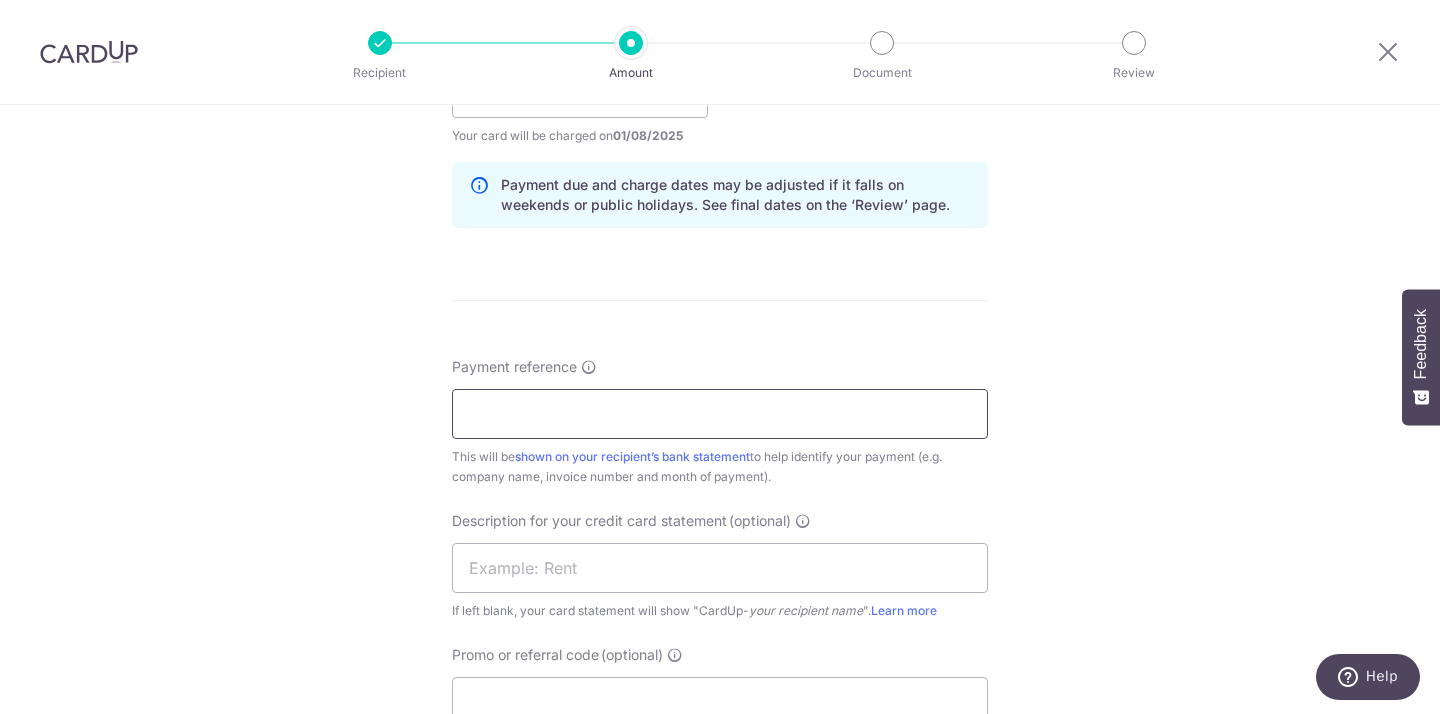 click on "Payment reference" at bounding box center (720, 414) 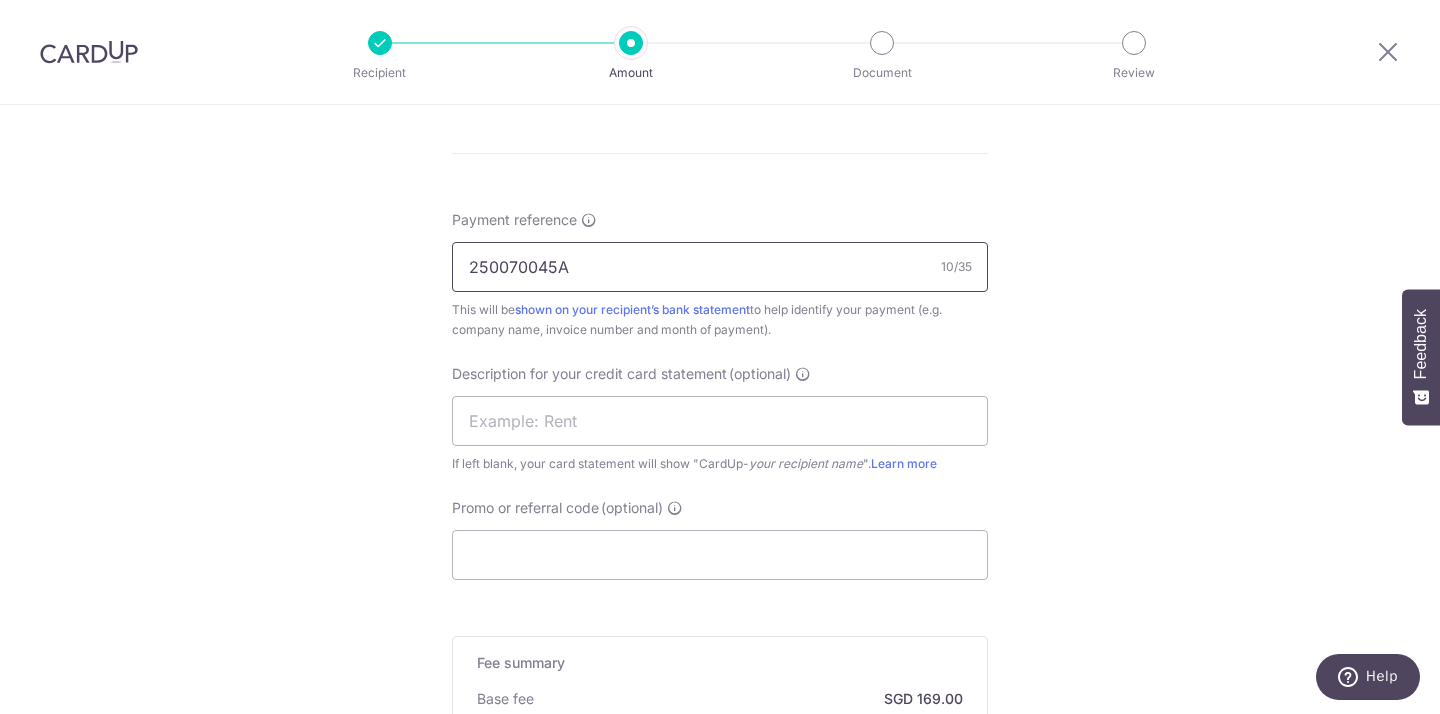 scroll, scrollTop: 1203, scrollLeft: 0, axis: vertical 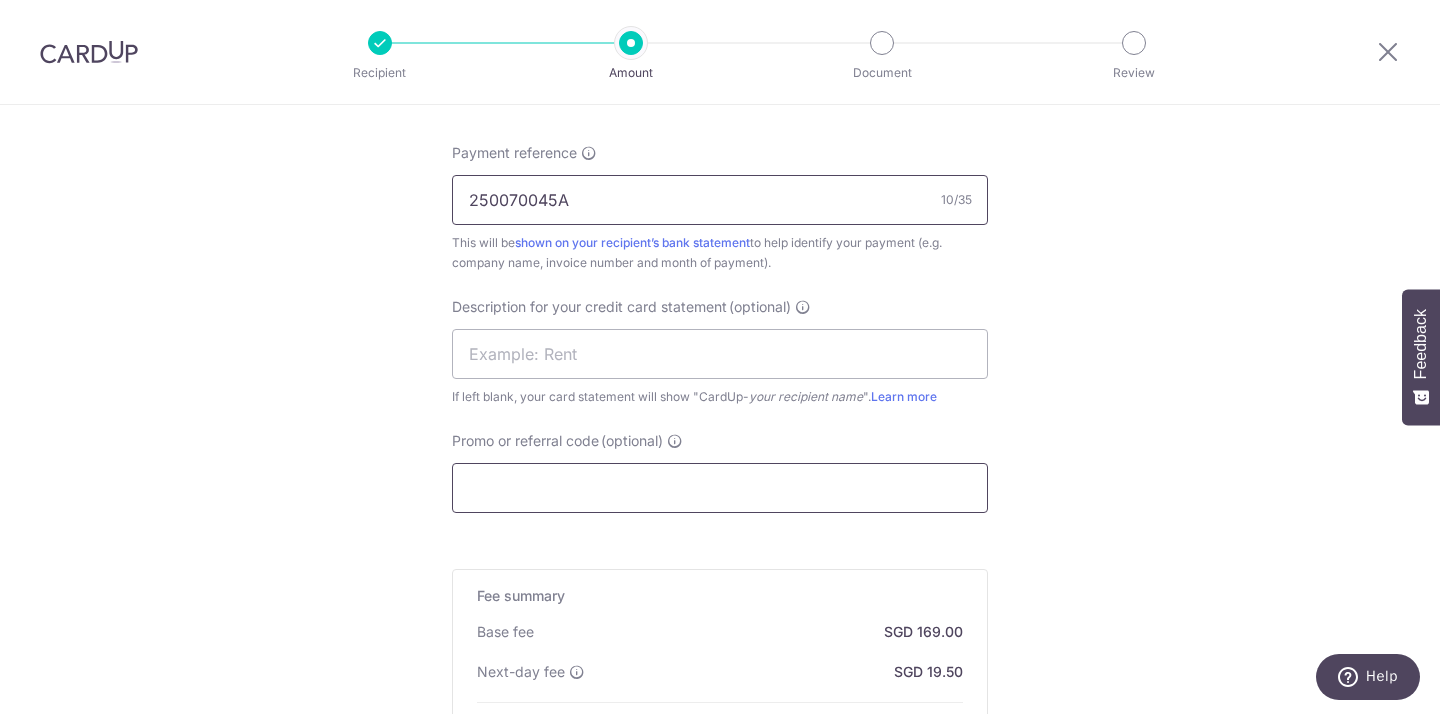 type on "250070045A" 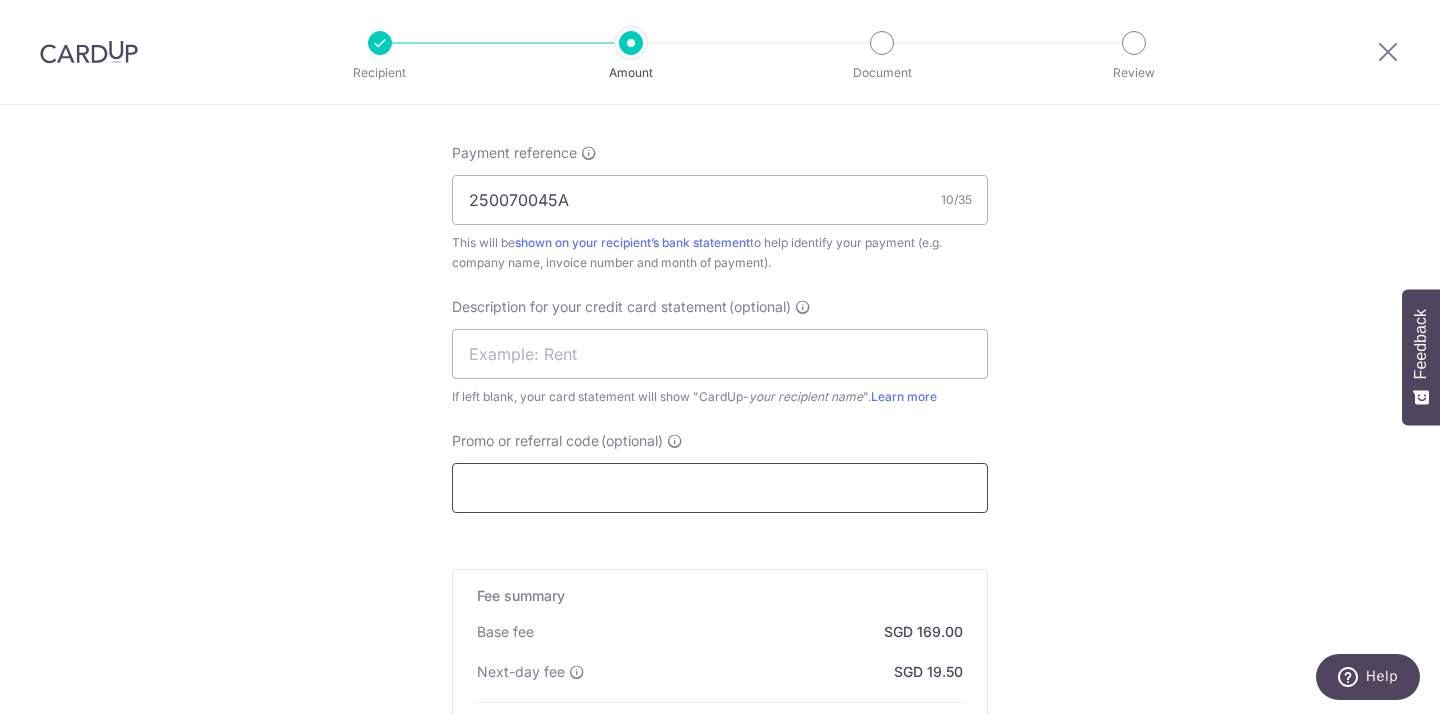 click on "Promo or referral code
(optional)" at bounding box center (720, 488) 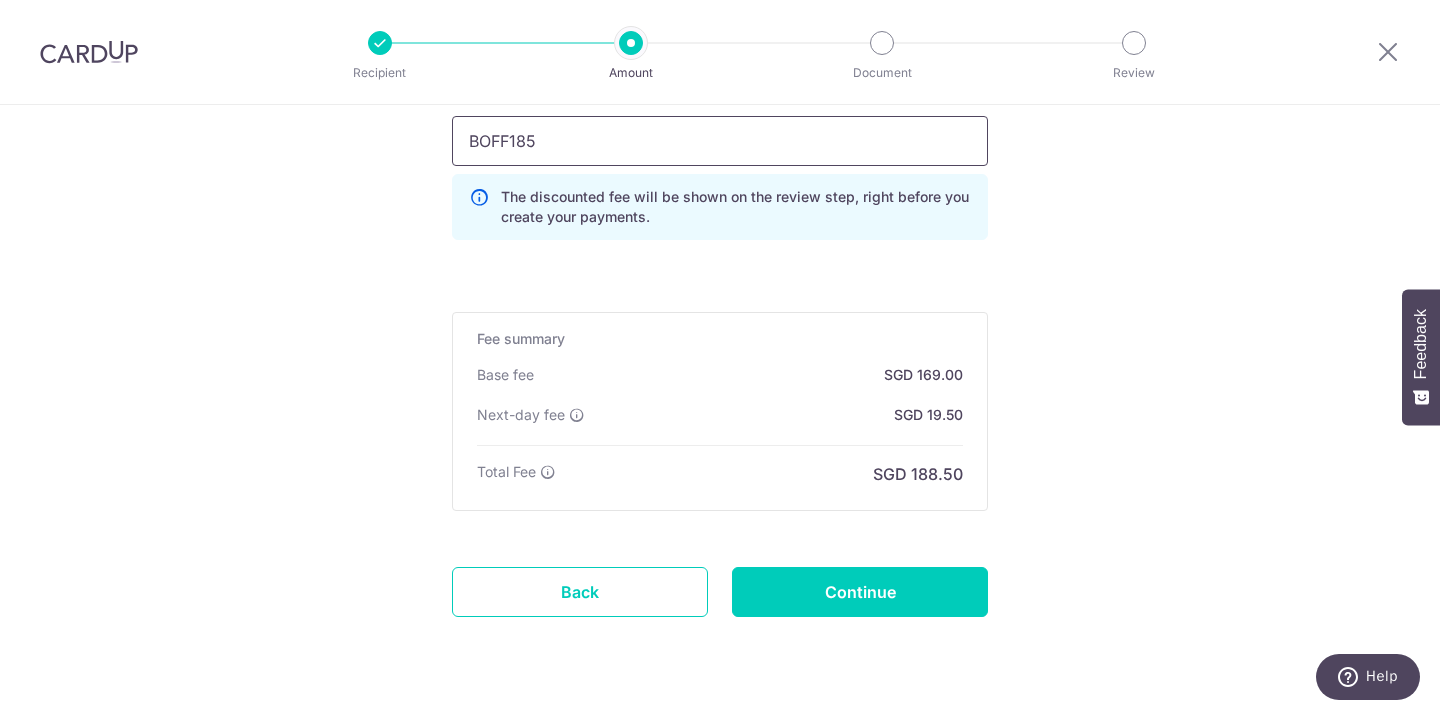 scroll, scrollTop: 1603, scrollLeft: 0, axis: vertical 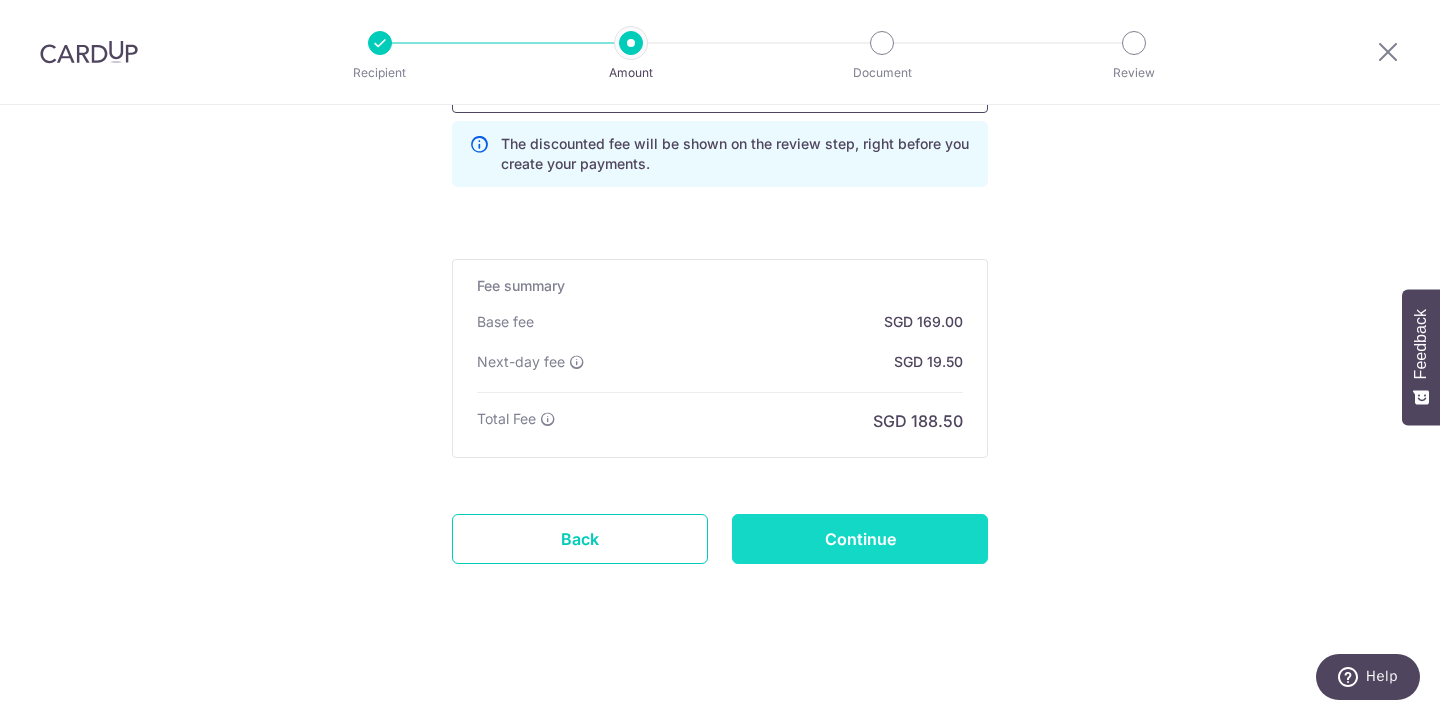 type on "BOFF185" 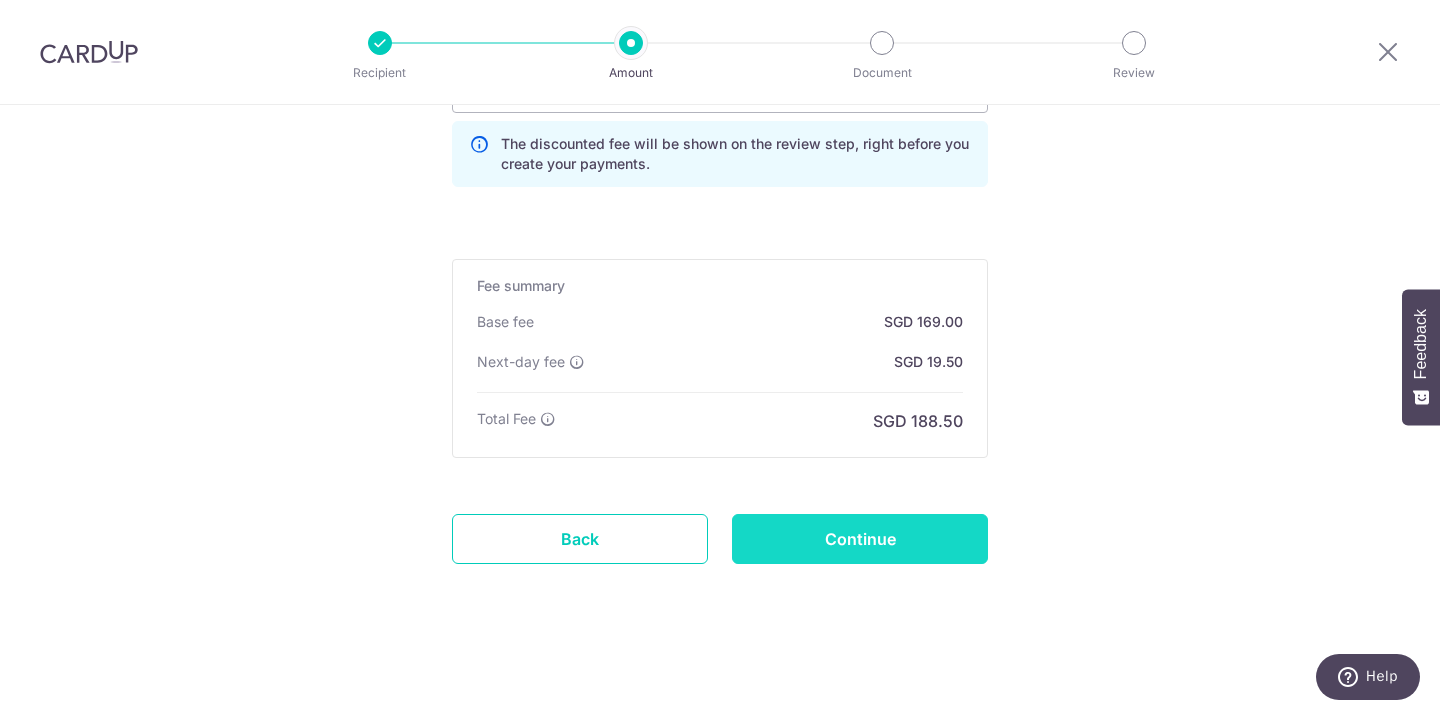 click on "Continue" at bounding box center (860, 539) 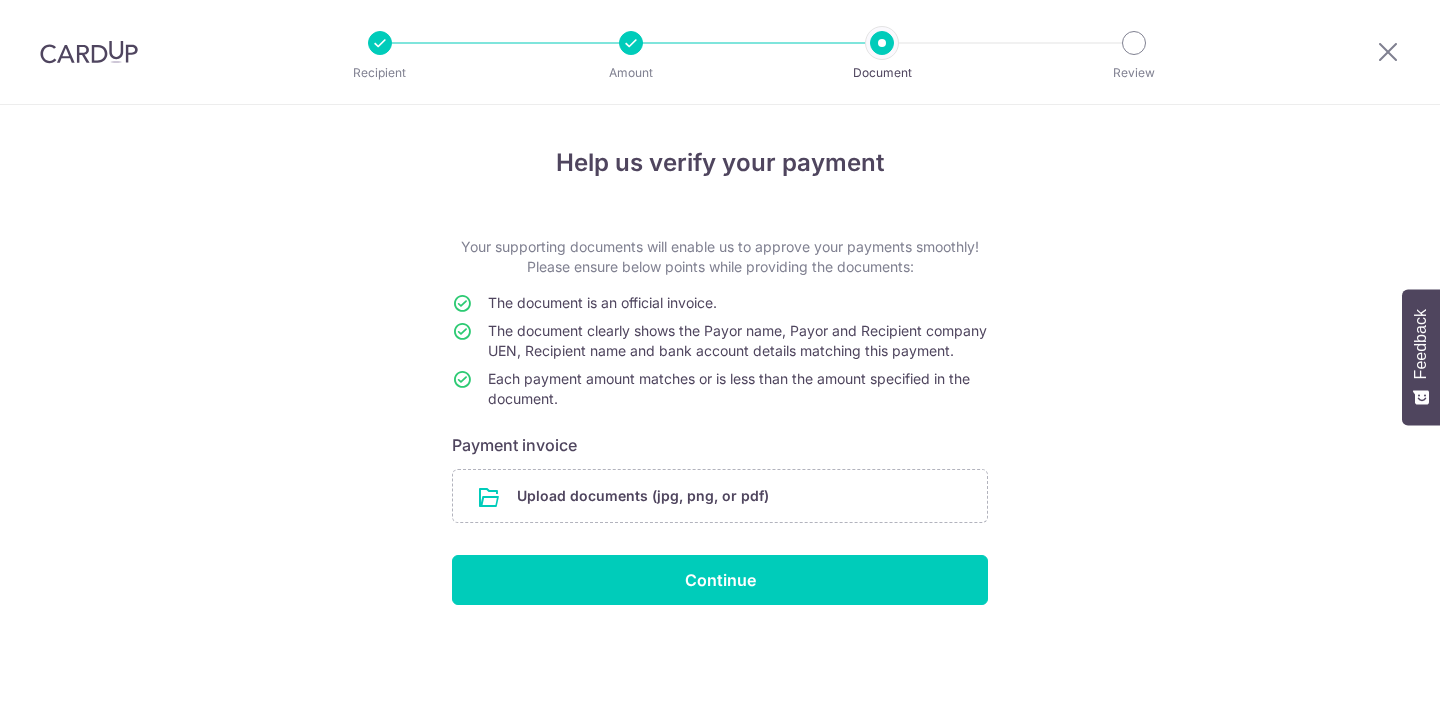 scroll, scrollTop: 0, scrollLeft: 0, axis: both 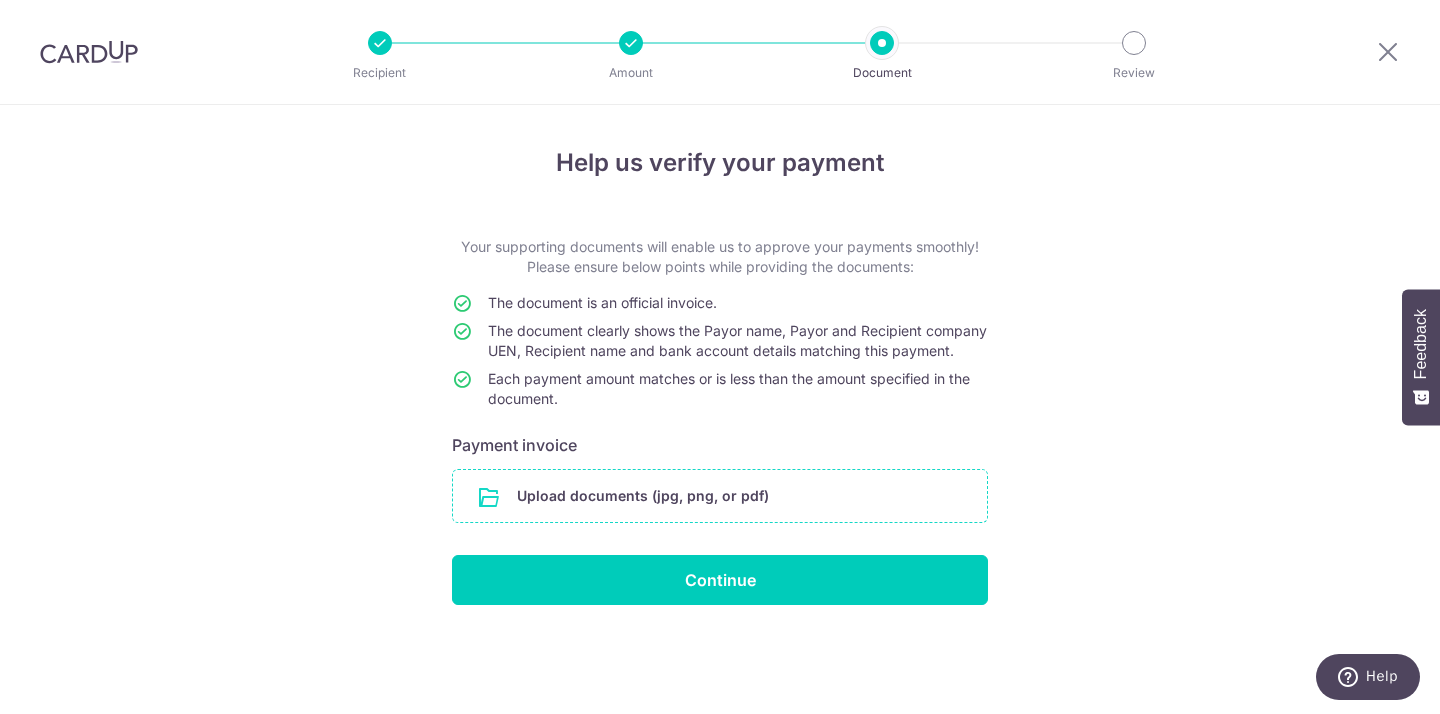 click at bounding box center [720, 496] 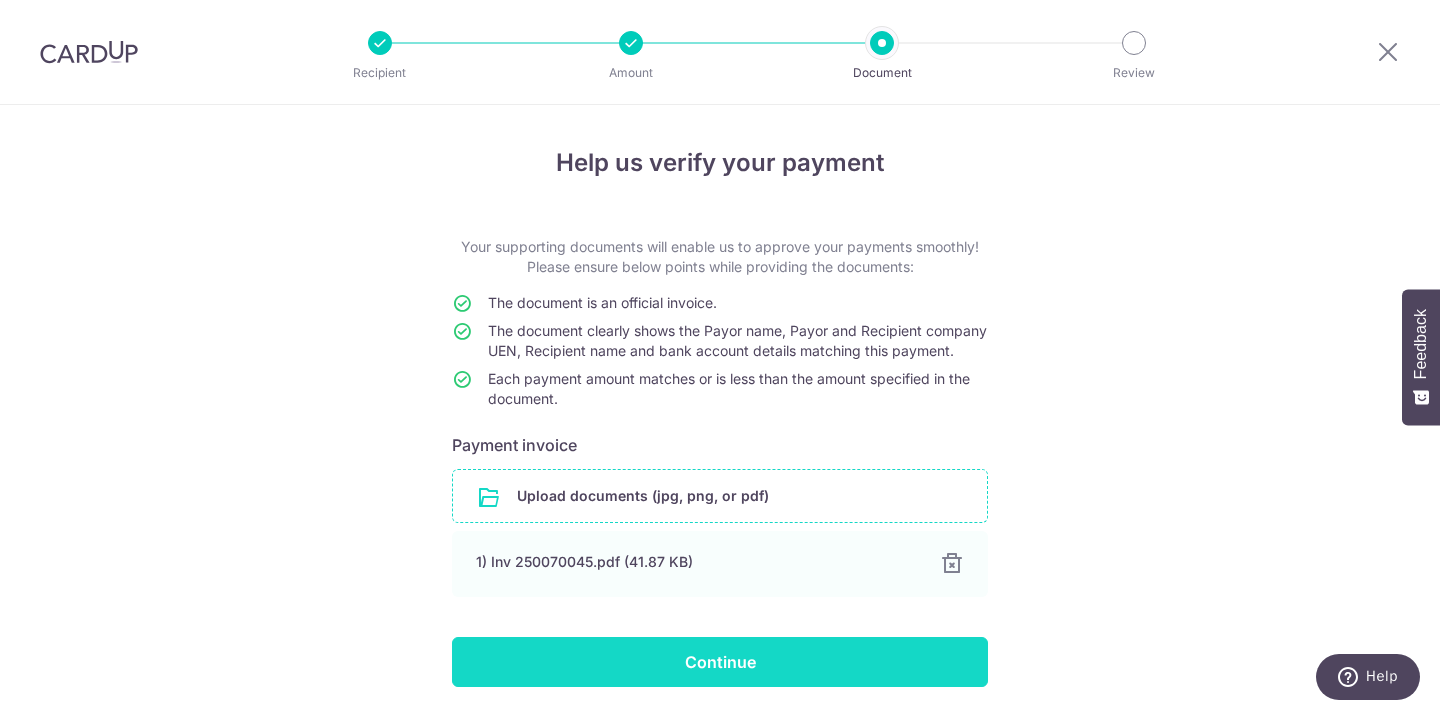 click on "Continue" at bounding box center (720, 662) 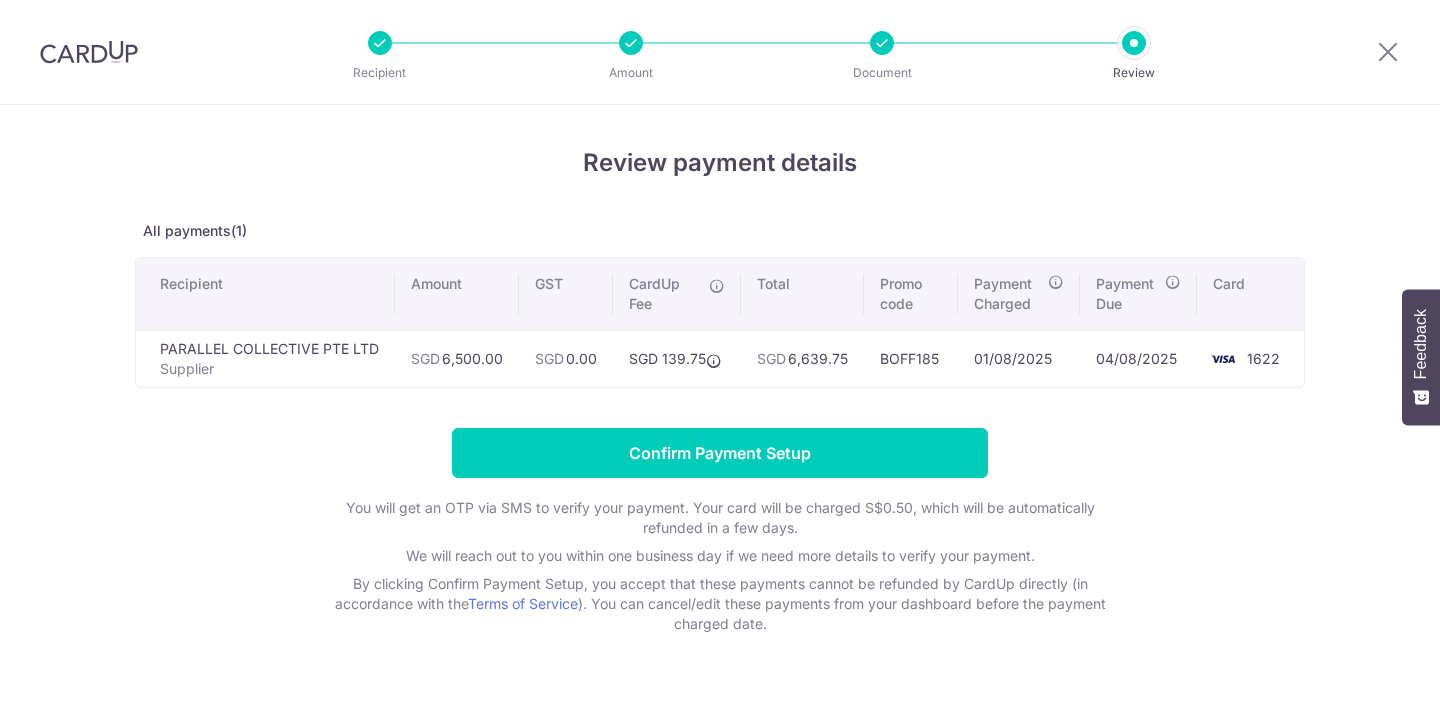 scroll, scrollTop: 0, scrollLeft: 0, axis: both 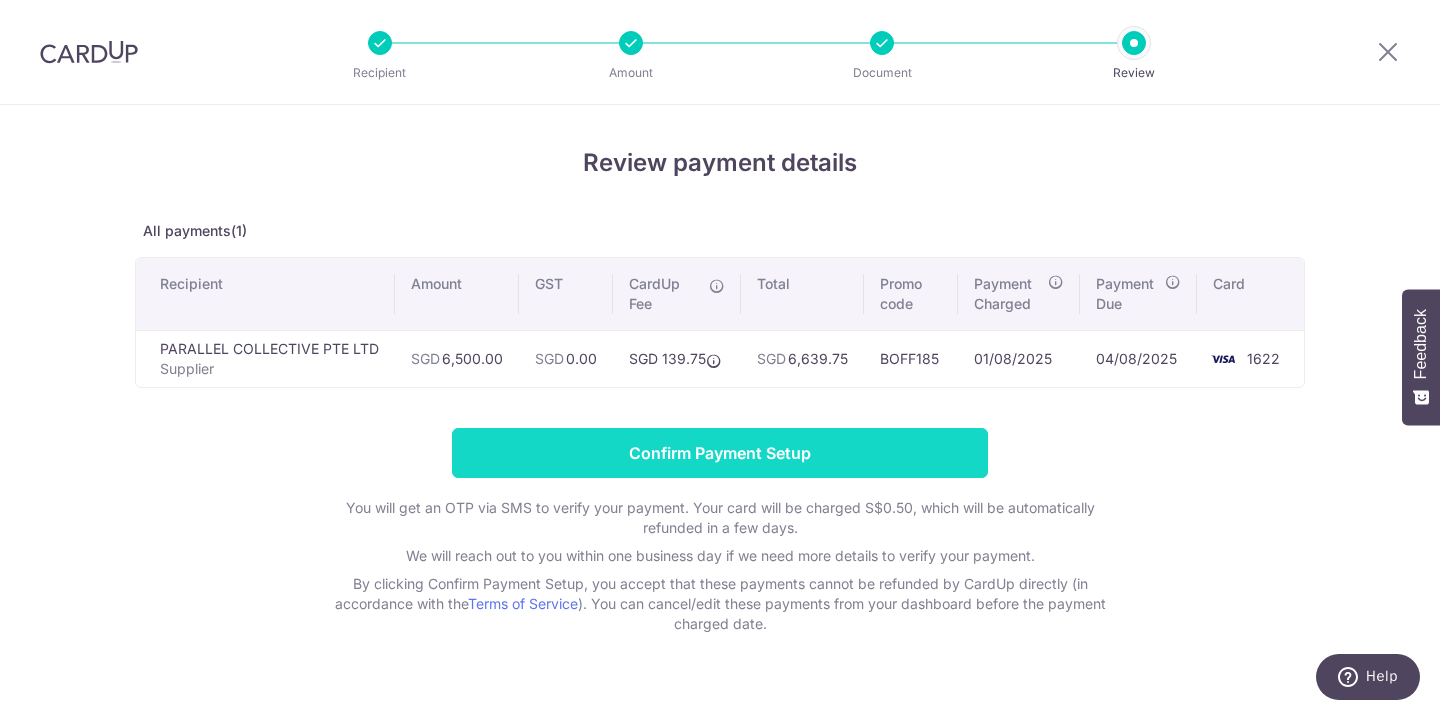 click on "Confirm Payment Setup" at bounding box center (720, 453) 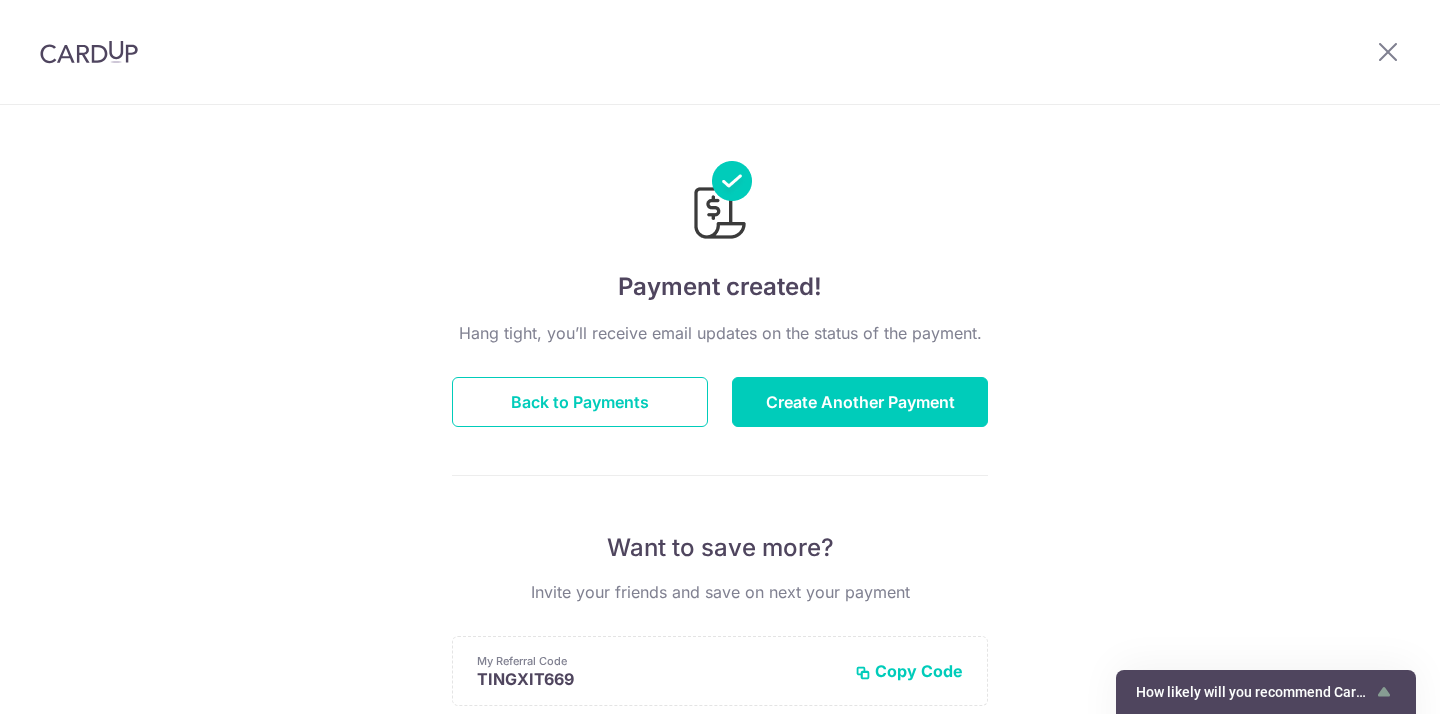scroll, scrollTop: 0, scrollLeft: 0, axis: both 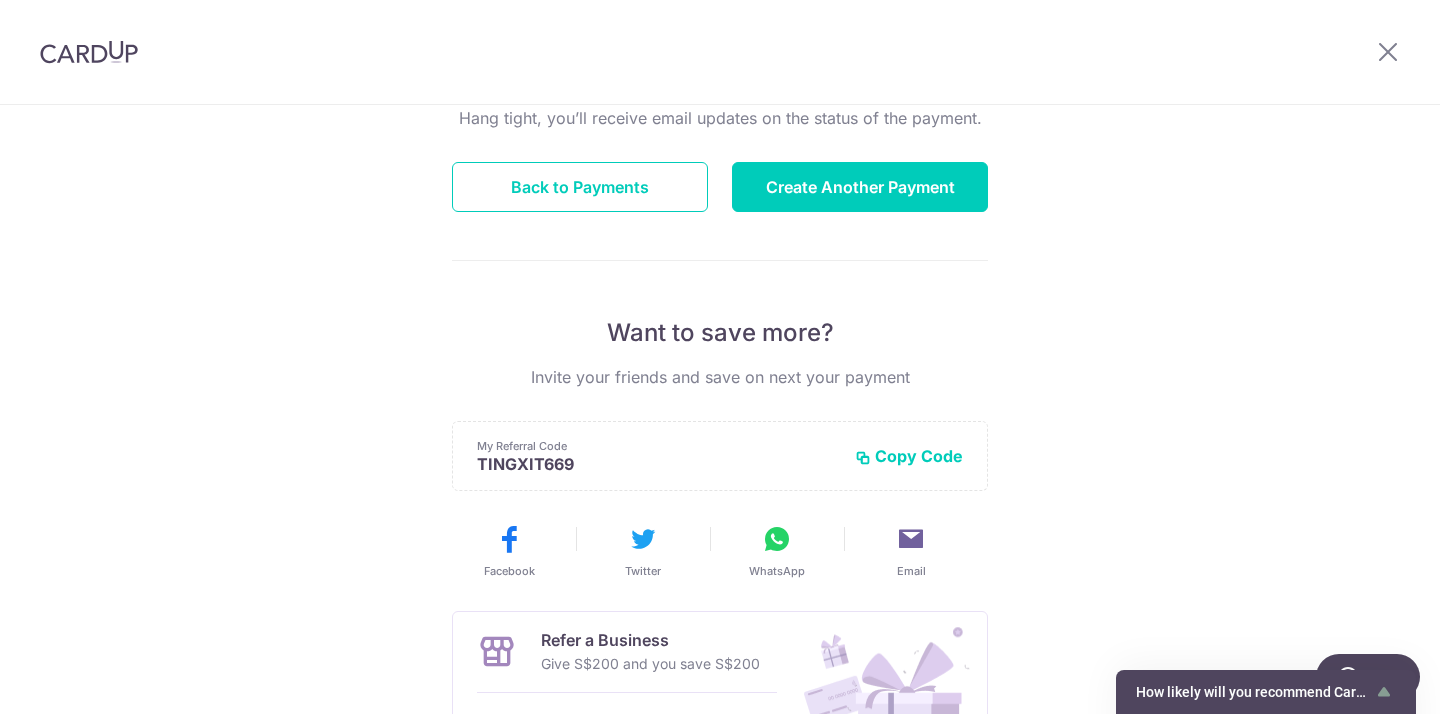 click on "Hang tight, you’ll receive email updates on the status of the payment.
Back to Payments
Create Another Payment
Want to save more?
Invite your friends and save on next your payment
My Referral Code
[CODE]
Copy Code
Copied
Facebook
Twitter
WhatsApp
Email" at bounding box center [720, 485] 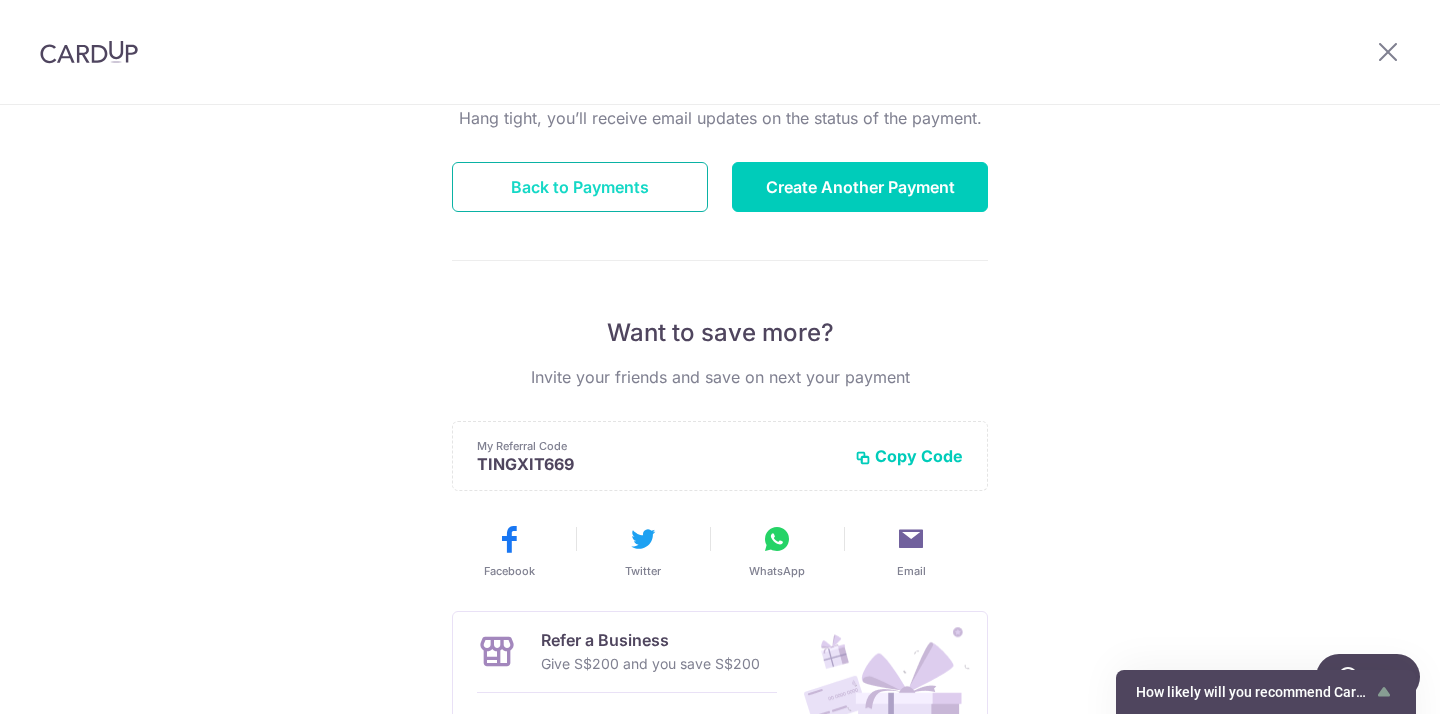 click on "Back to Payments" at bounding box center (580, 187) 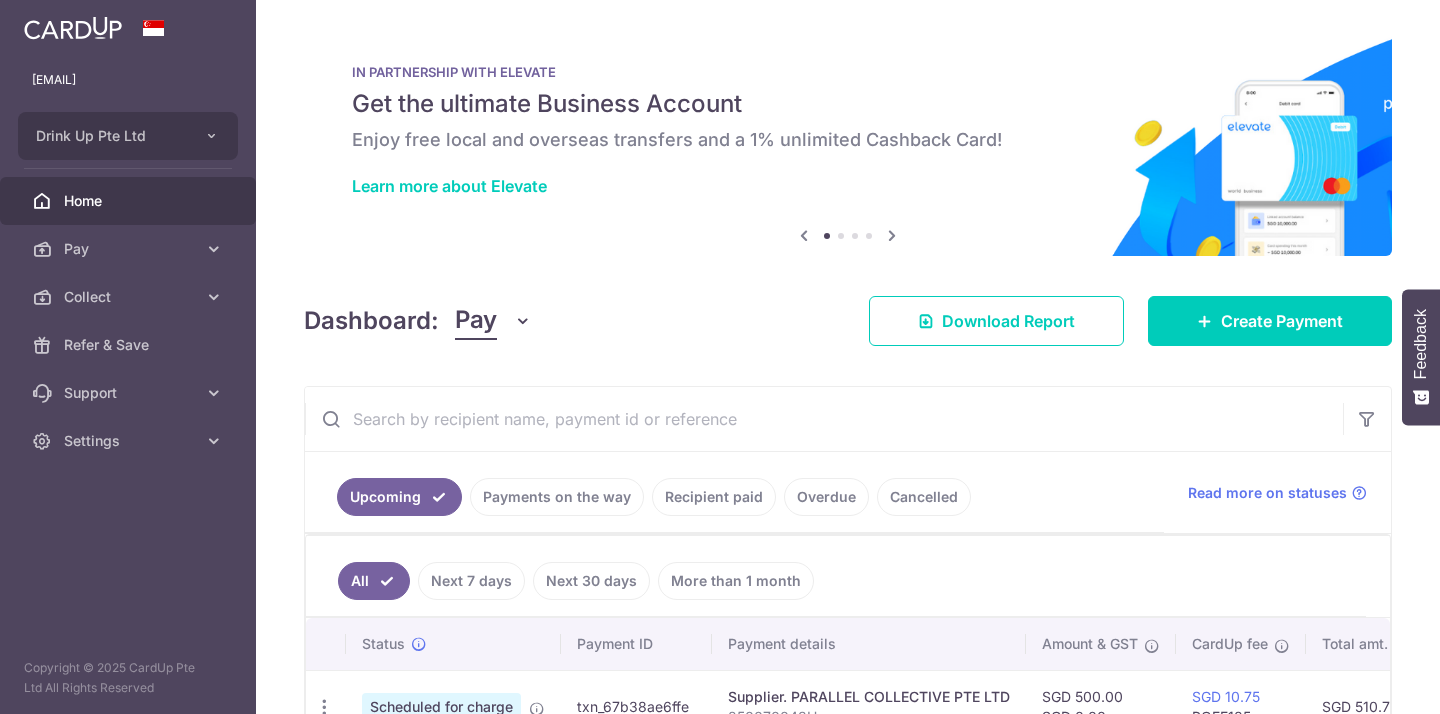 scroll, scrollTop: 0, scrollLeft: 0, axis: both 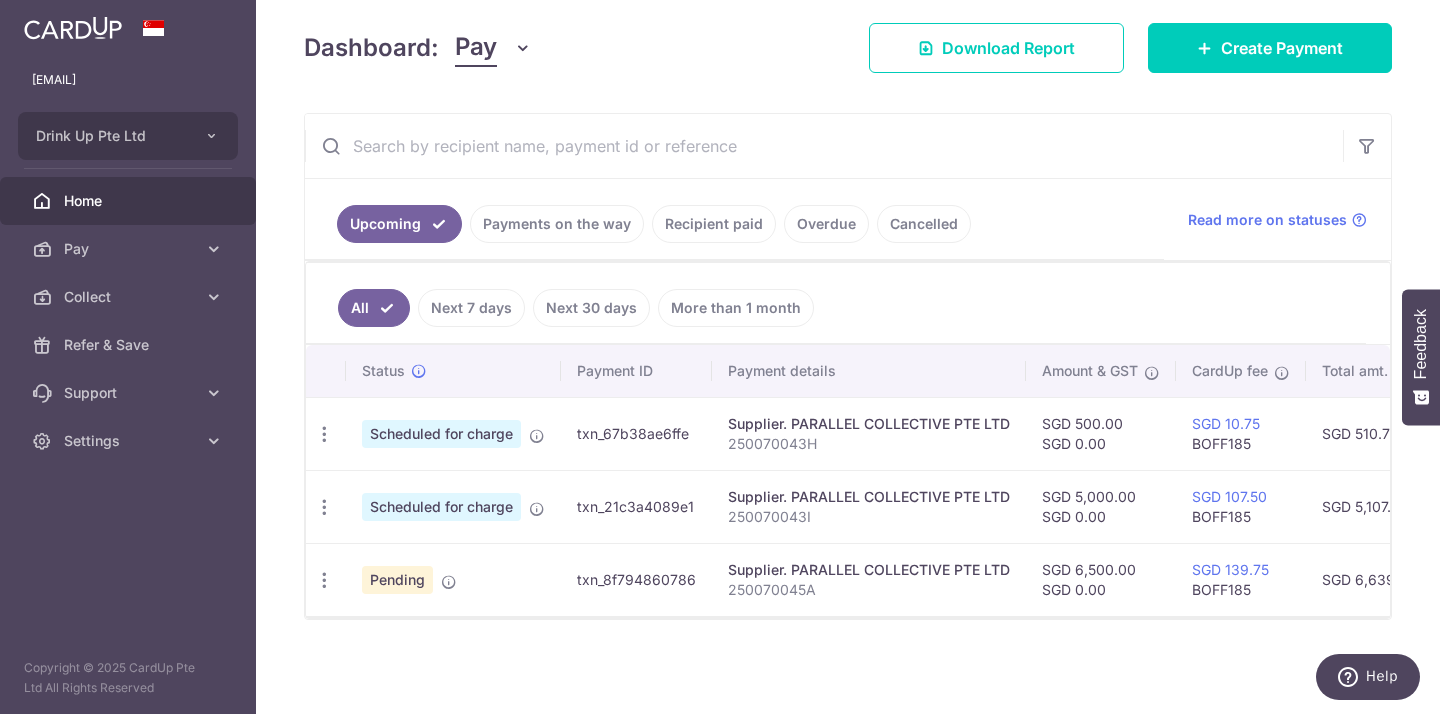 drag, startPoint x: 689, startPoint y: 581, endPoint x: 568, endPoint y: 582, distance: 121.004135 